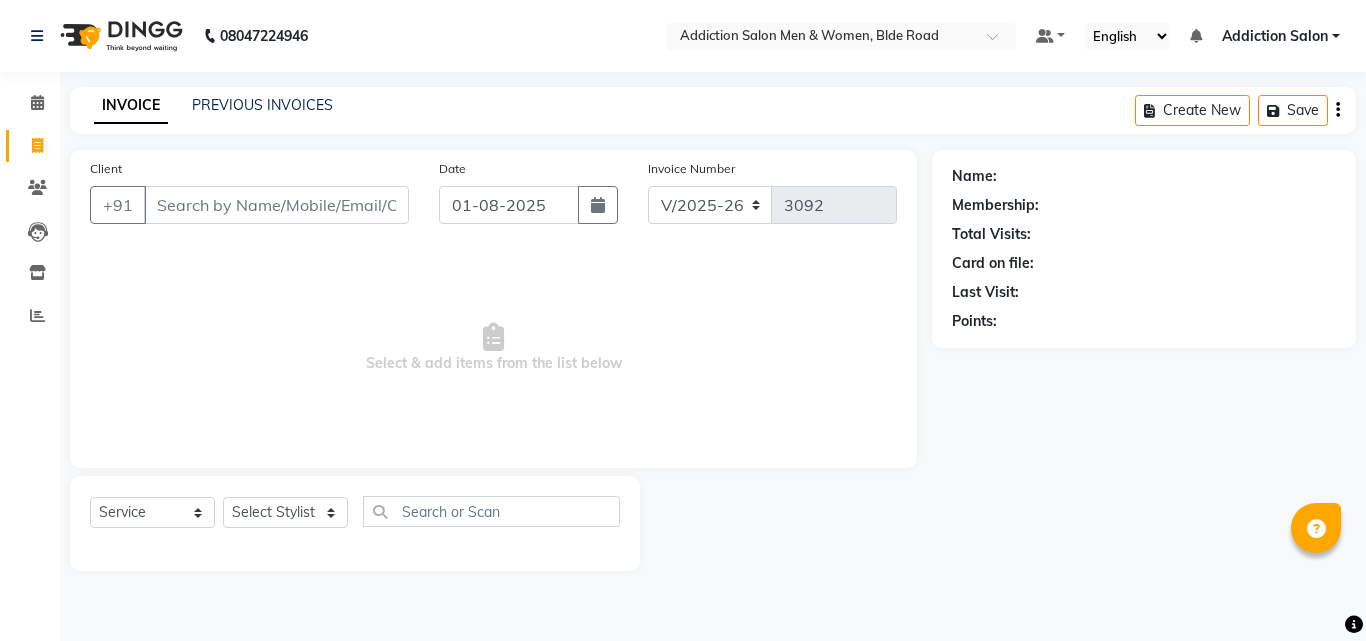 select on "6595" 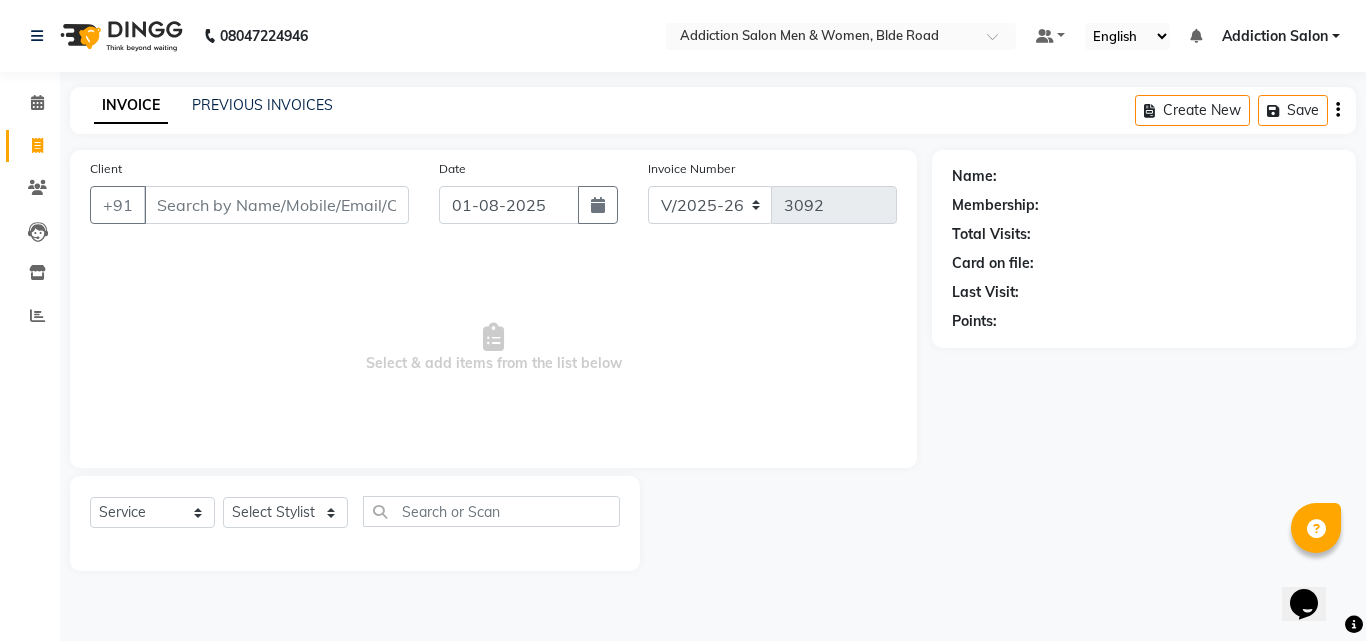 scroll, scrollTop: 0, scrollLeft: 0, axis: both 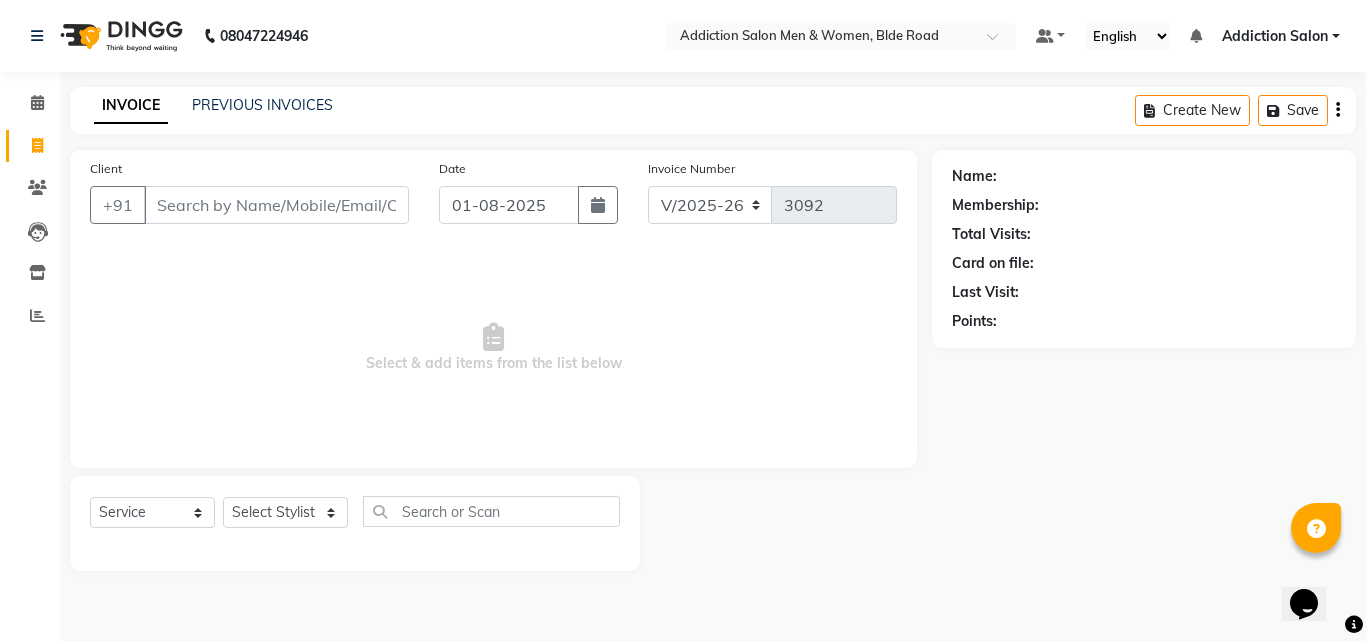 click on "Client +91" 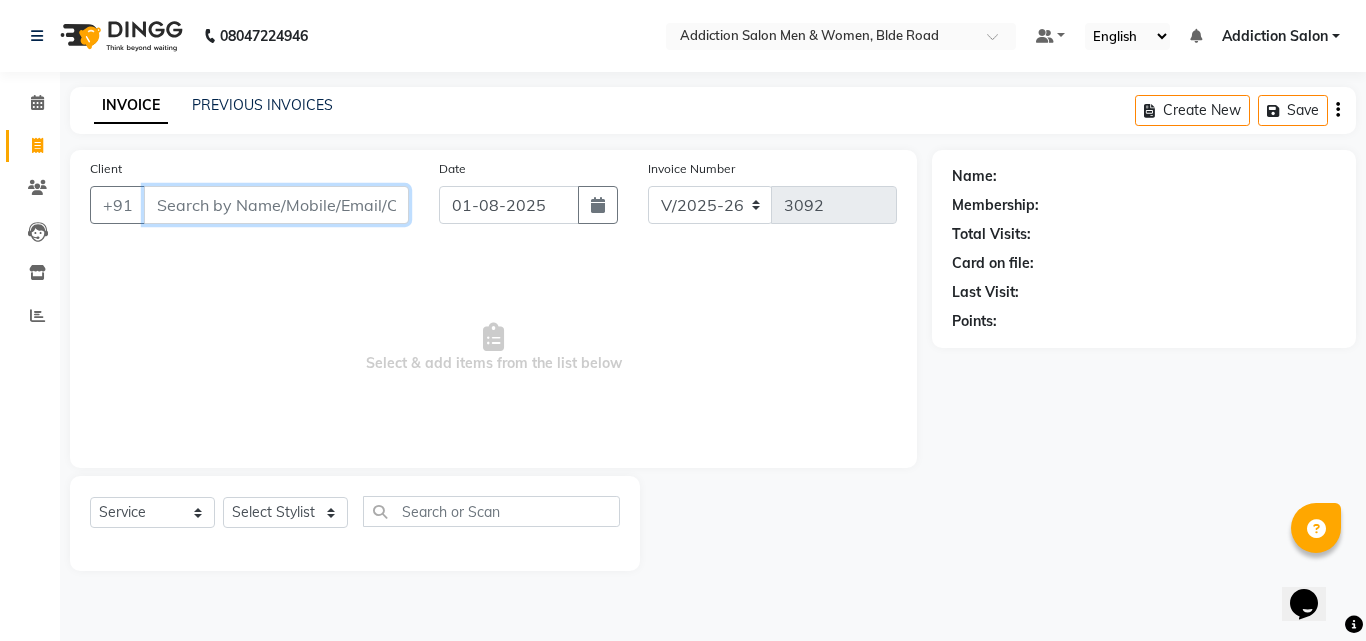click on "Client" at bounding box center (276, 205) 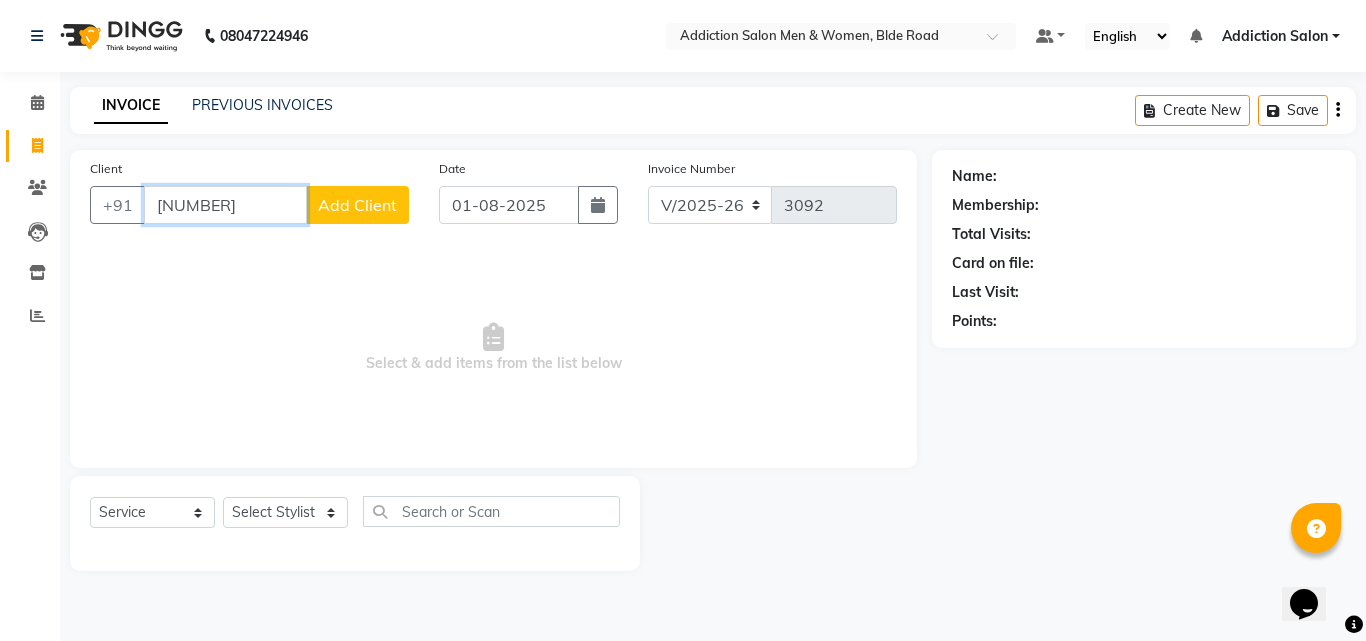 type on "[NUMBER]" 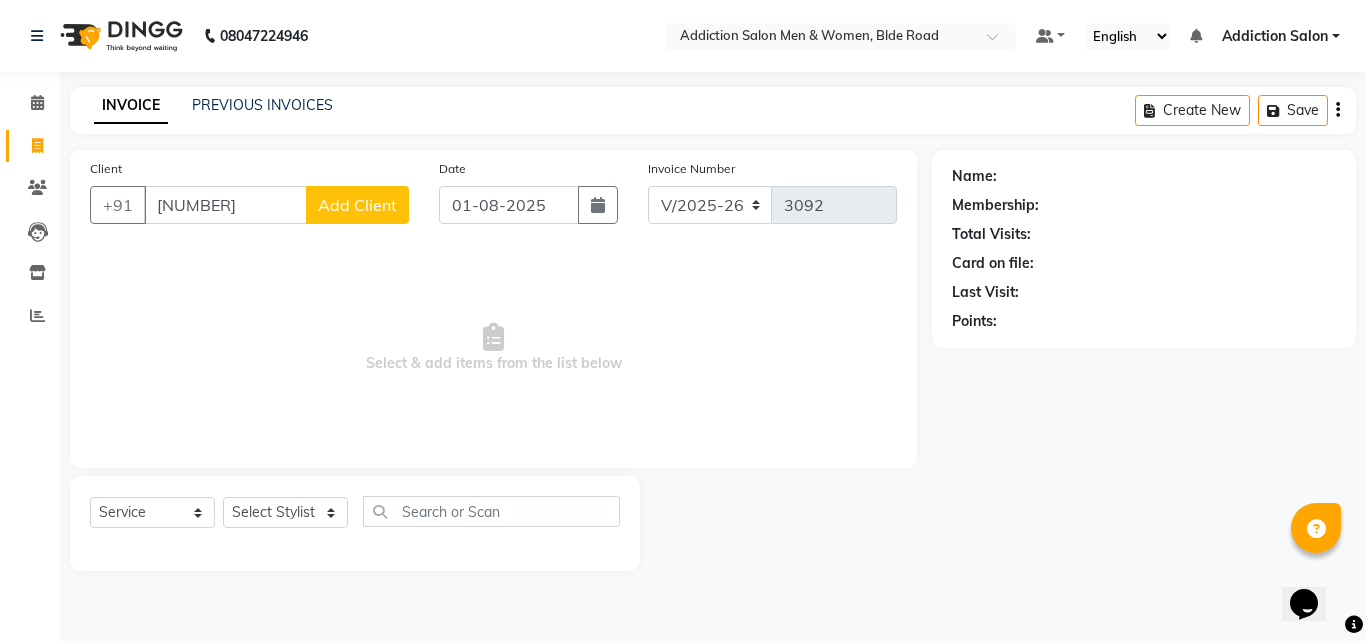 click on "Add Client" 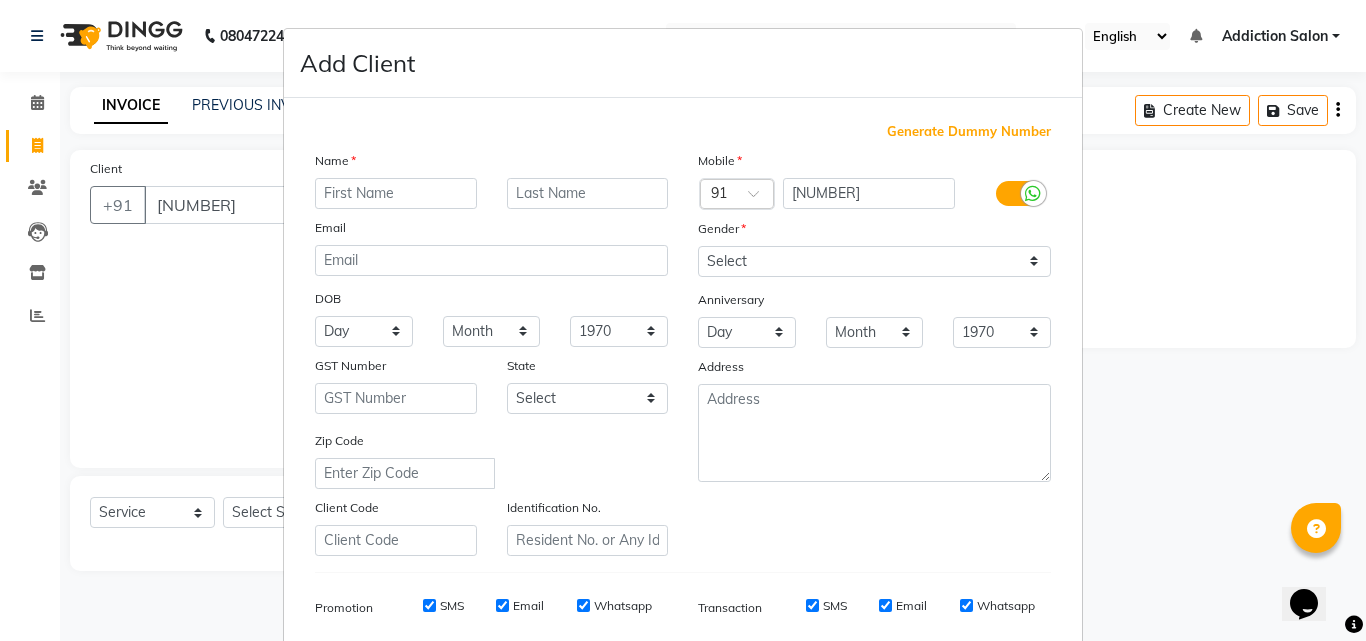 type on "k" 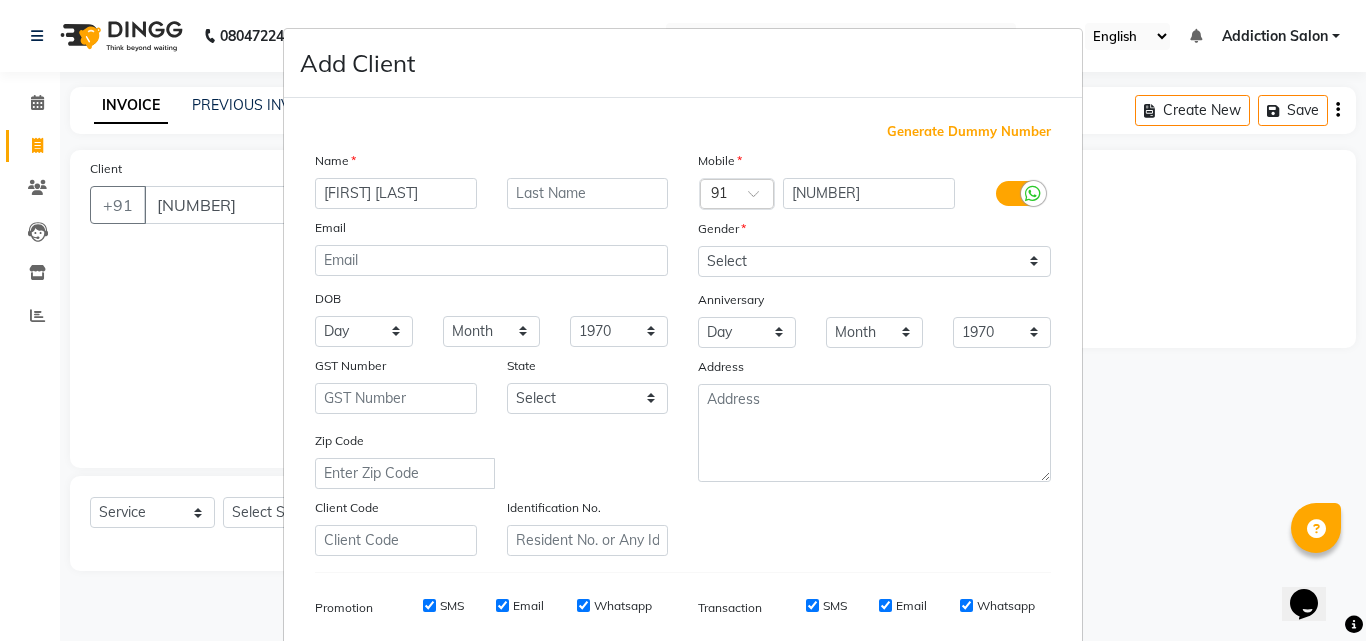 type on "[FIRST] [LAST]" 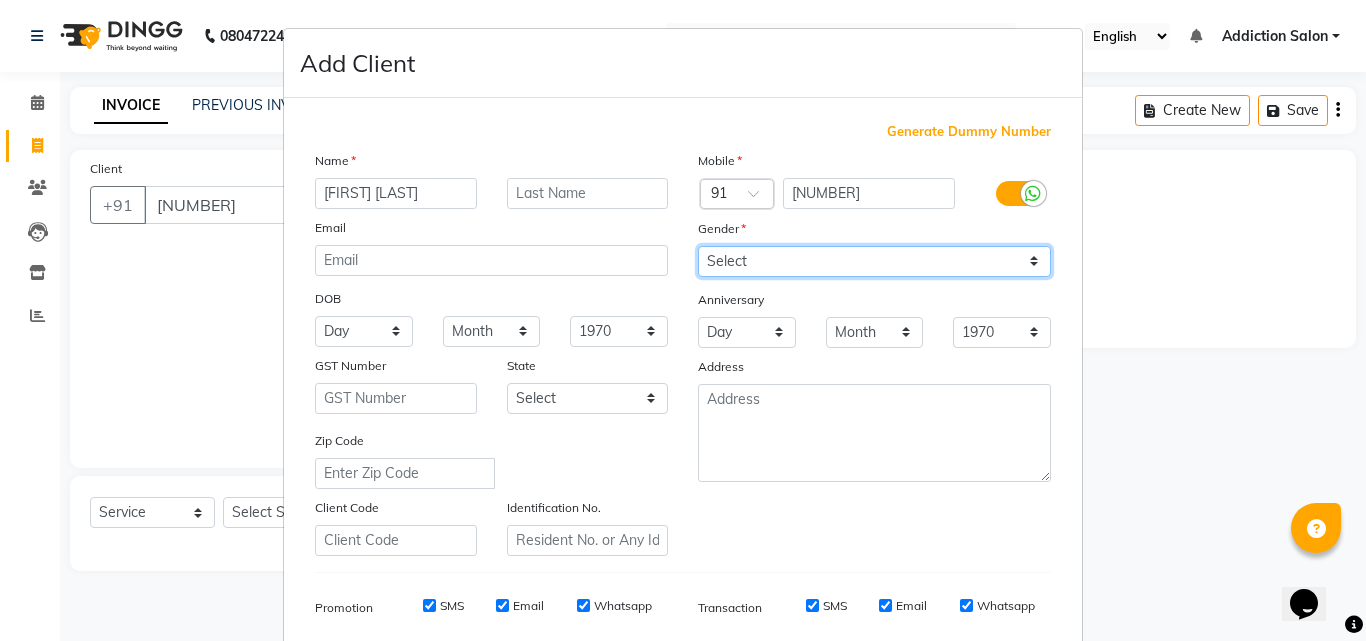 click on "Select Male Female Other Prefer Not To Say" at bounding box center [874, 261] 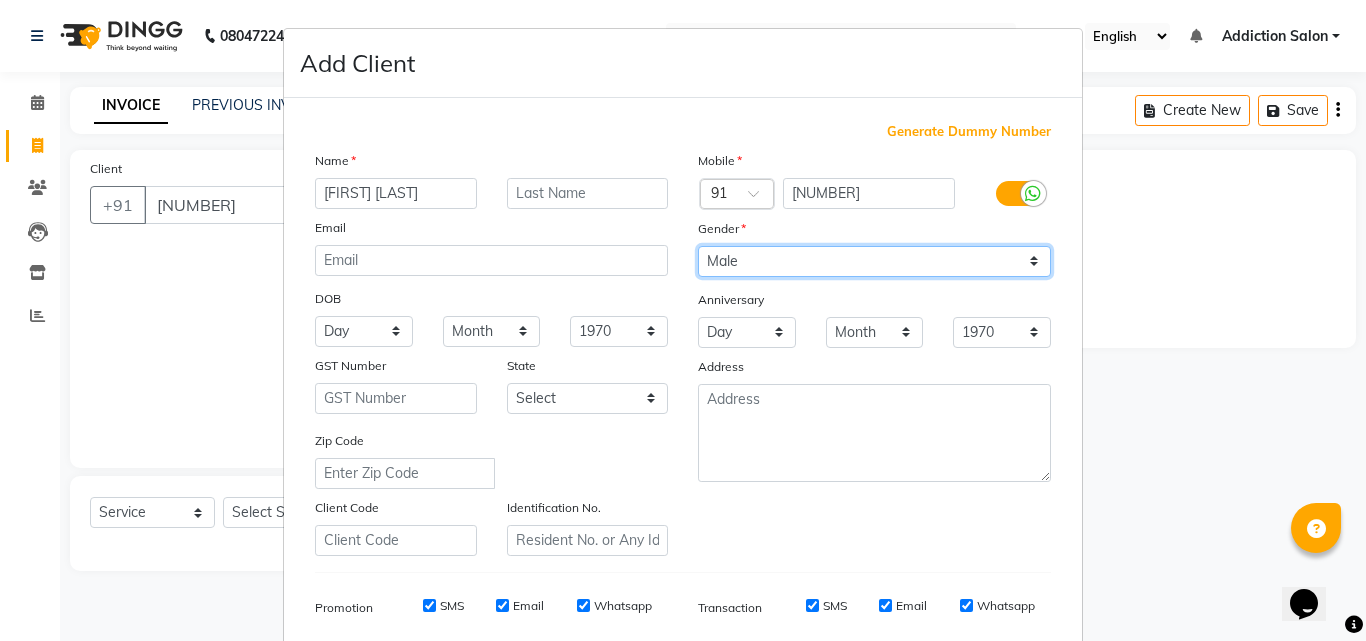 click on "Select Male Female Other Prefer Not To Say" at bounding box center (874, 261) 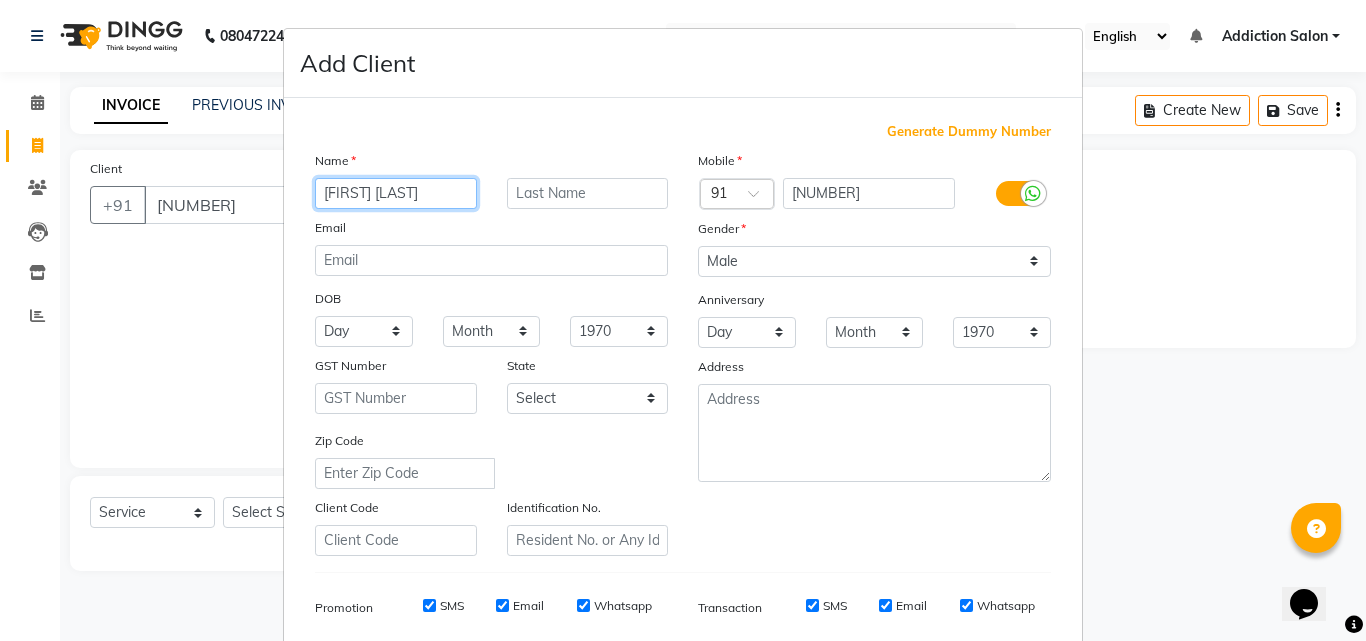 click on "[FIRST] [LAST]" at bounding box center [396, 193] 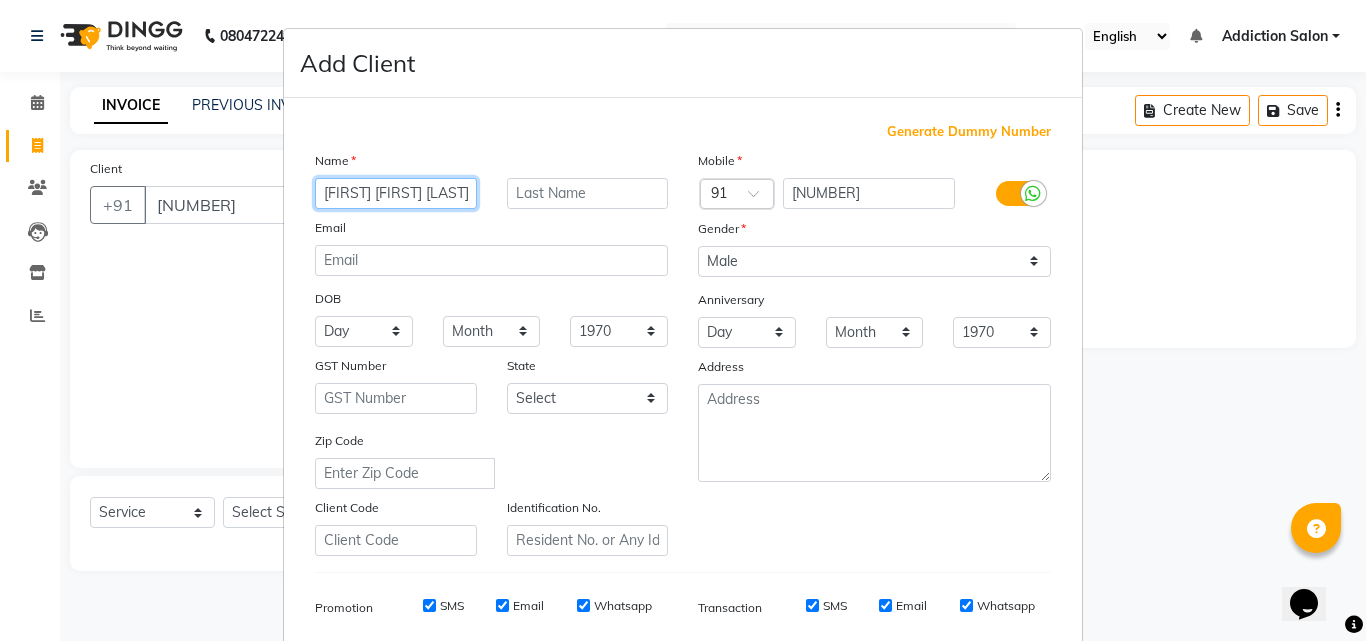type on "[FIRST] [LAST]" 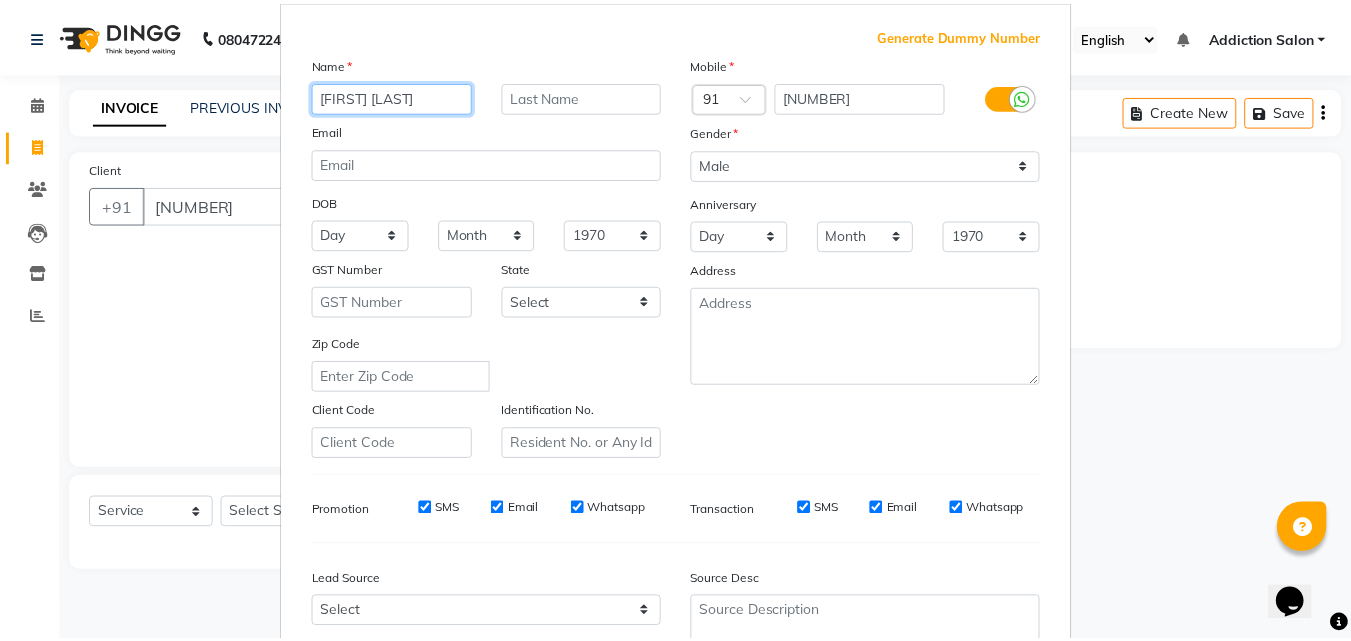 scroll, scrollTop: 282, scrollLeft: 0, axis: vertical 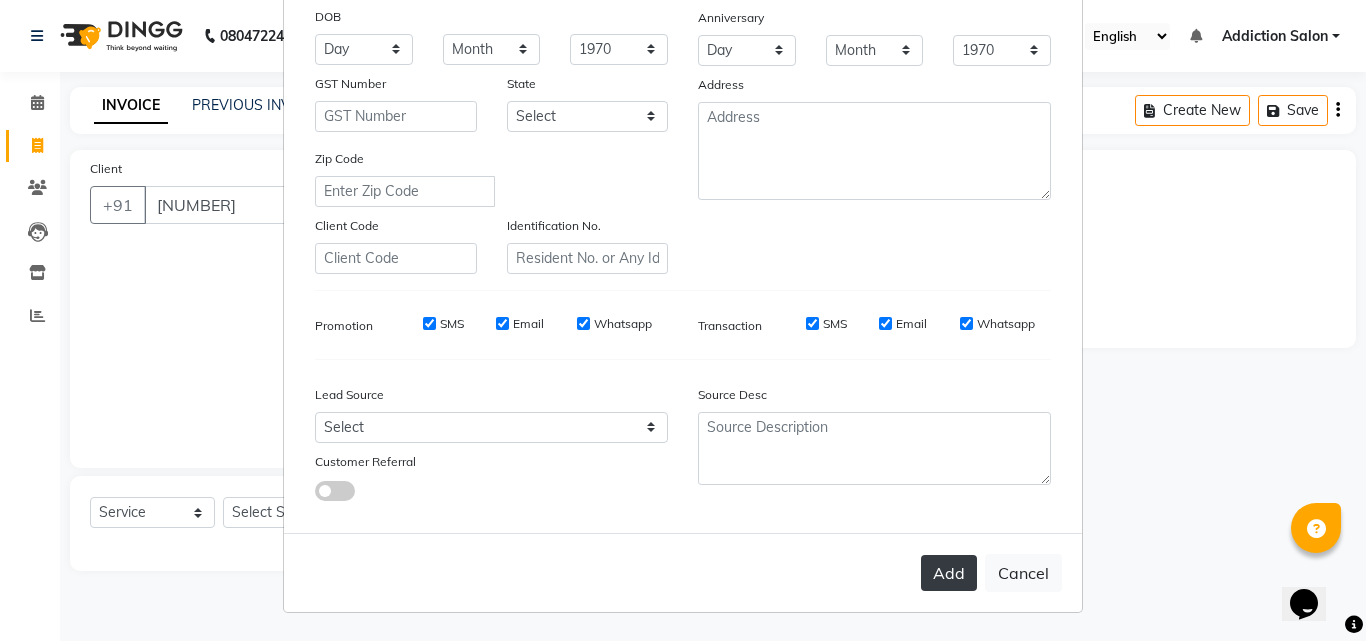 click on "Add" at bounding box center (949, 573) 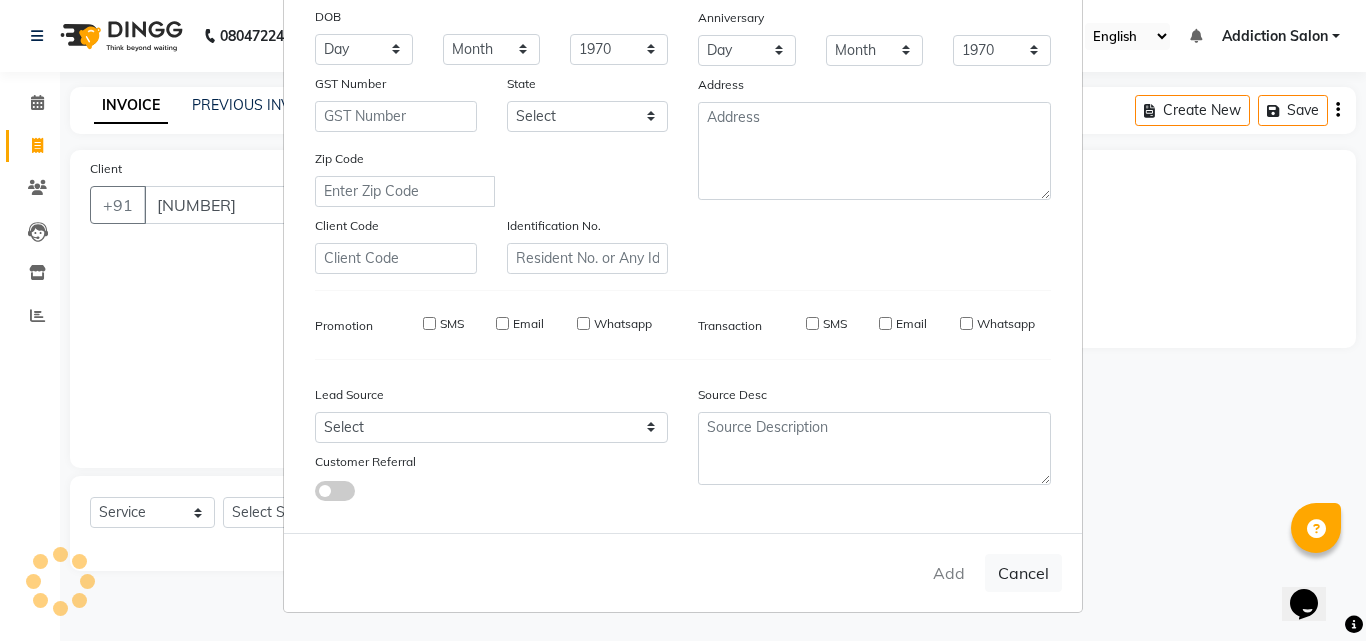 type on "98******17" 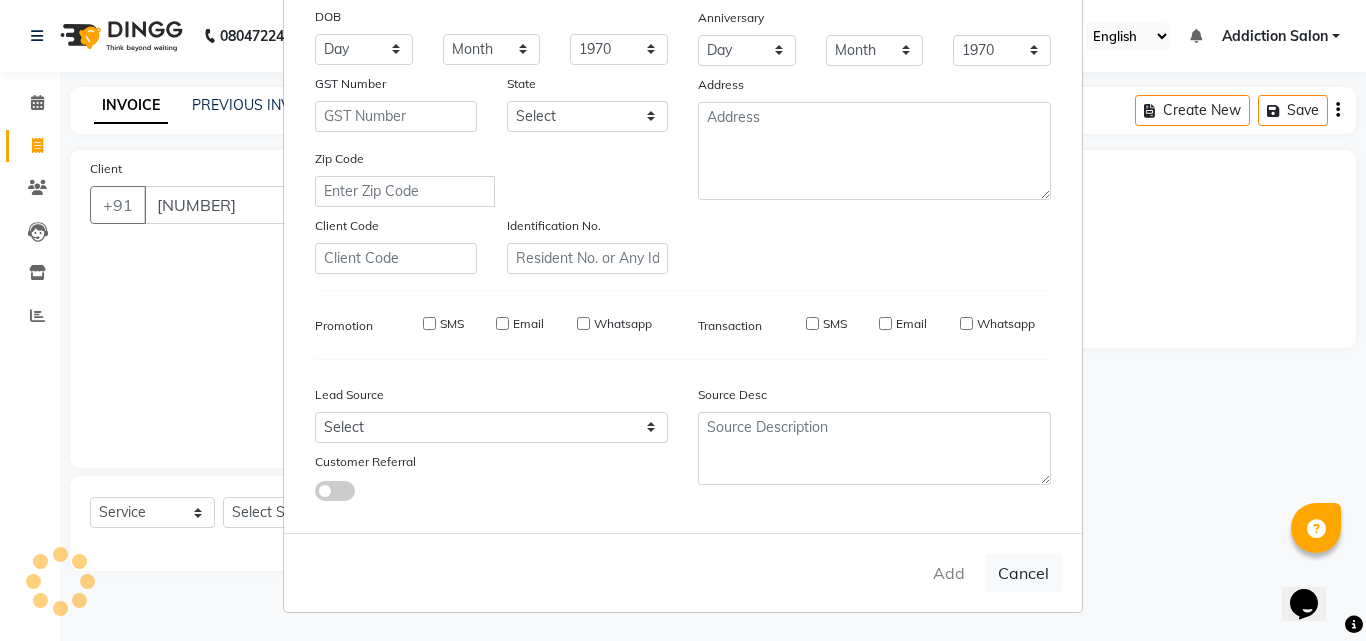 type 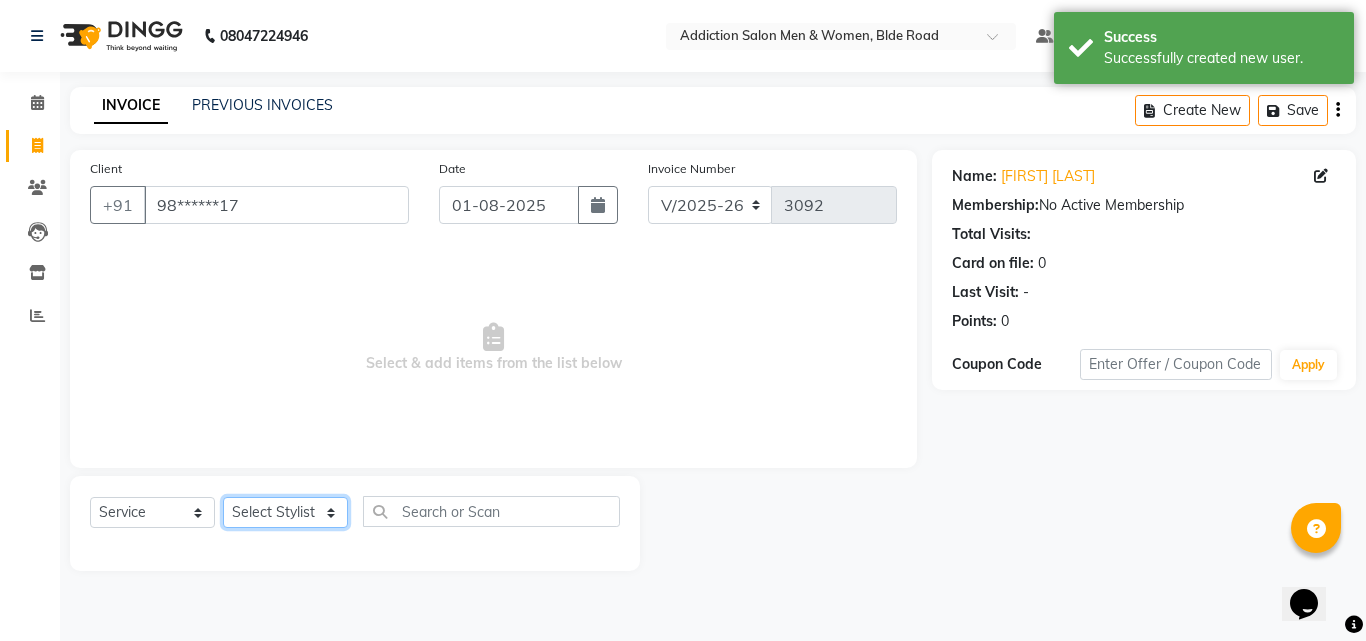 click on "Select Stylist Addiction Salon ANJALI BANSIKA Kamal KARAN KOUSHIK Nikhil Nilesh  pal Pranav REKHA RATHOD SHARDA" 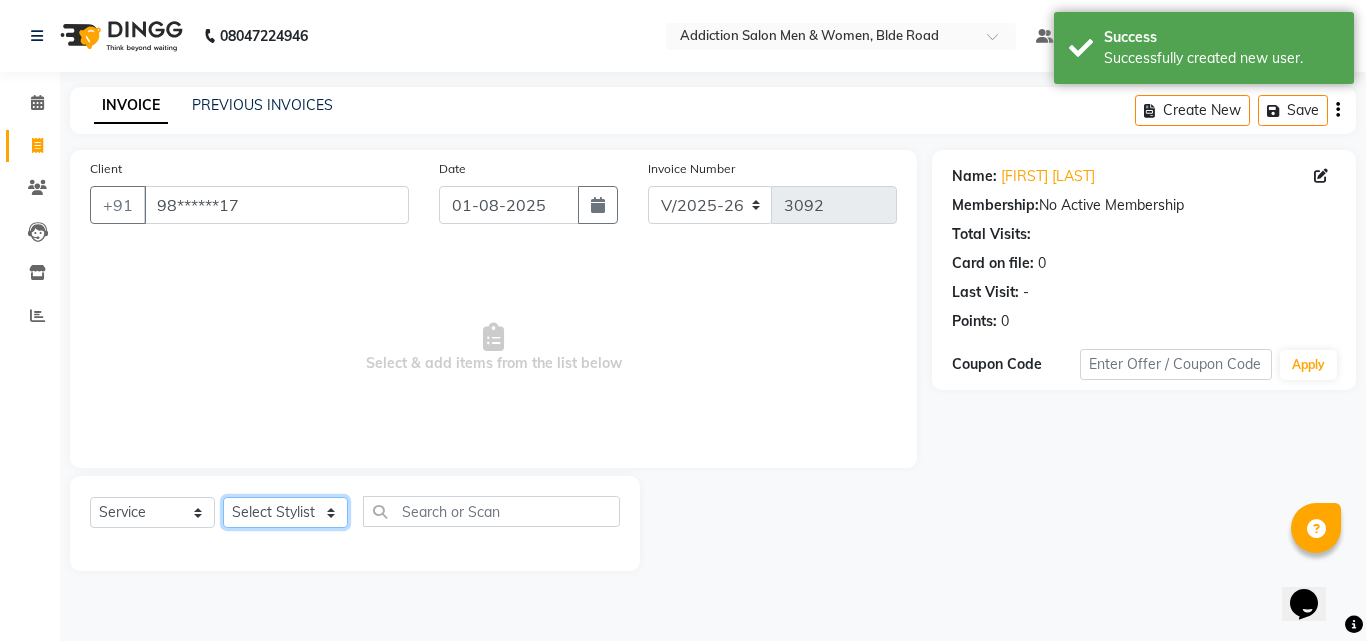 select on "67107" 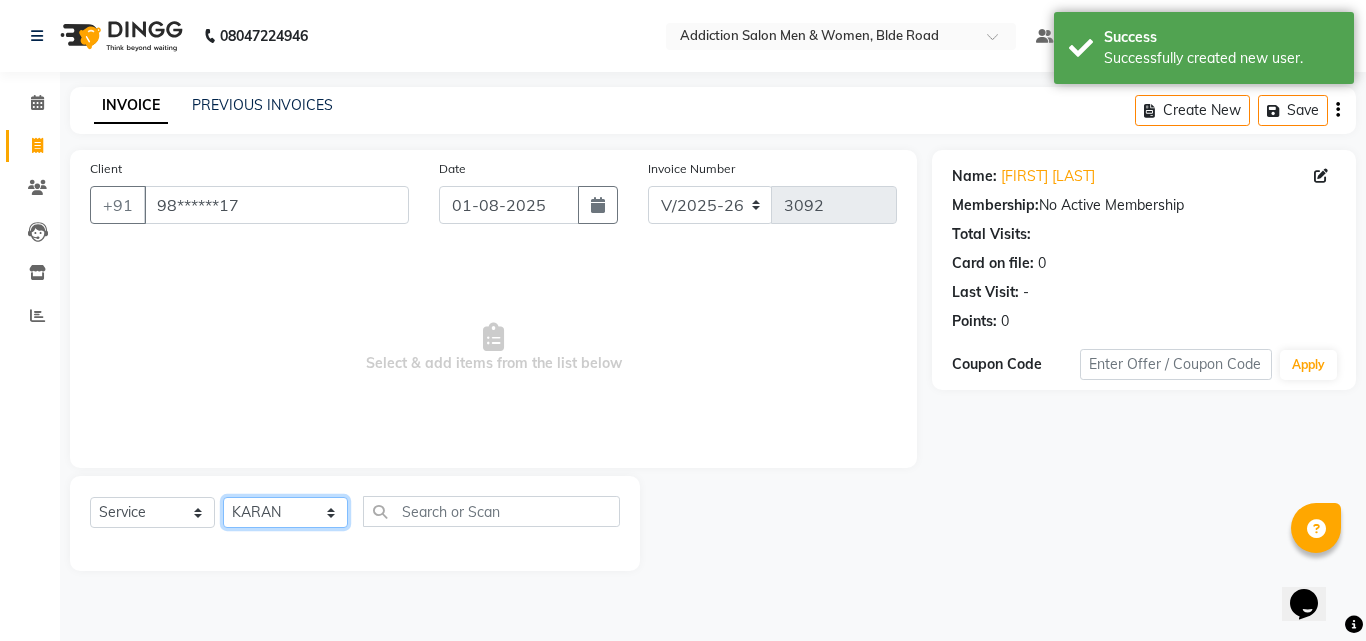 click on "Select Stylist Addiction Salon ANJALI BANSIKA Kamal KARAN KOUSHIK Nikhil Nilesh  pal Pranav REKHA RATHOD SHARDA" 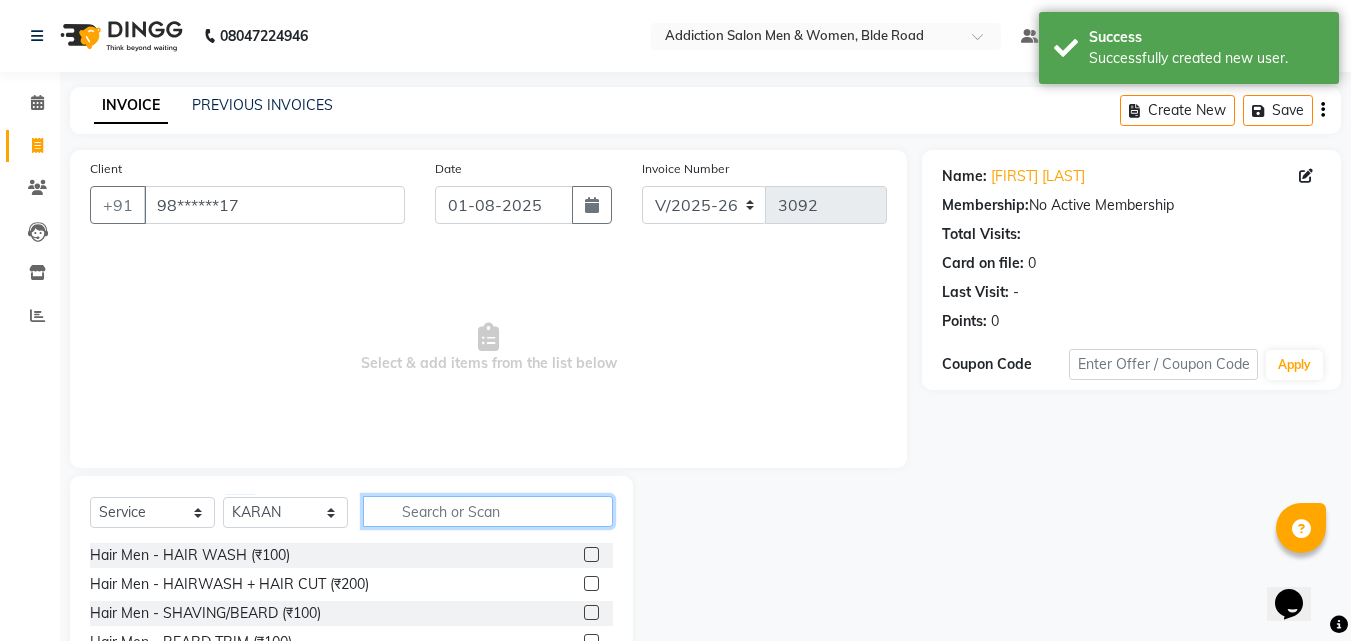 click 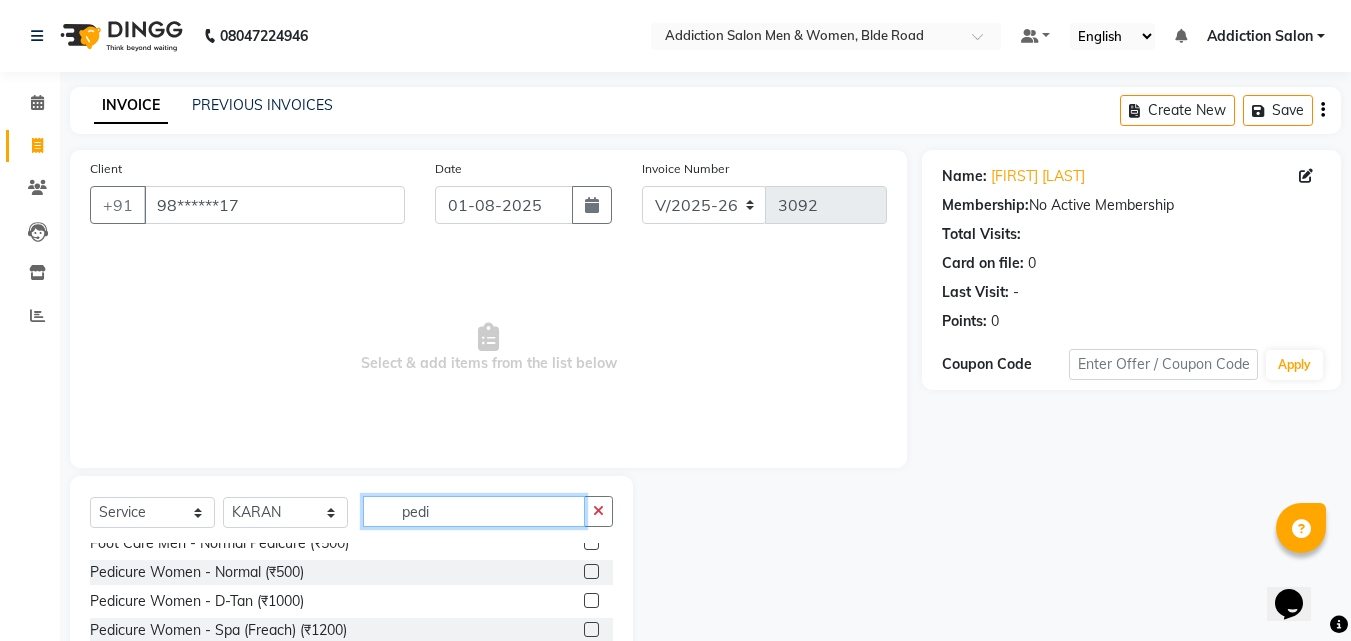 scroll, scrollTop: 100, scrollLeft: 0, axis: vertical 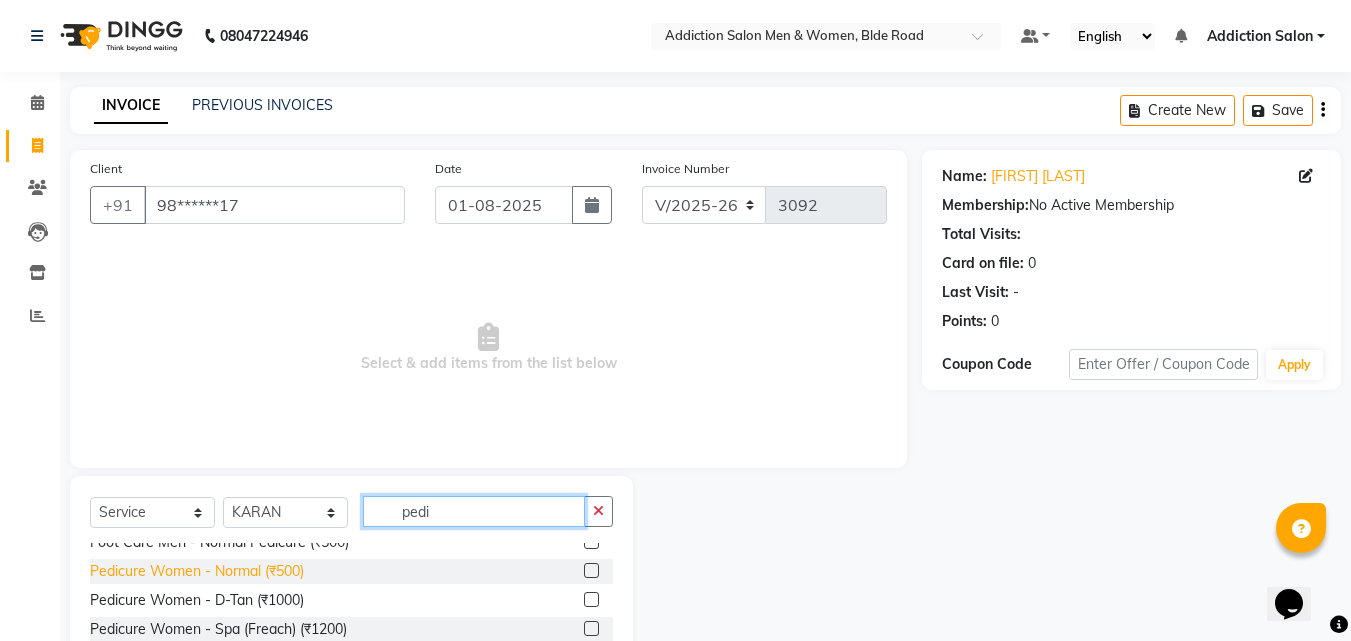 type on "pedi" 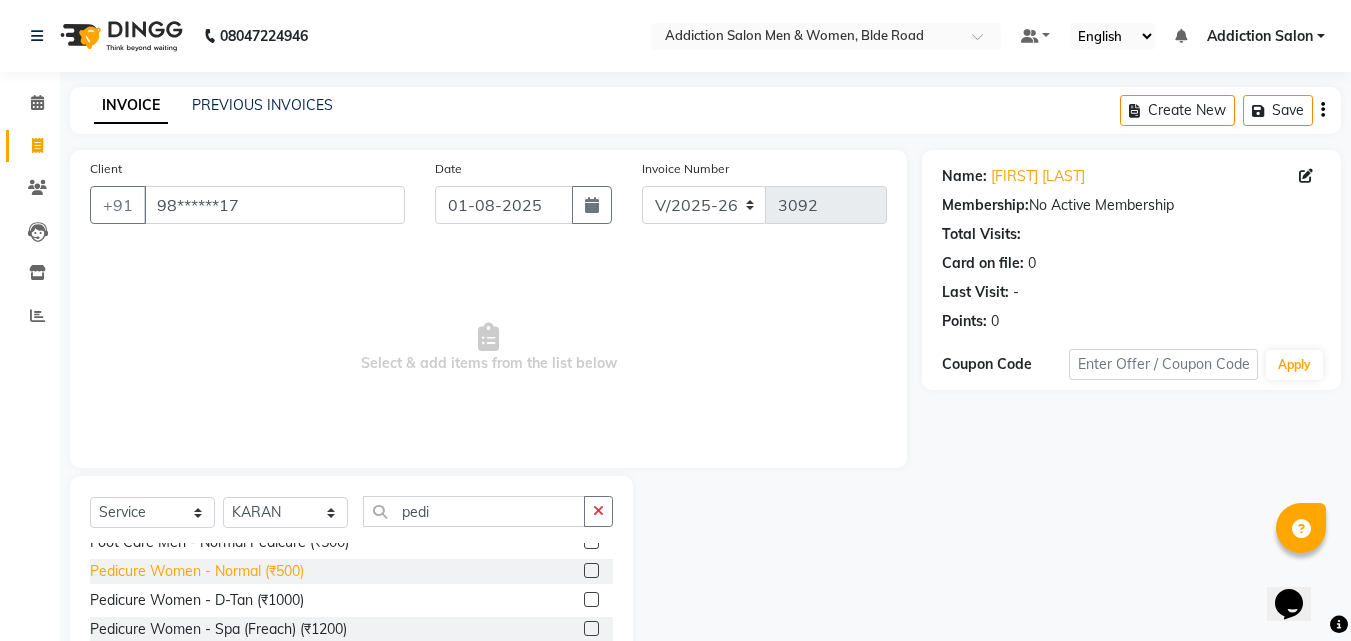 click on "Pedicure Women - Normal (₹500)" 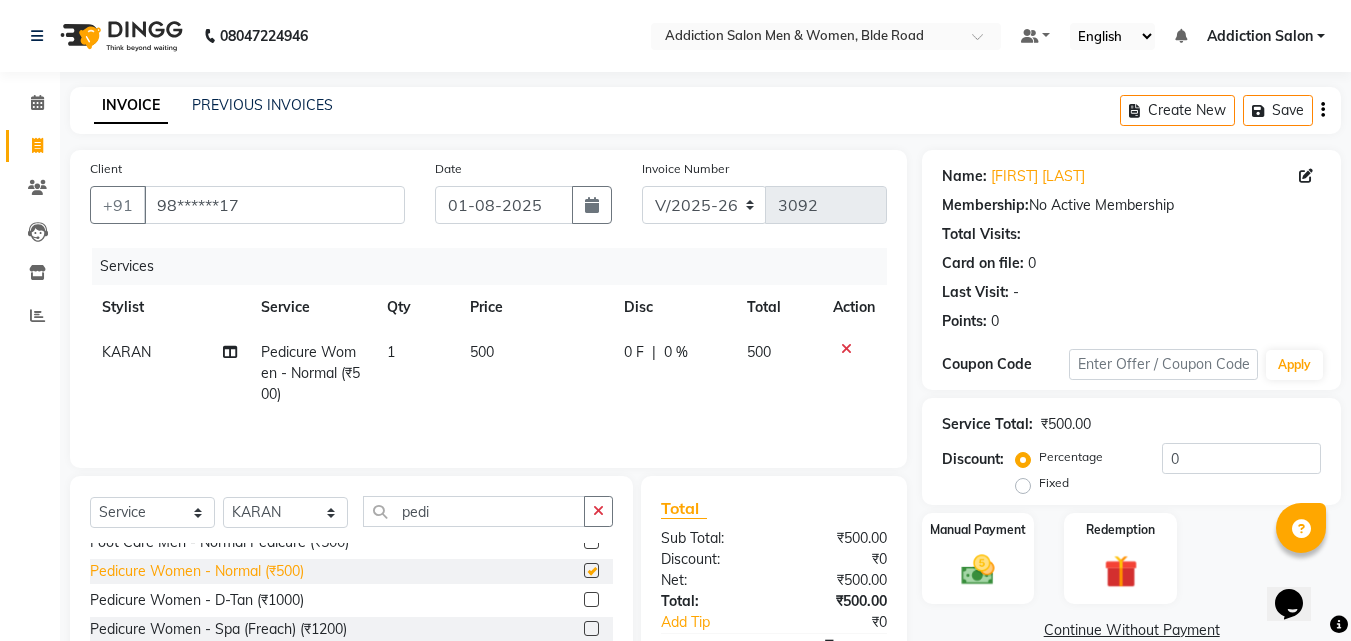 checkbox on "false" 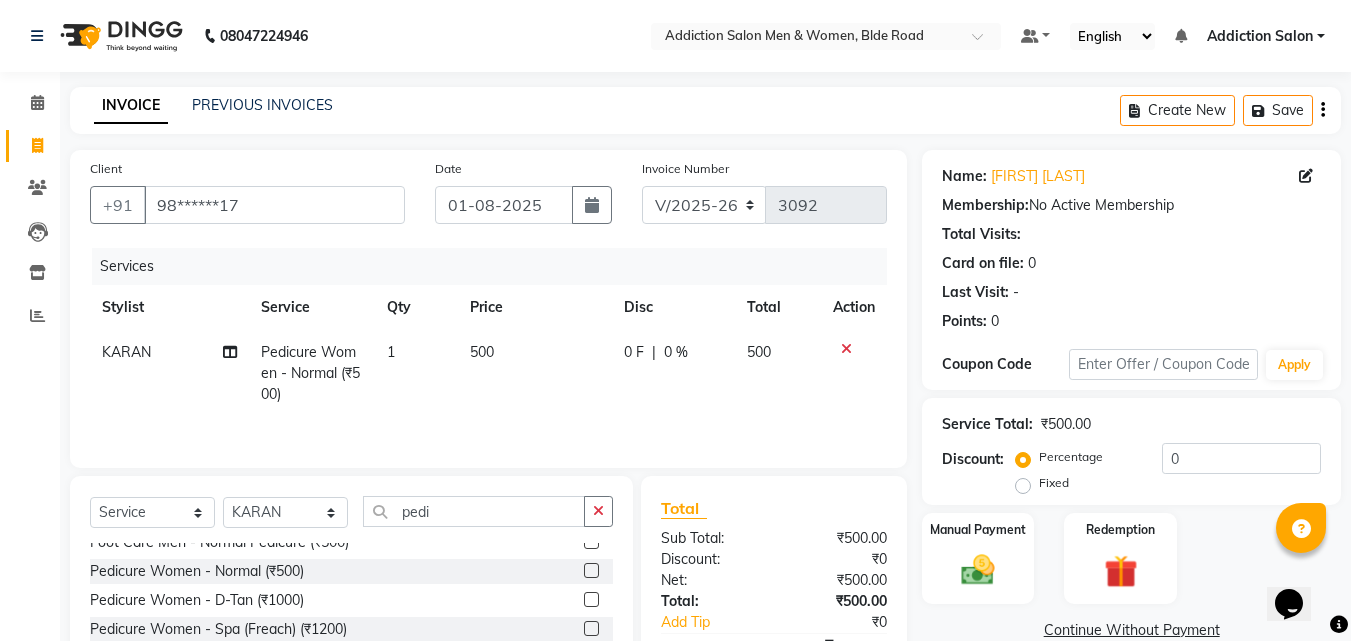 click 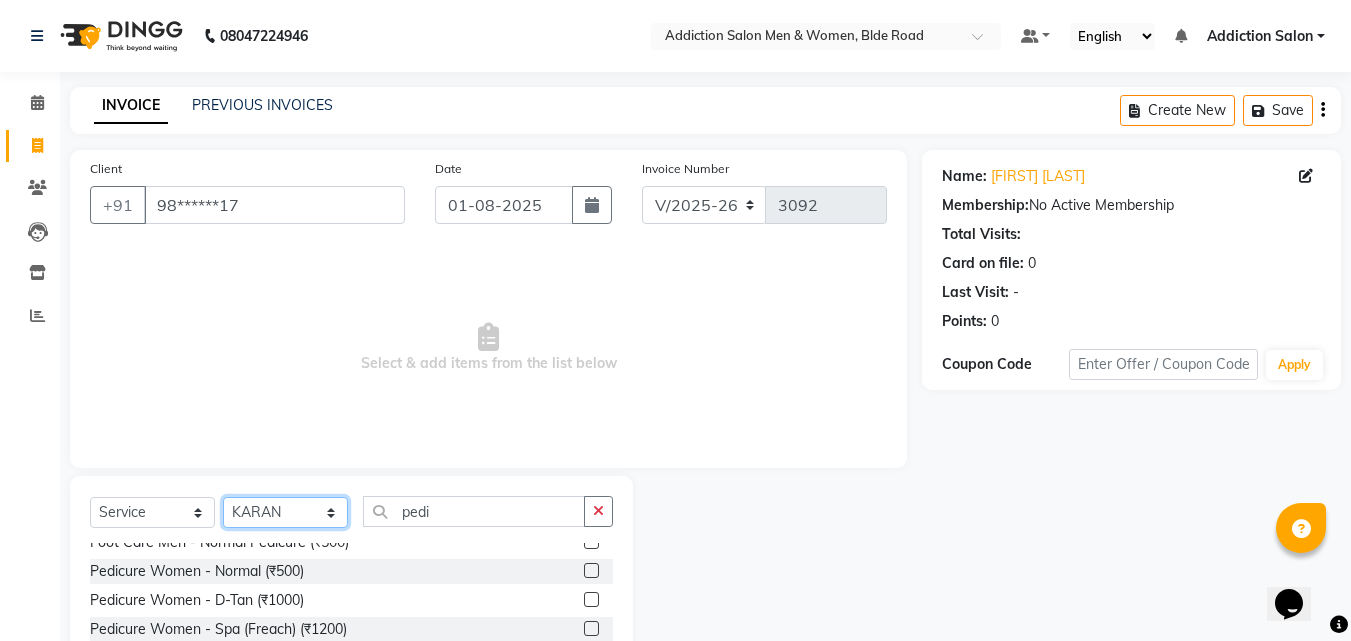 click on "Select Stylist Addiction Salon ANJALI BANSIKA Kamal KARAN KOUSHIK Nikhil Nilesh  pal Pranav REKHA RATHOD SHARDA" 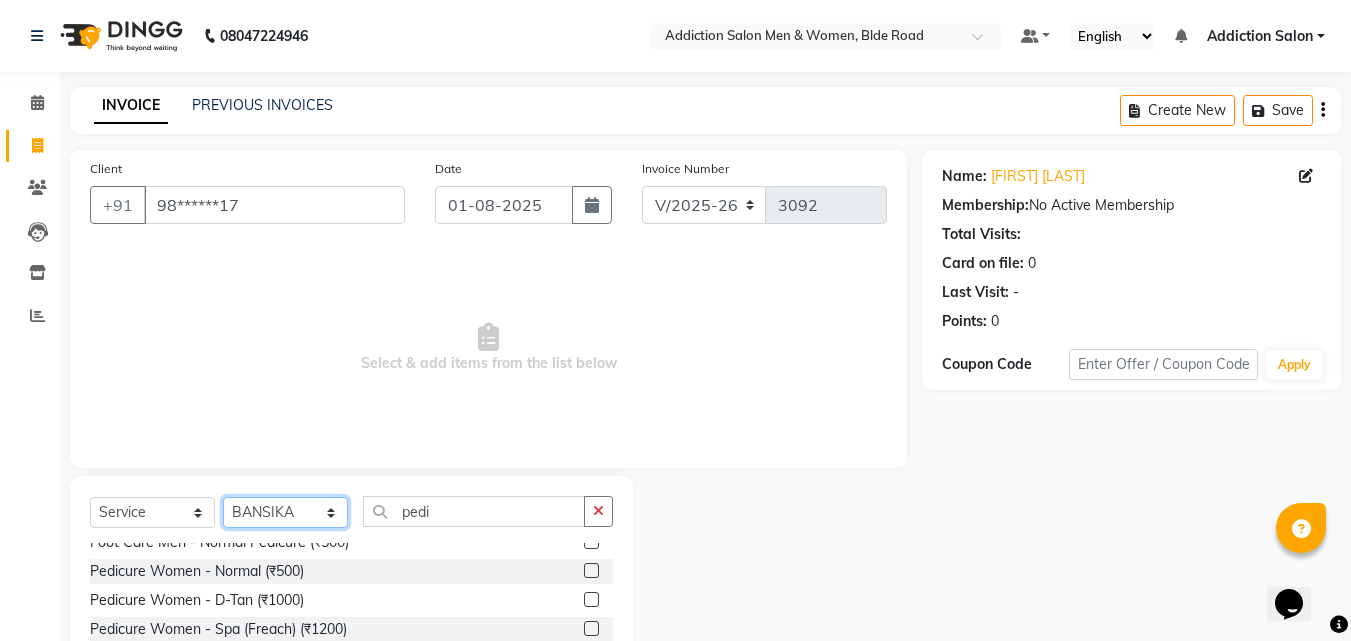 click on "Select Stylist Addiction Salon ANJALI BANSIKA Kamal KARAN KOUSHIK Nikhil Nilesh  pal Pranav REKHA RATHOD SHARDA" 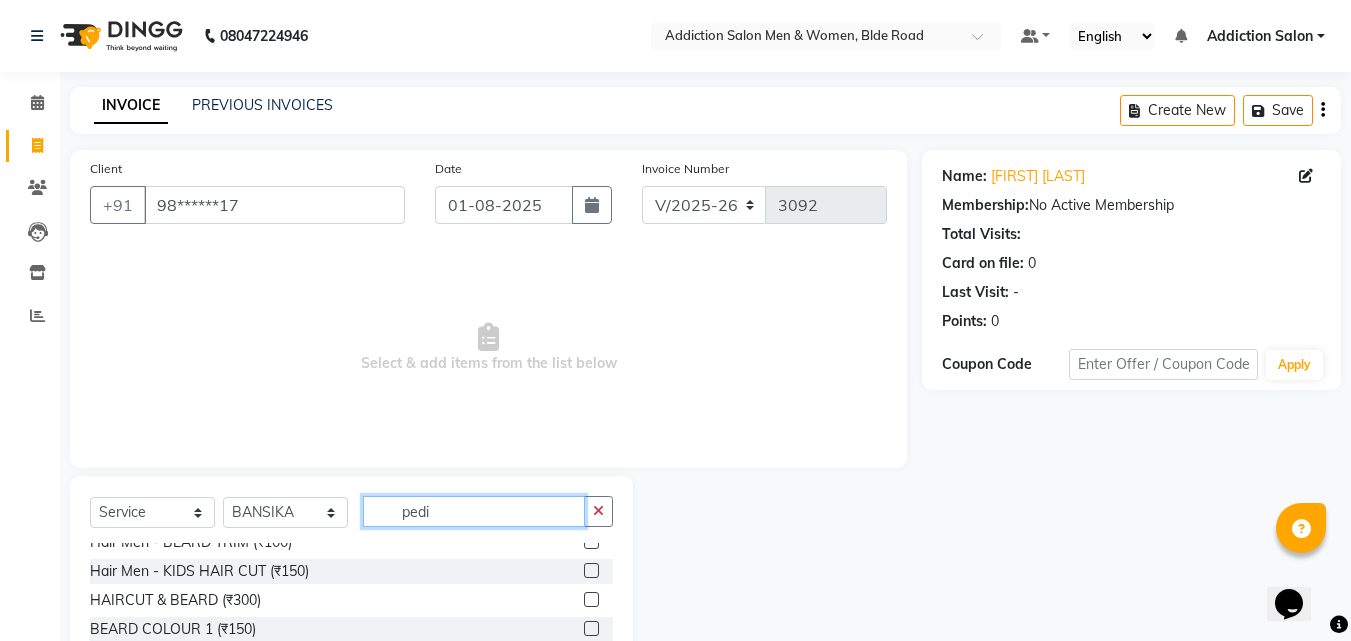 click on "pedi" 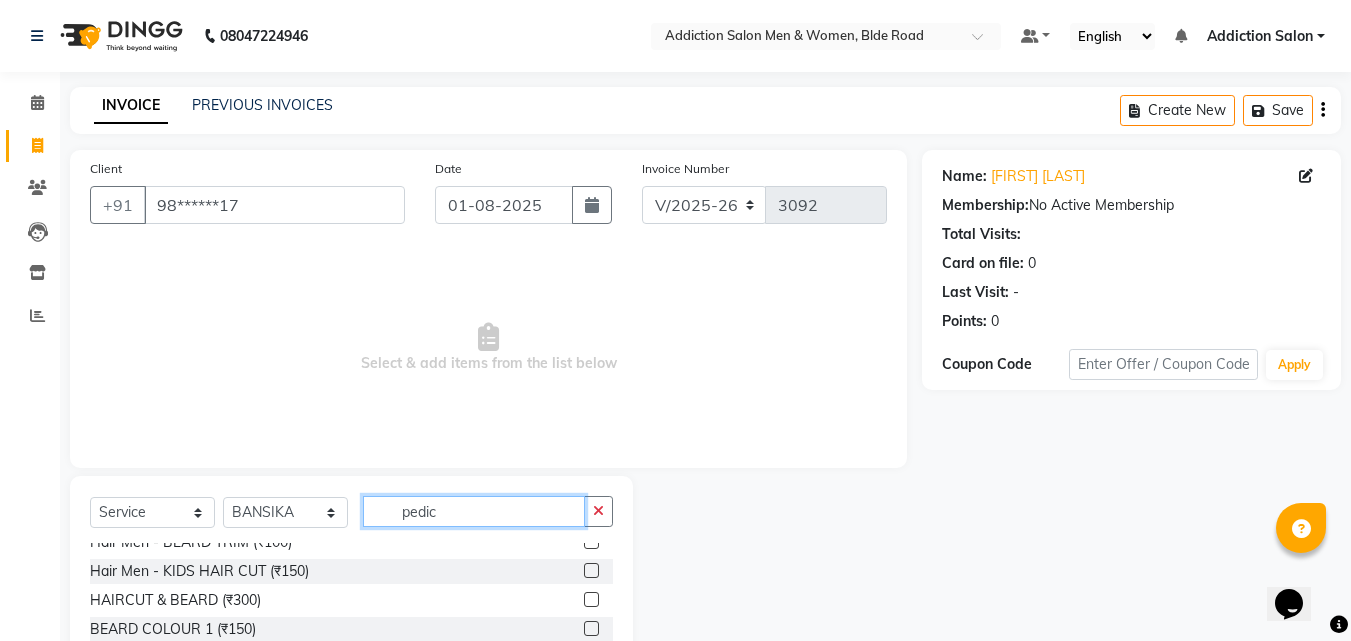 scroll, scrollTop: 61, scrollLeft: 0, axis: vertical 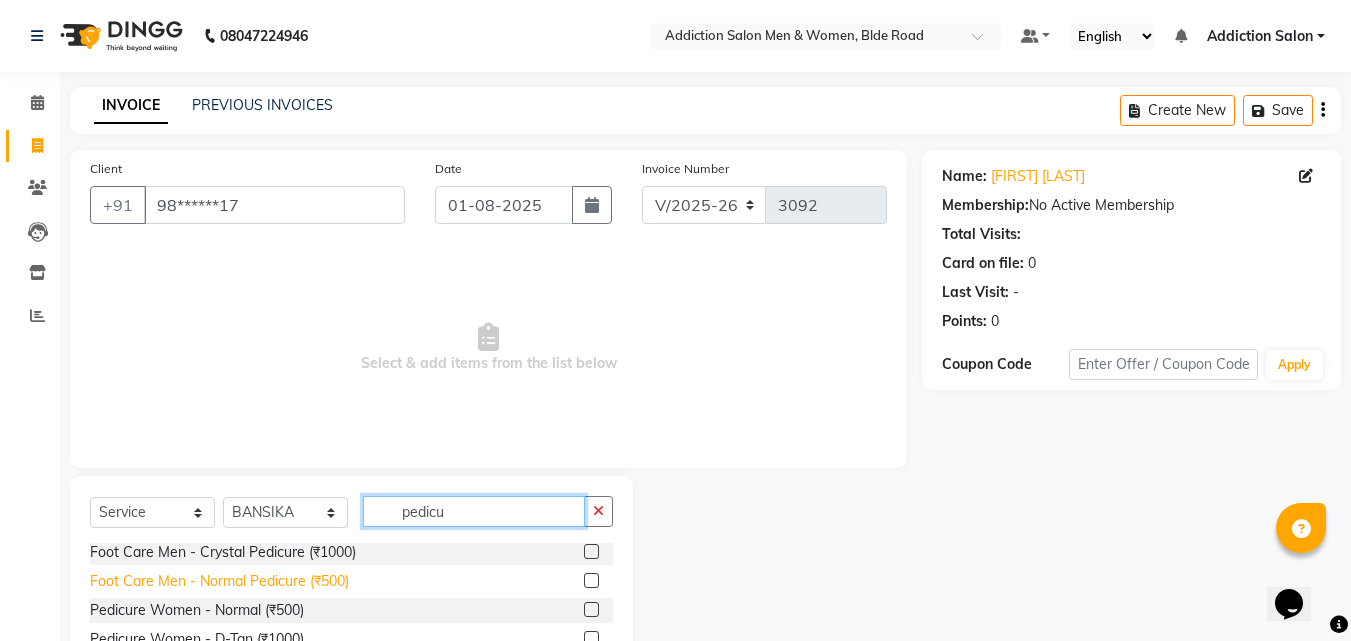 type on "pedicu" 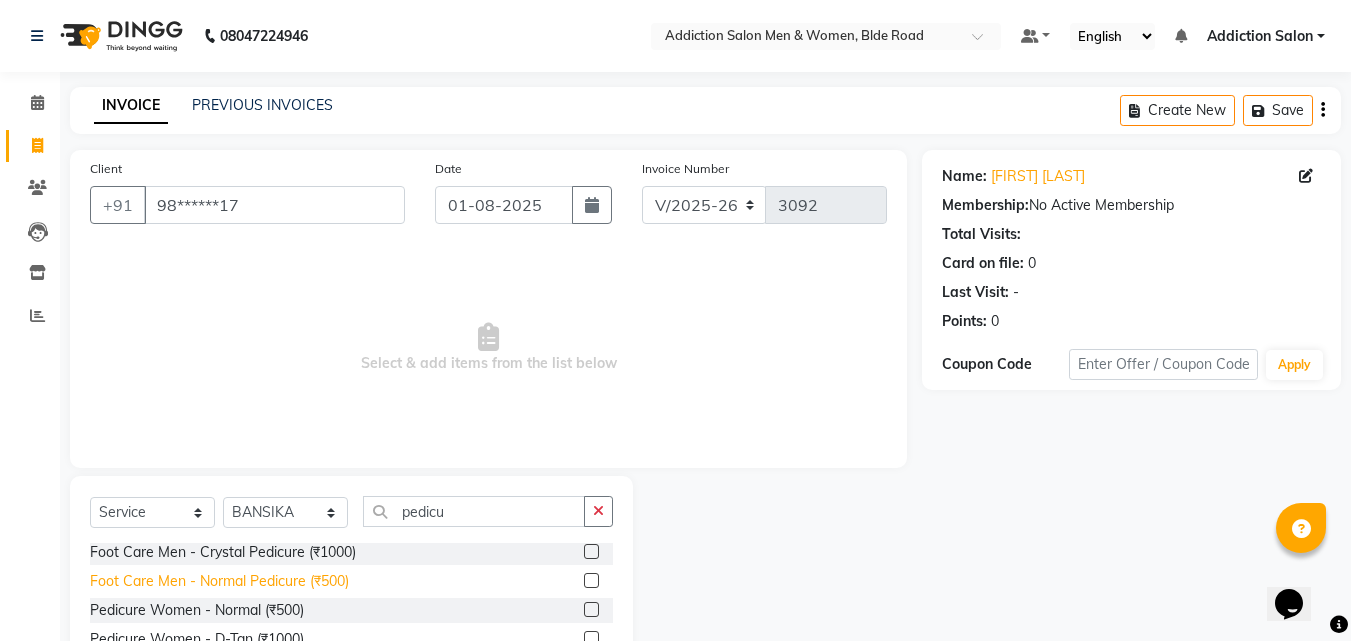 click on "Foot Care Men - Normal Pedicure (₹500)" 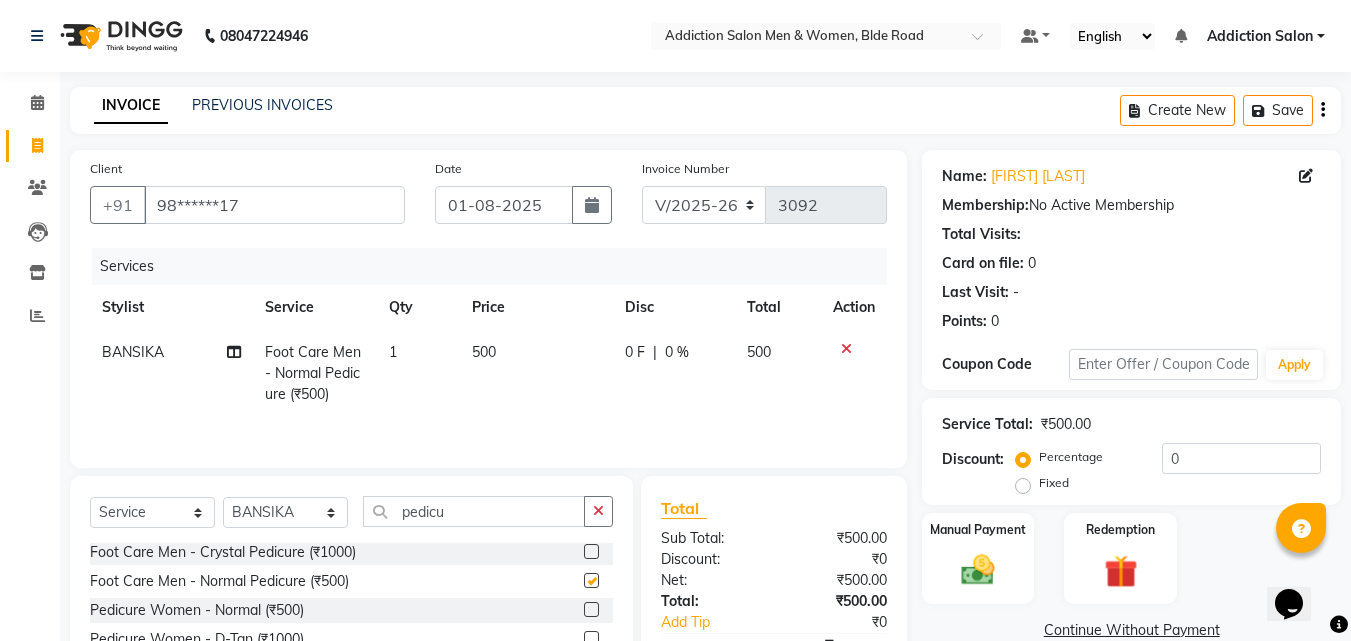 checkbox on "false" 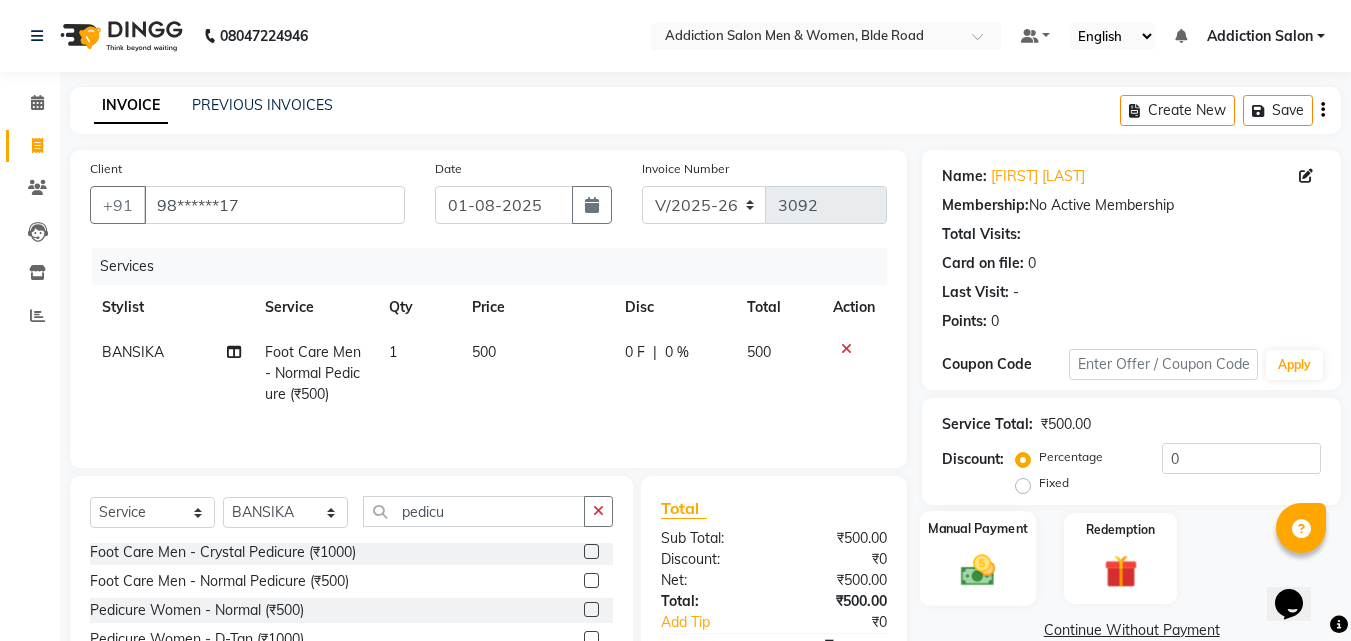 click on "Manual Payment" 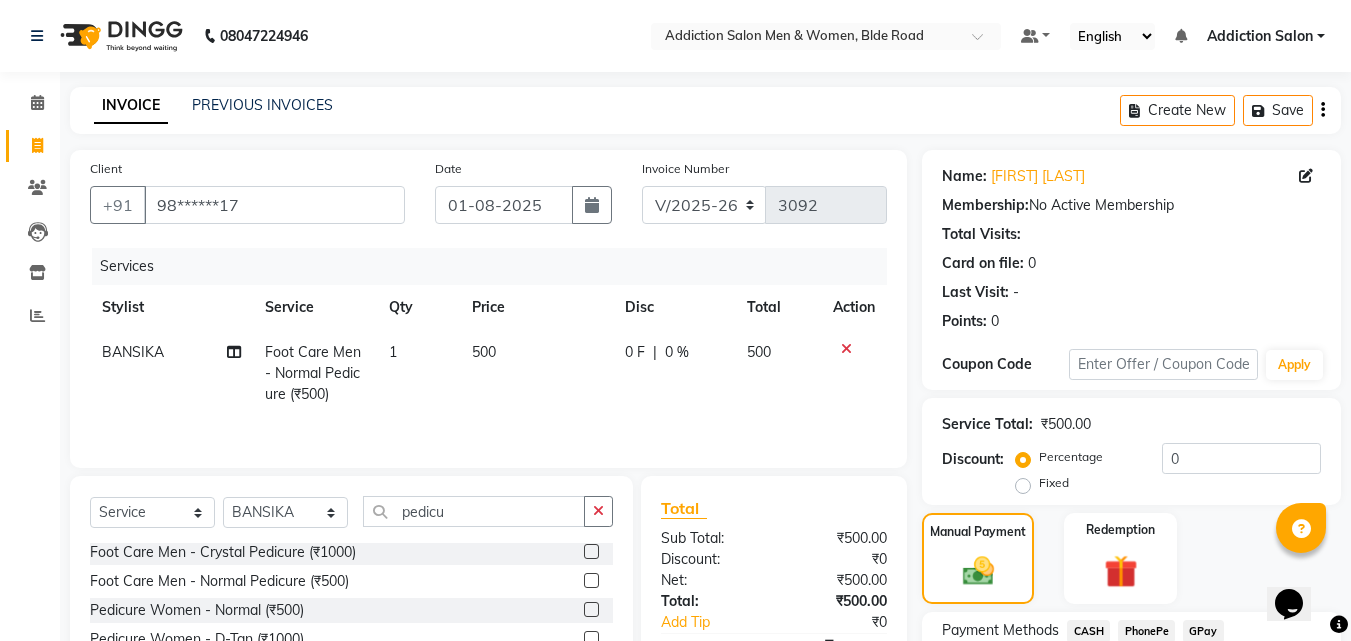 click on "PhonePe" 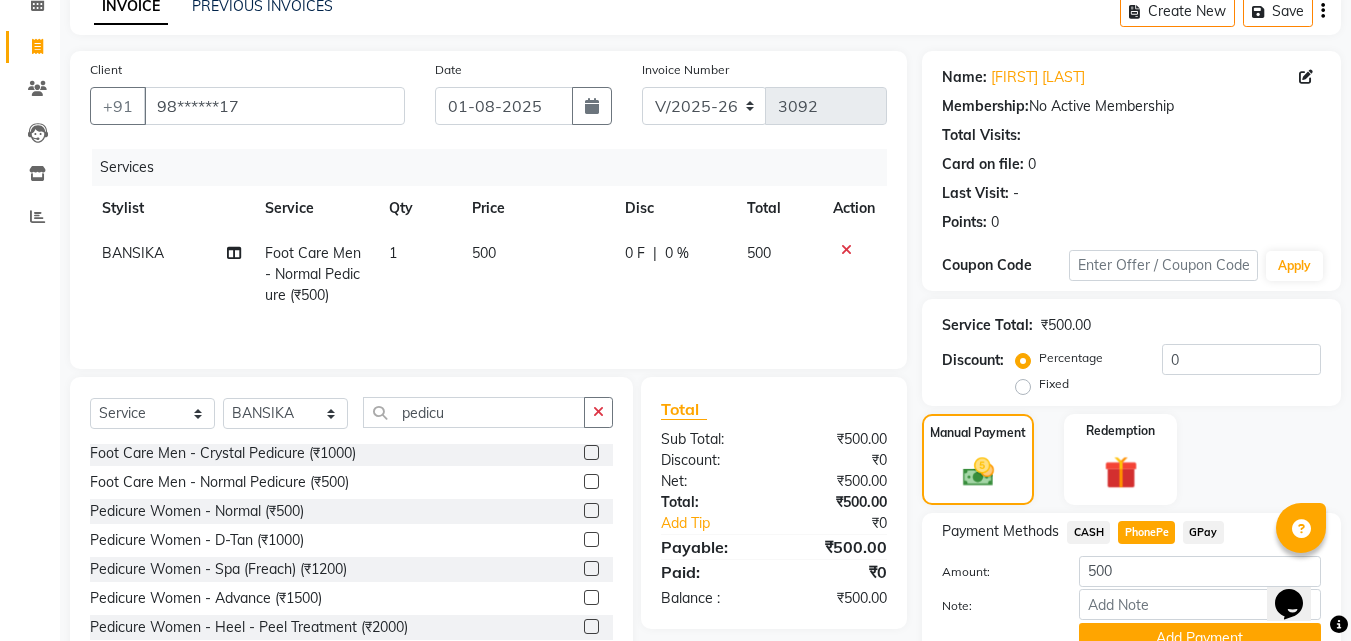 scroll, scrollTop: 191, scrollLeft: 0, axis: vertical 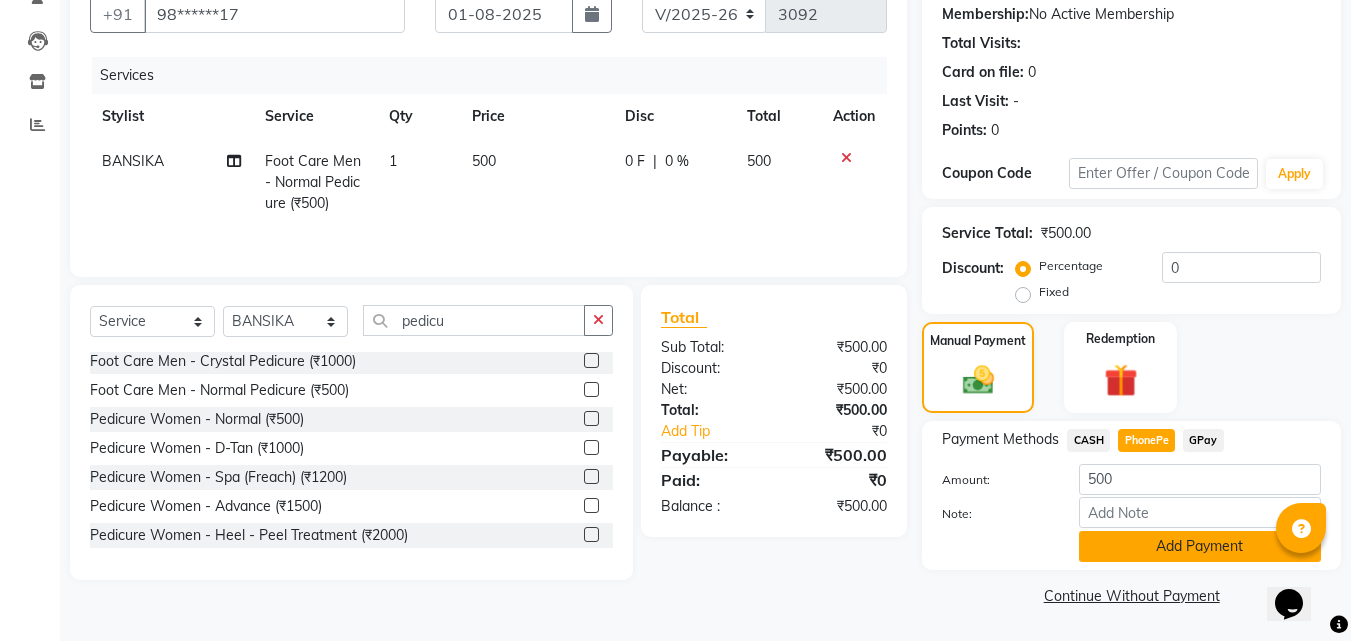 click on "Add Payment" 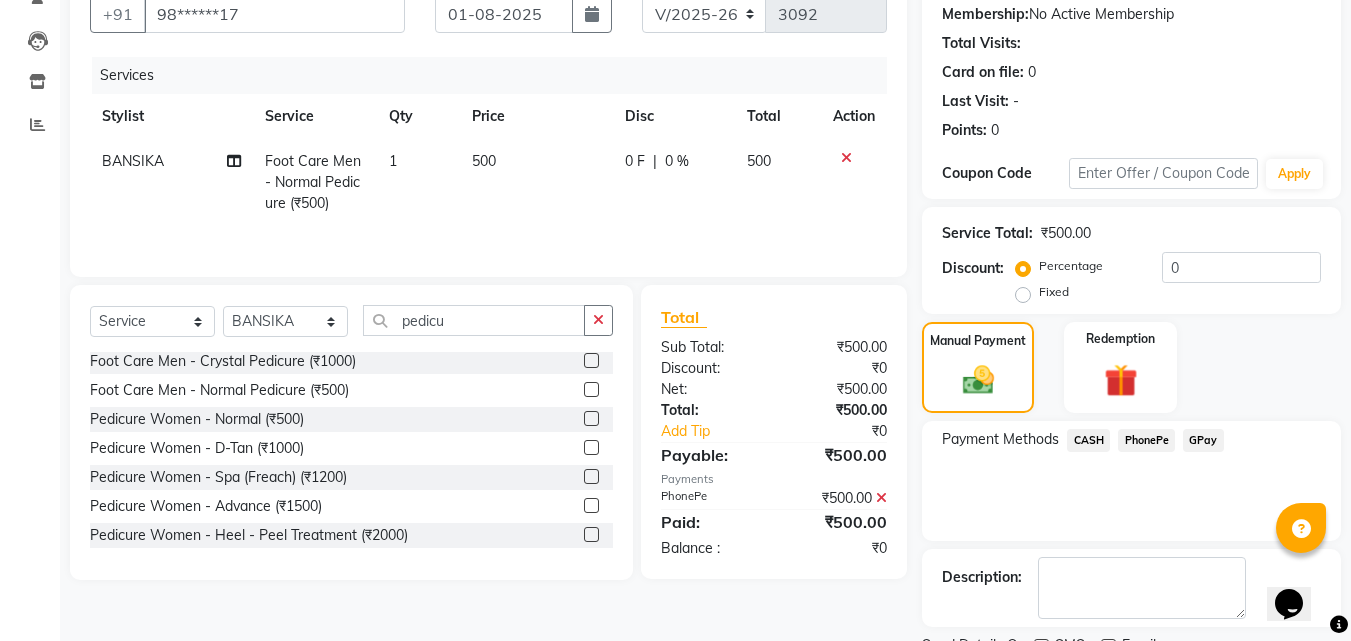 scroll, scrollTop: 275, scrollLeft: 0, axis: vertical 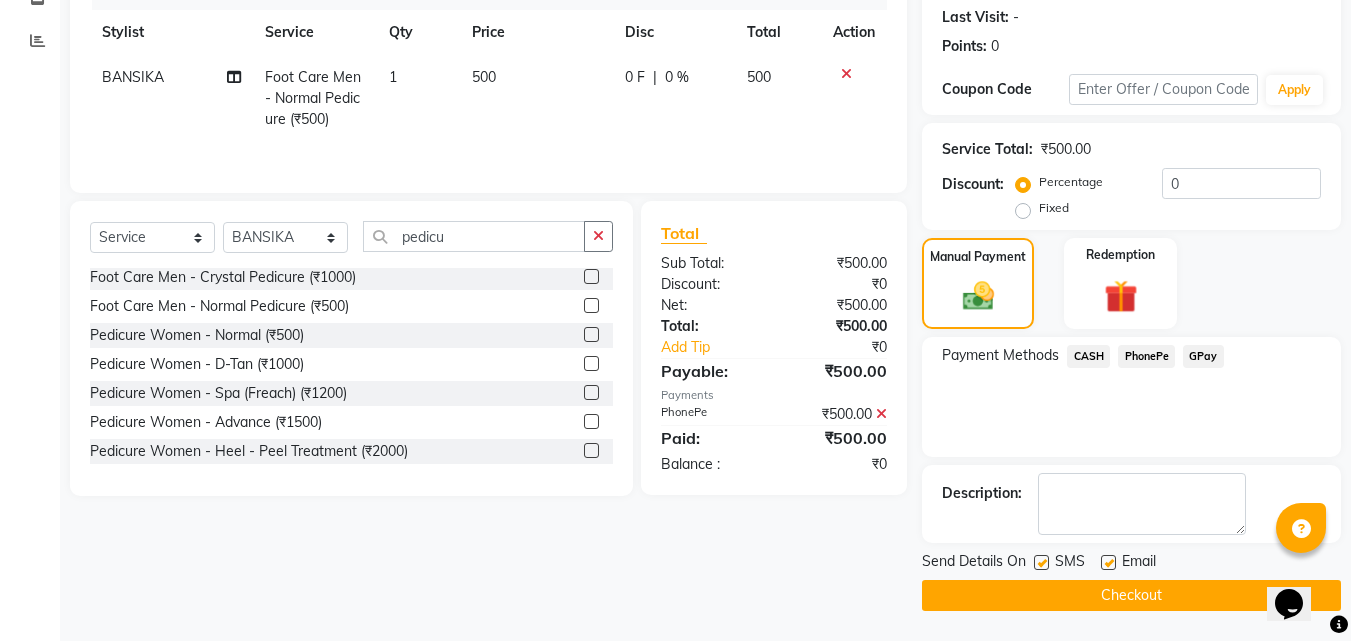 click on "Checkout" 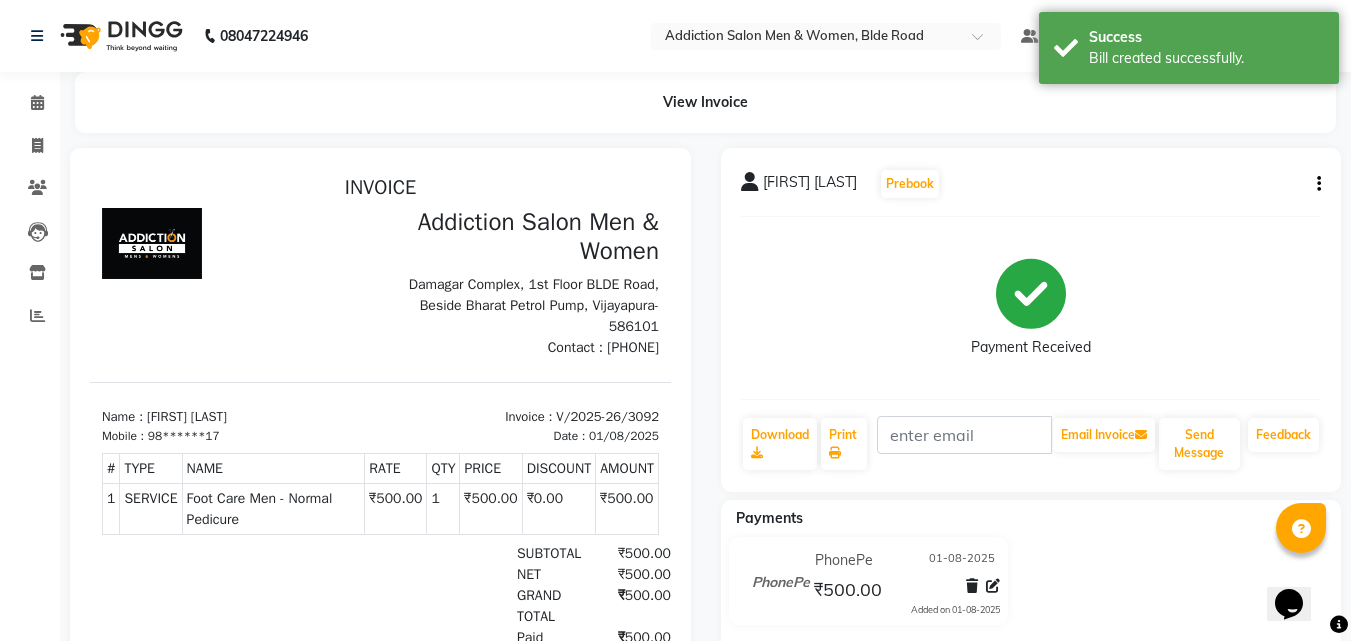 scroll, scrollTop: 0, scrollLeft: 0, axis: both 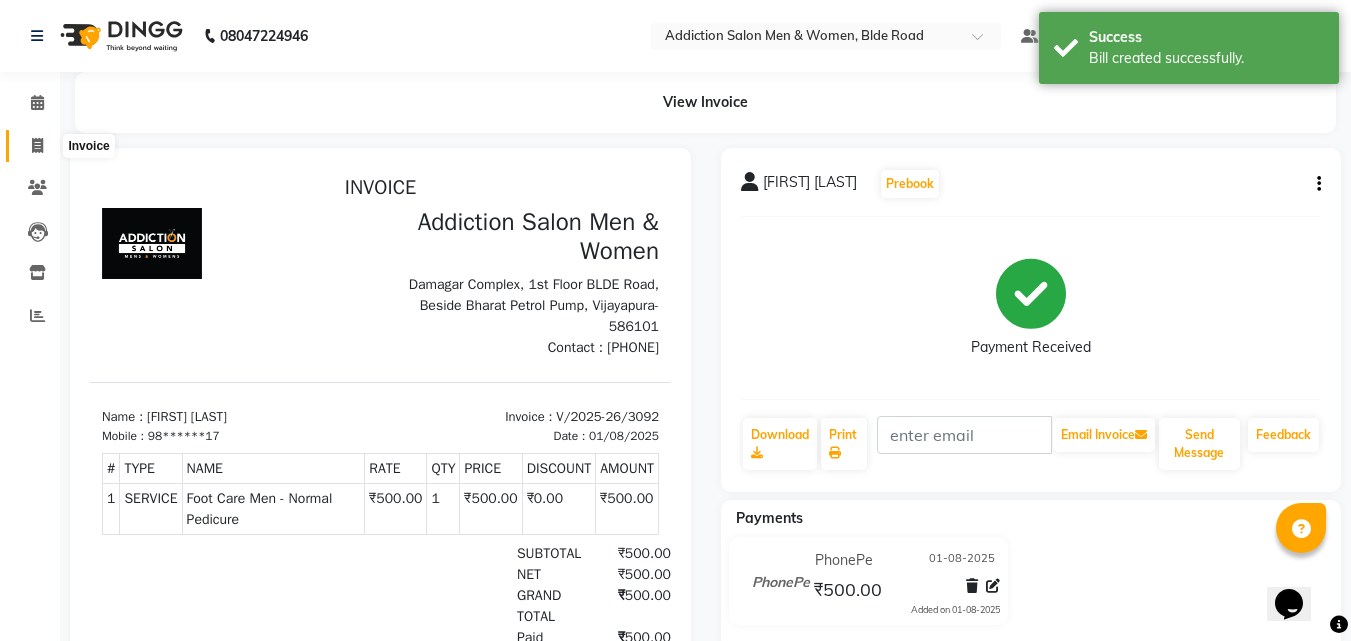 click 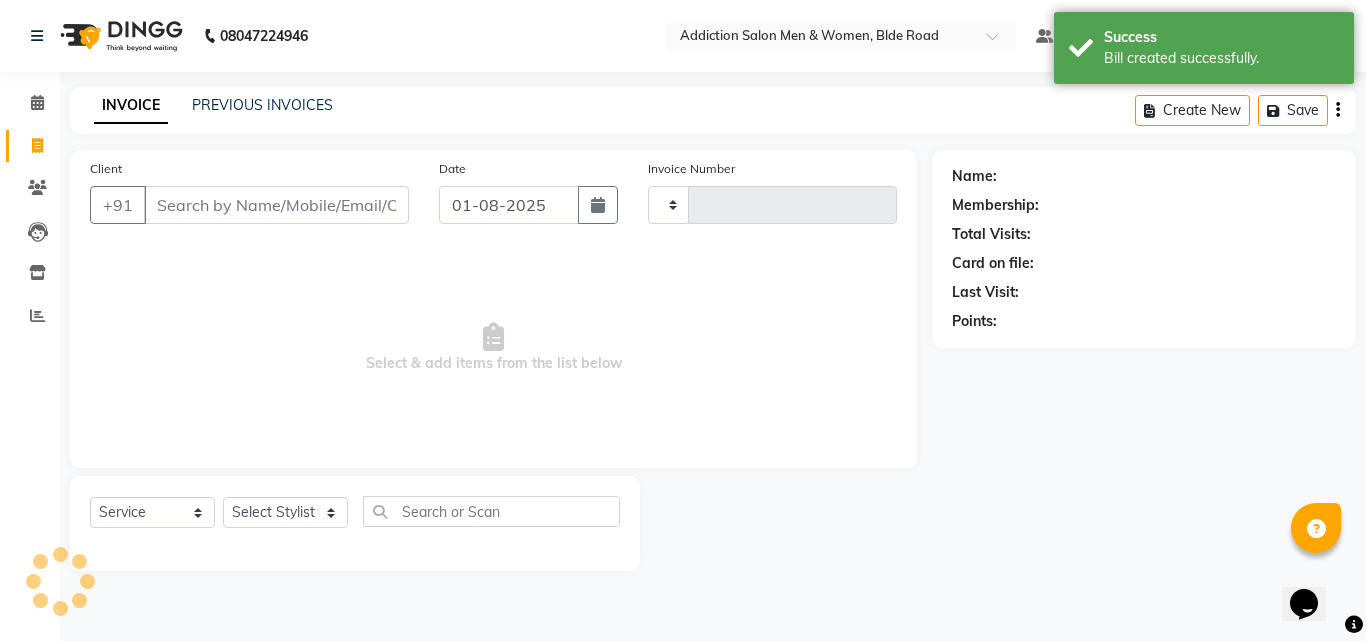 type on "3093" 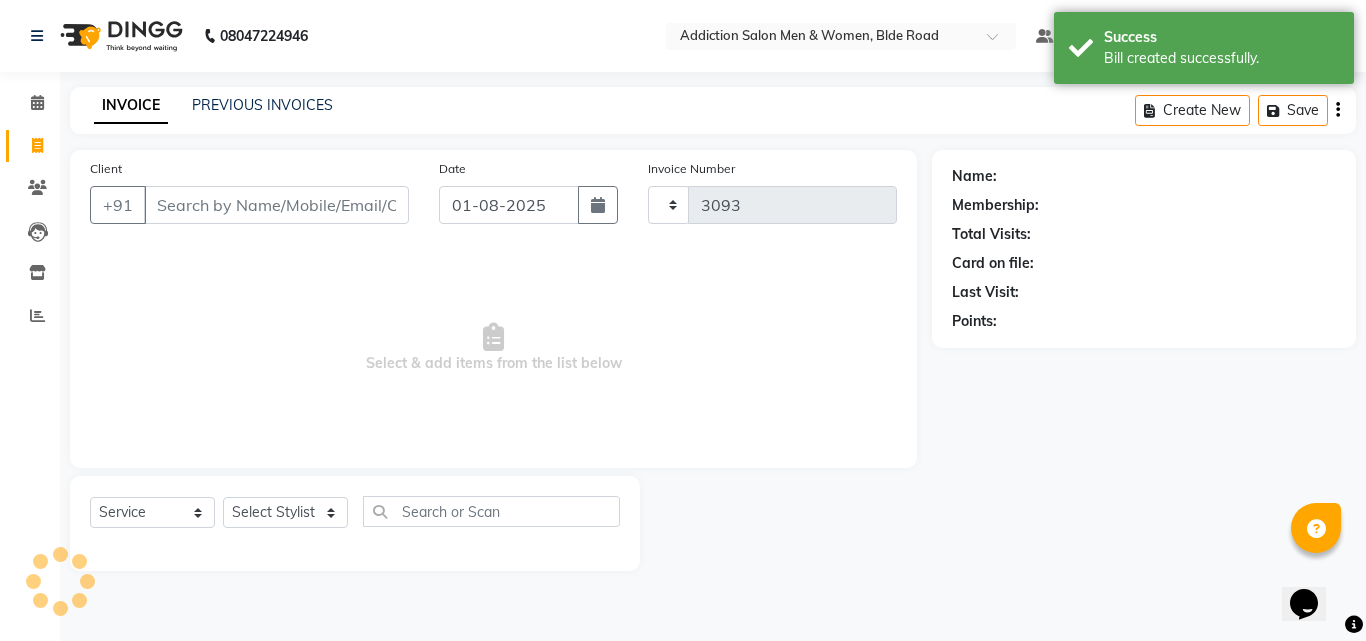 select on "6595" 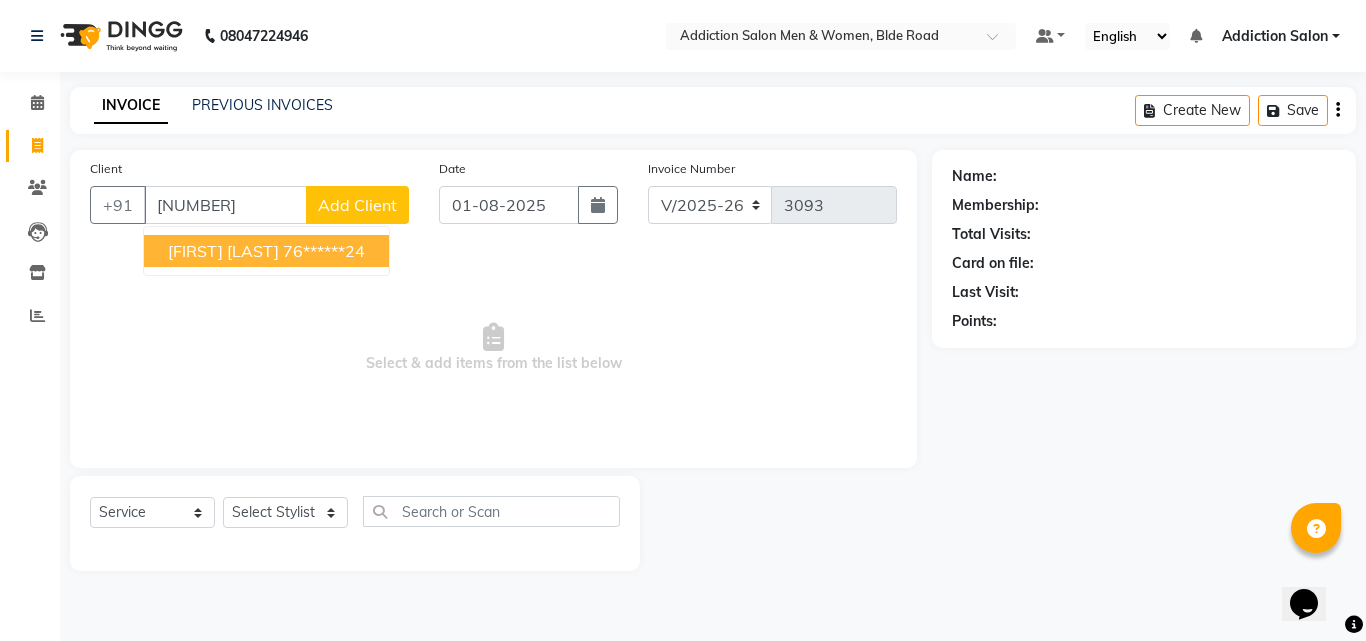 click on "[FIRST] [LAST]" at bounding box center [223, 251] 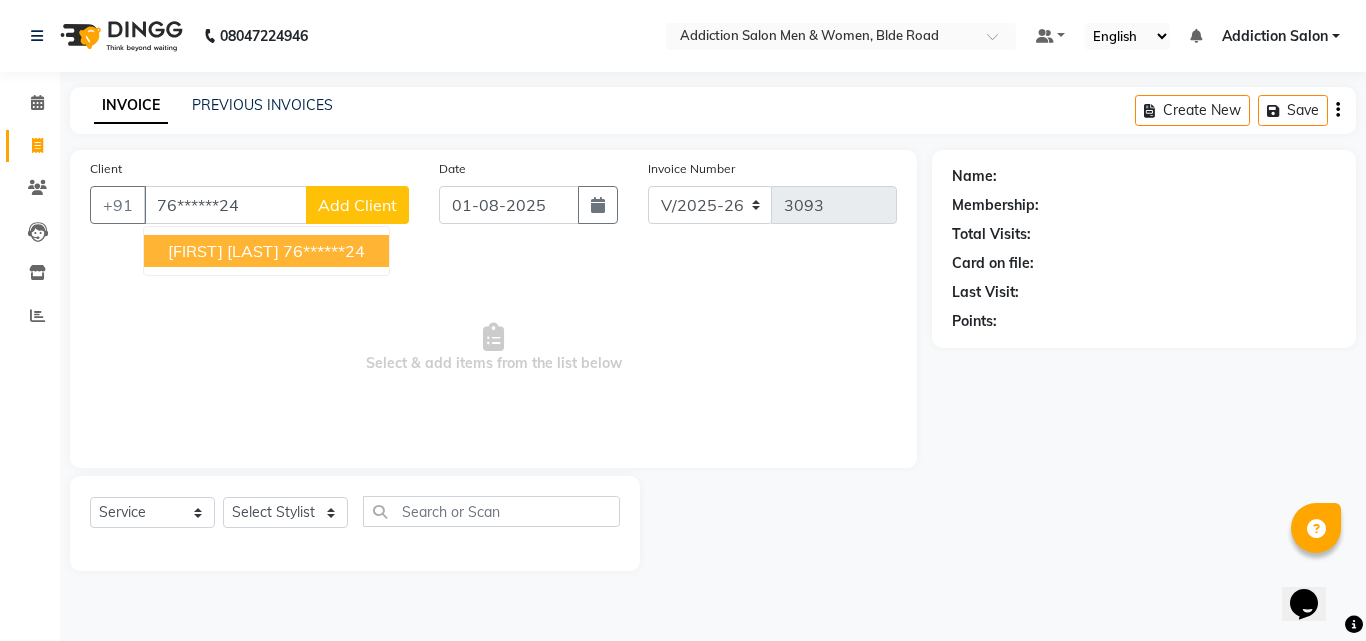 type on "76******24" 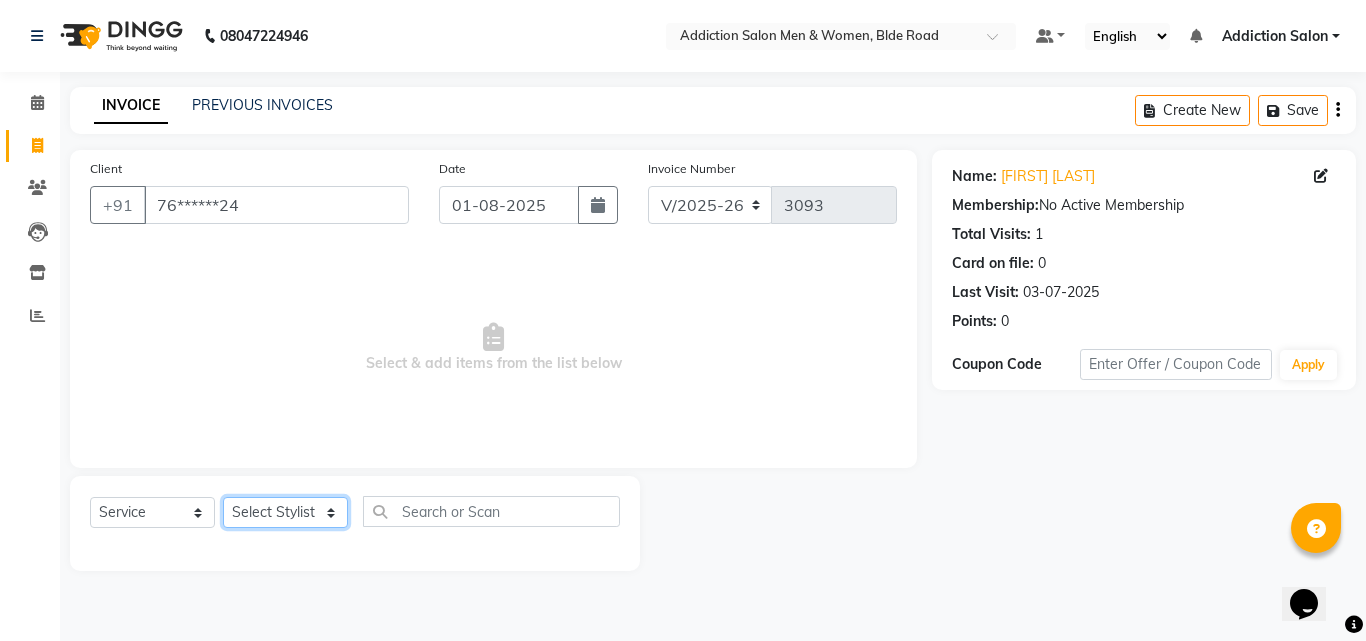 click on "Select Stylist Addiction Salon ANJALI BANSIKA Kamal KARAN KOUSHIK Nikhil Nilesh  pal Pranav REKHA RATHOD SHARDA" 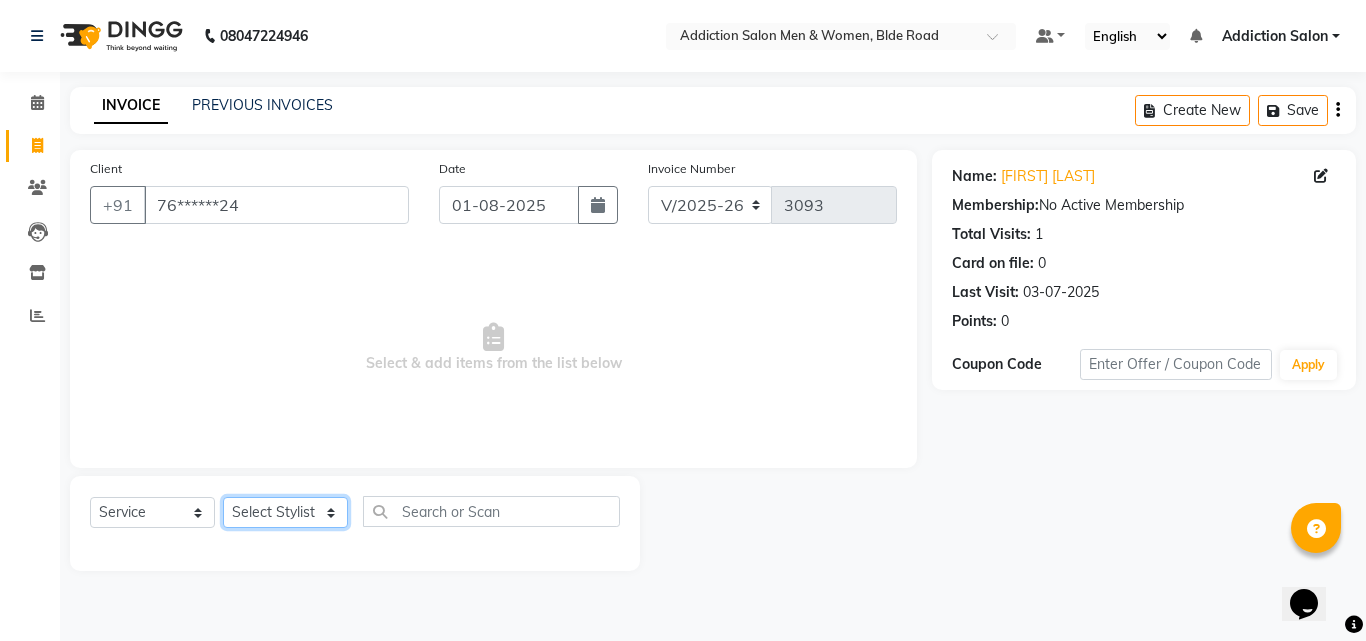 select on "61697" 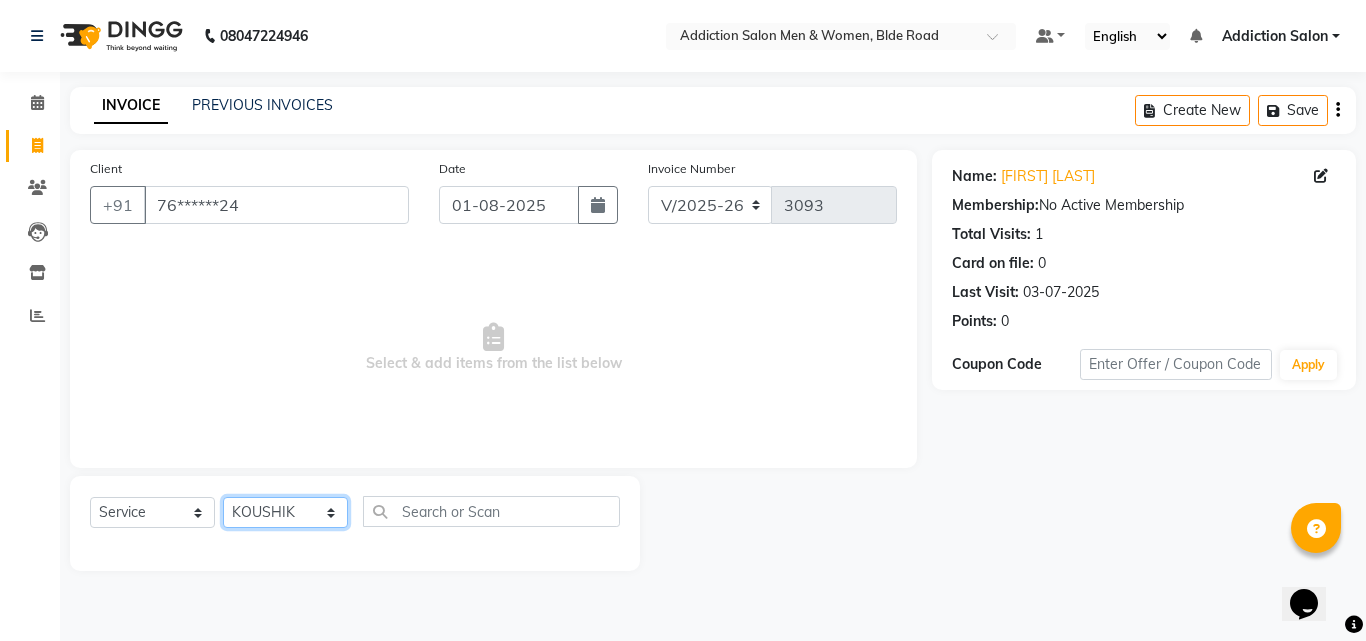 click on "Select Stylist Addiction Salon ANJALI BANSIKA Kamal KARAN KOUSHIK Nikhil Nilesh  pal Pranav REKHA RATHOD SHARDA" 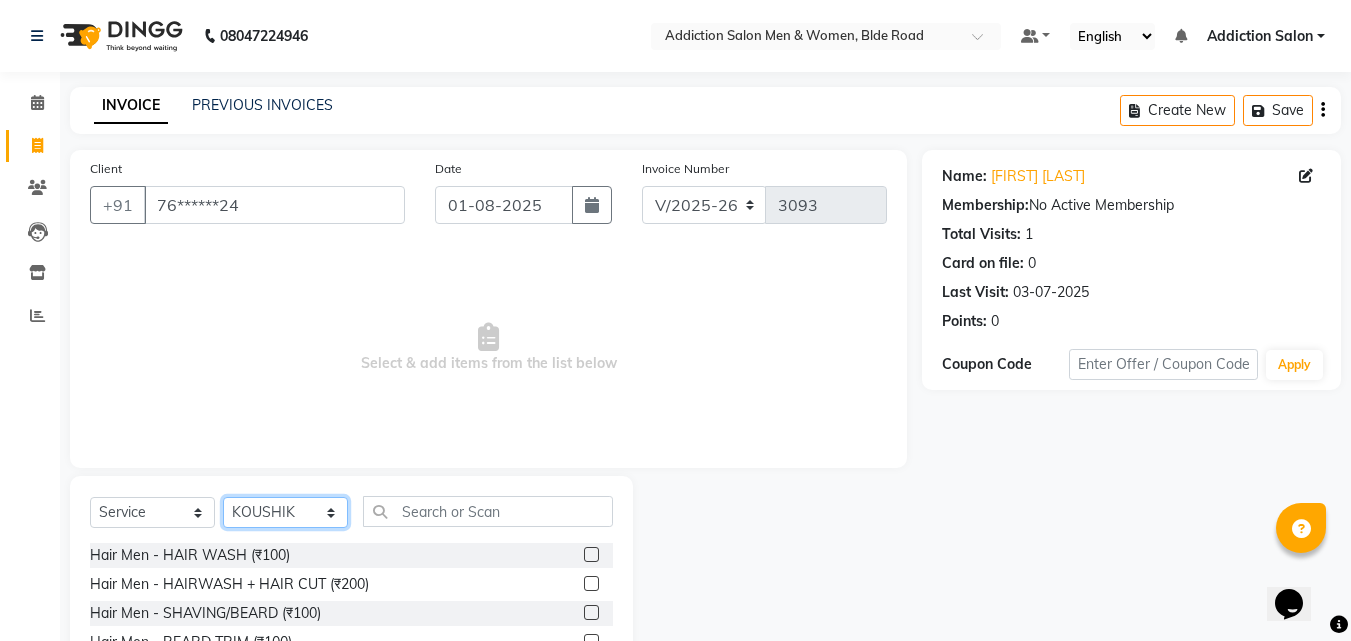 scroll, scrollTop: 100, scrollLeft: 0, axis: vertical 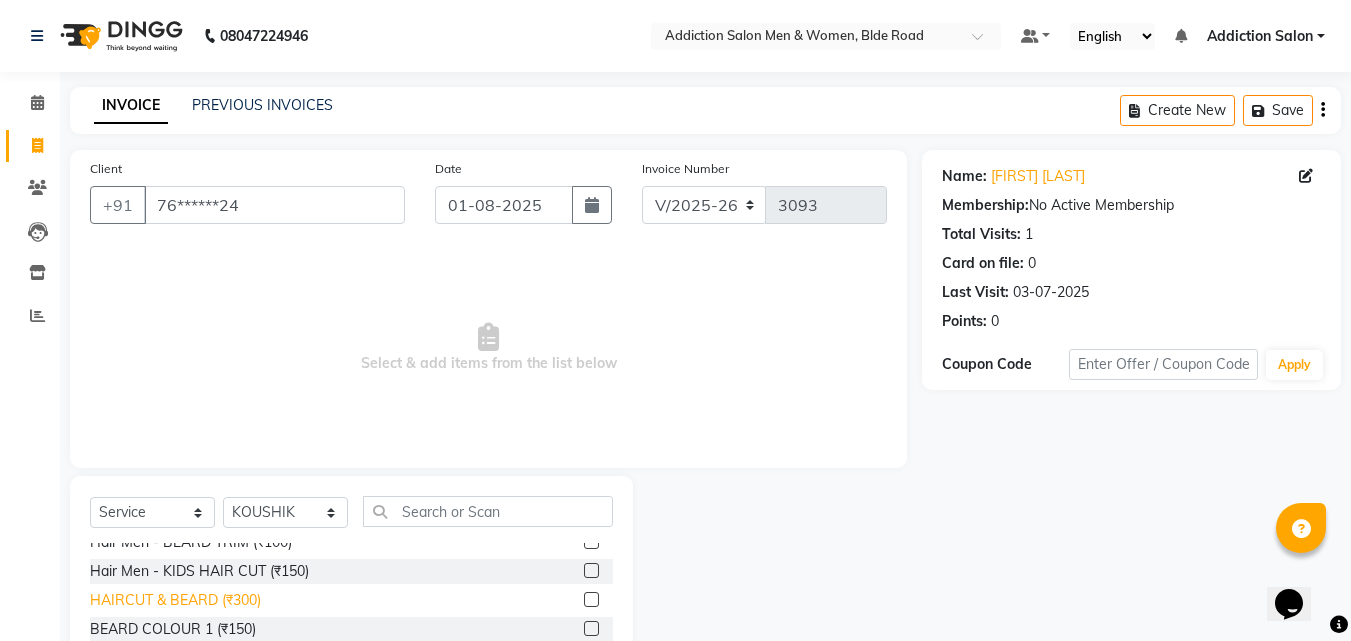 click on "HAIRCUT & BEARD (₹300)" 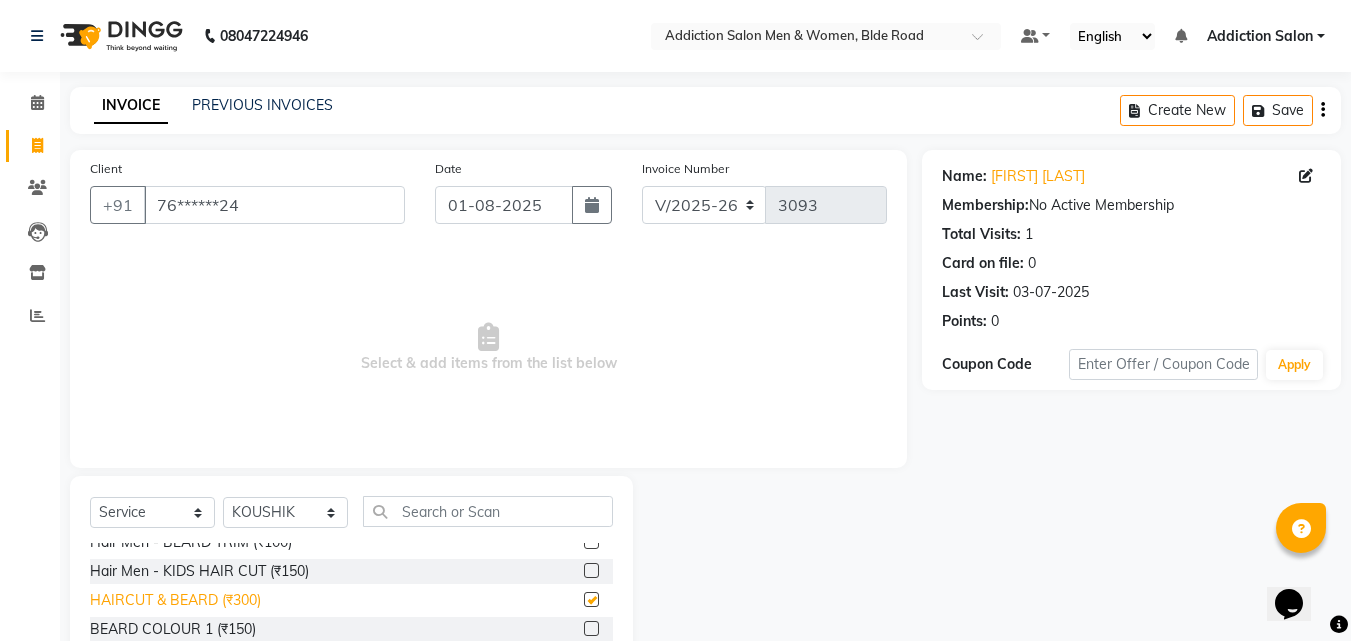 checkbox on "false" 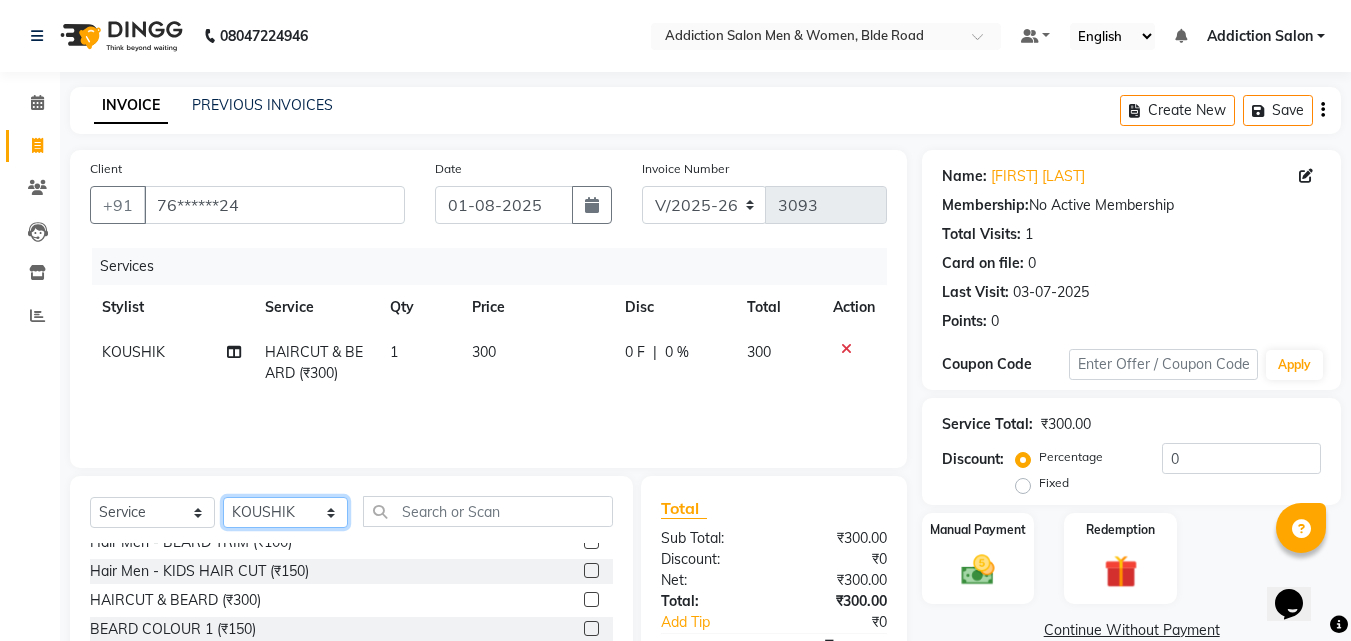 click on "Select Stylist Addiction Salon ANJALI BANSIKA Kamal KARAN KOUSHIK Nikhil Nilesh  pal Pranav REKHA RATHOD SHARDA" 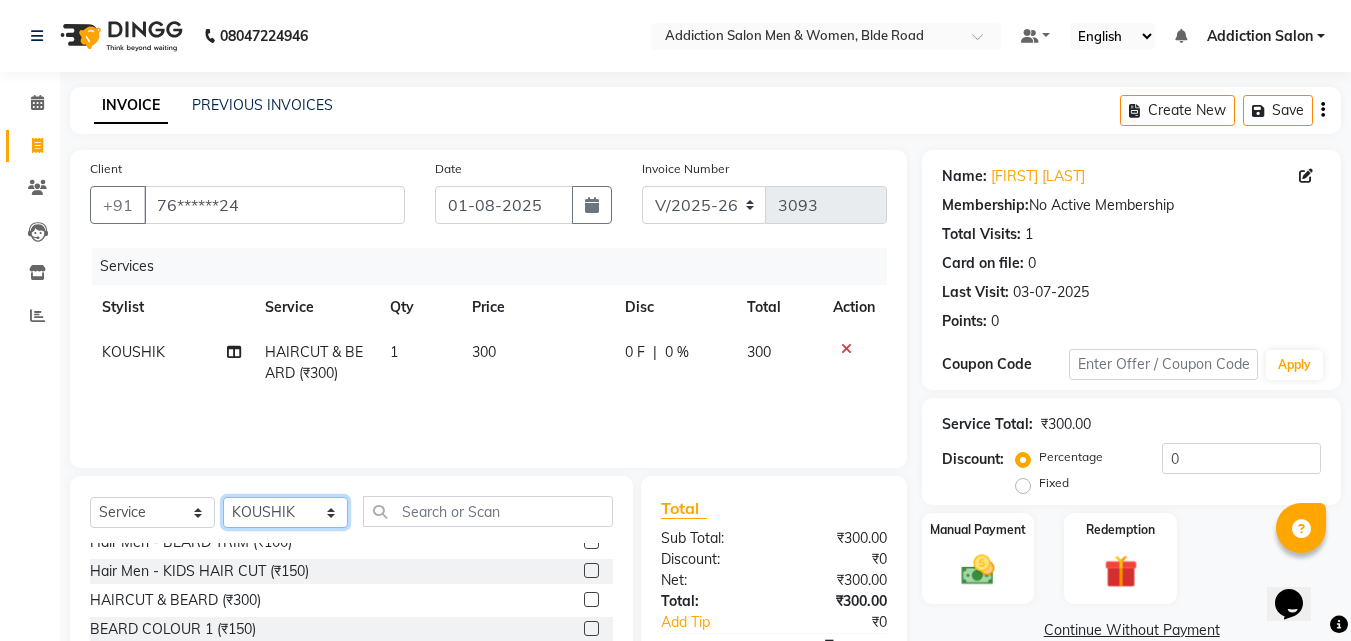 select on "86847" 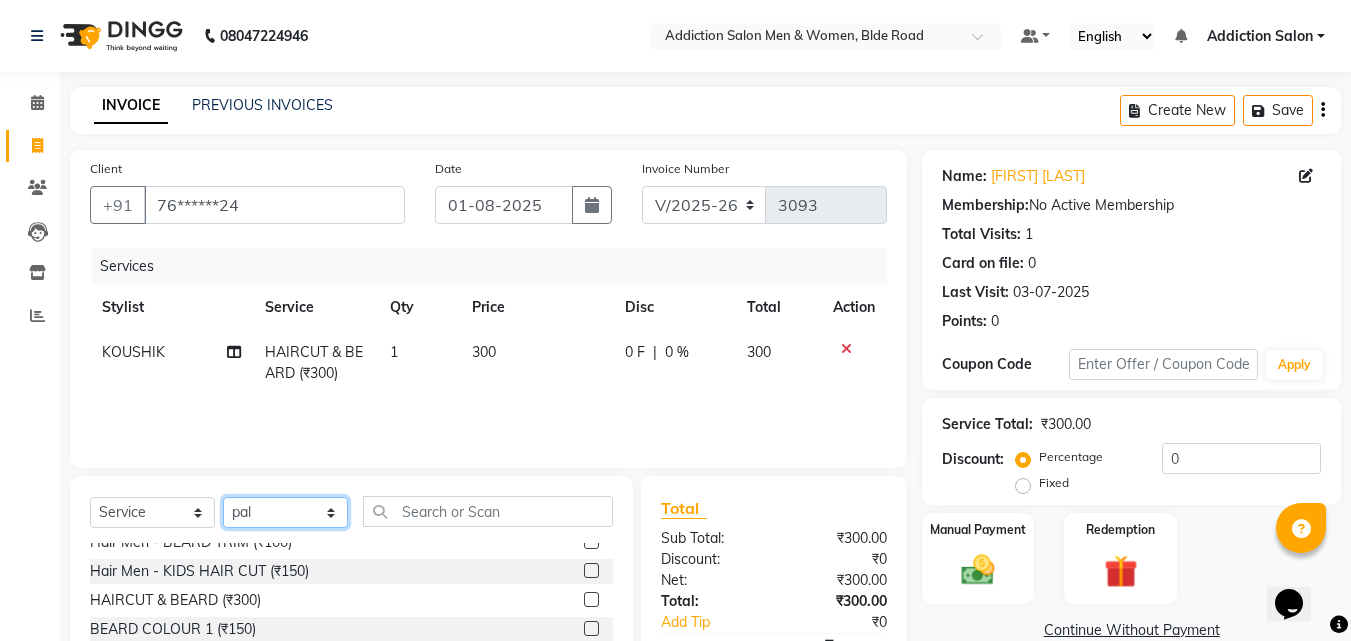 click on "Select Stylist Addiction Salon ANJALI BANSIKA Kamal KARAN KOUSHIK Nikhil Nilesh  pal Pranav REKHA RATHOD SHARDA" 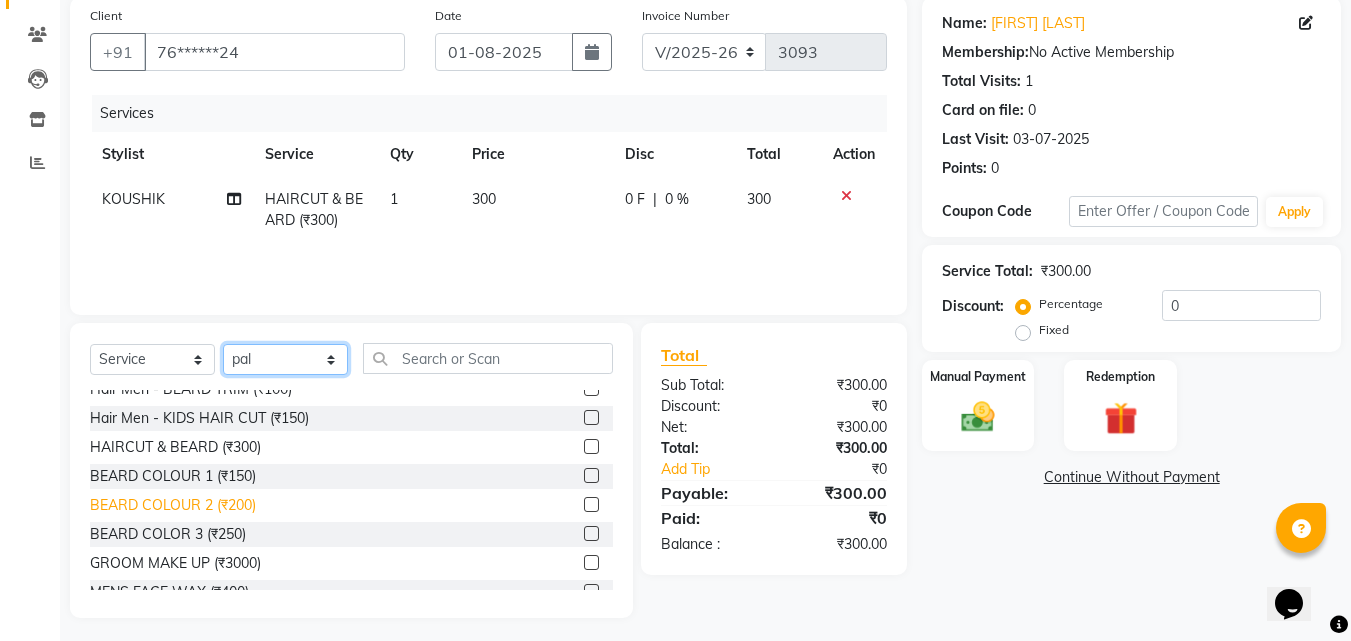scroll, scrollTop: 160, scrollLeft: 0, axis: vertical 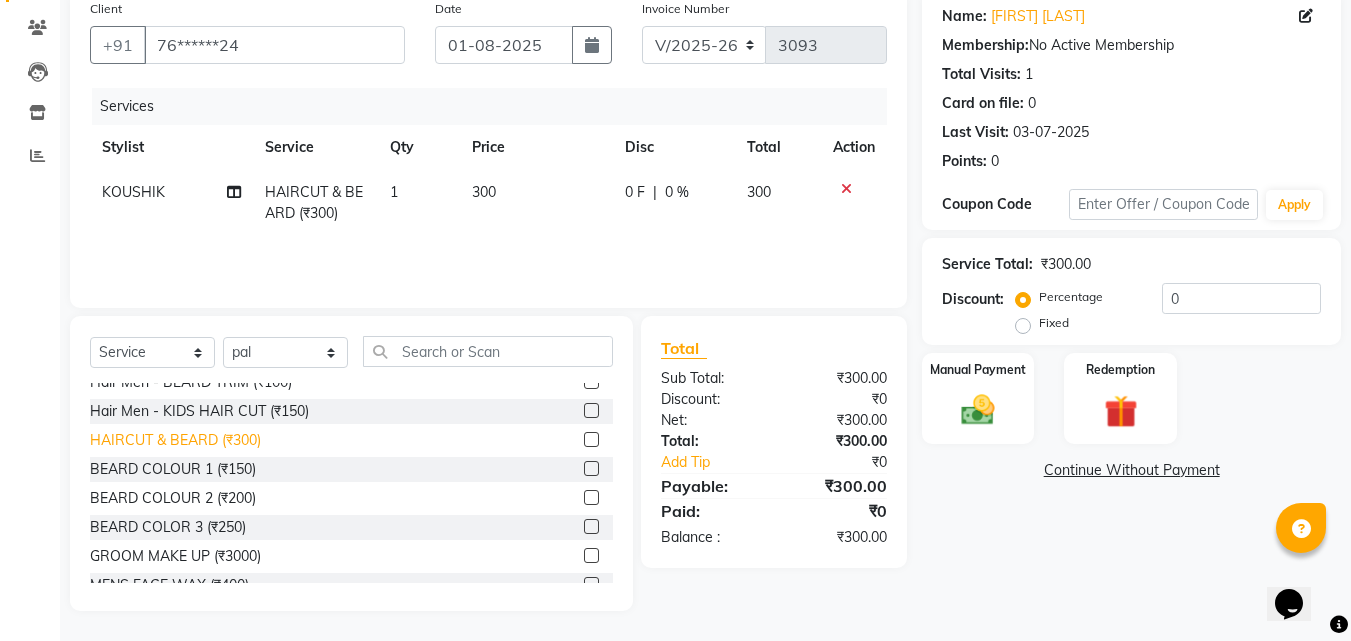 click on "HAIRCUT & BEARD (₹300)" 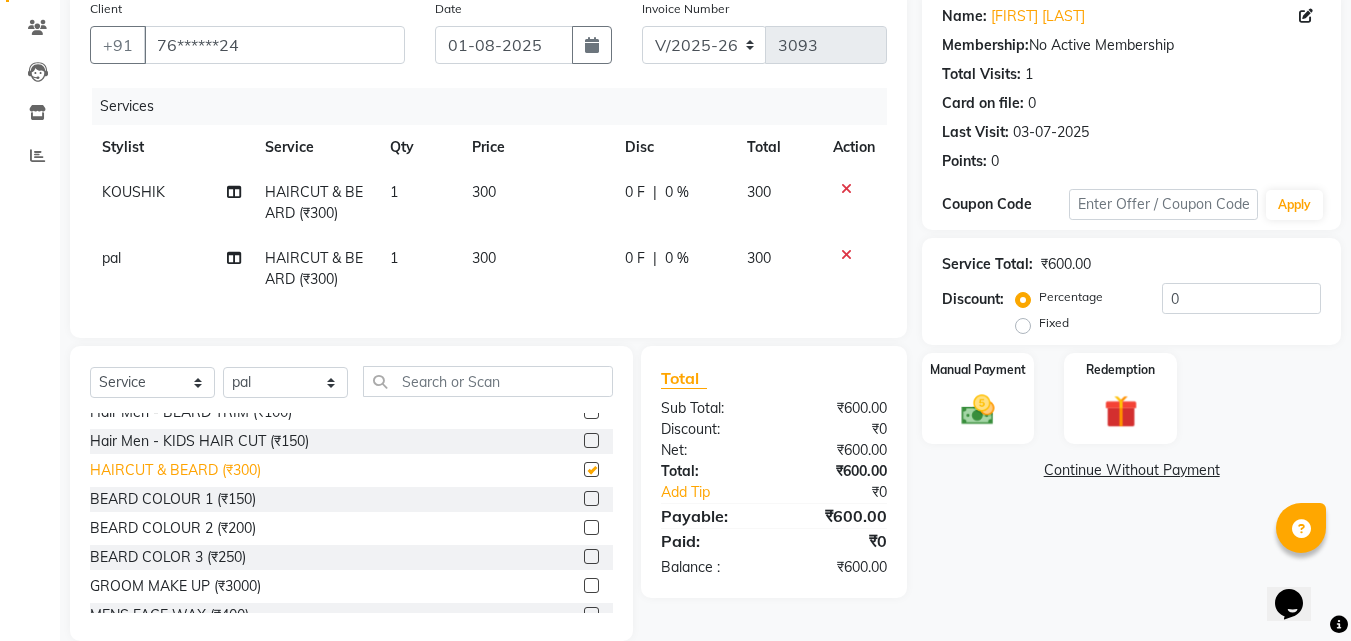 checkbox on "false" 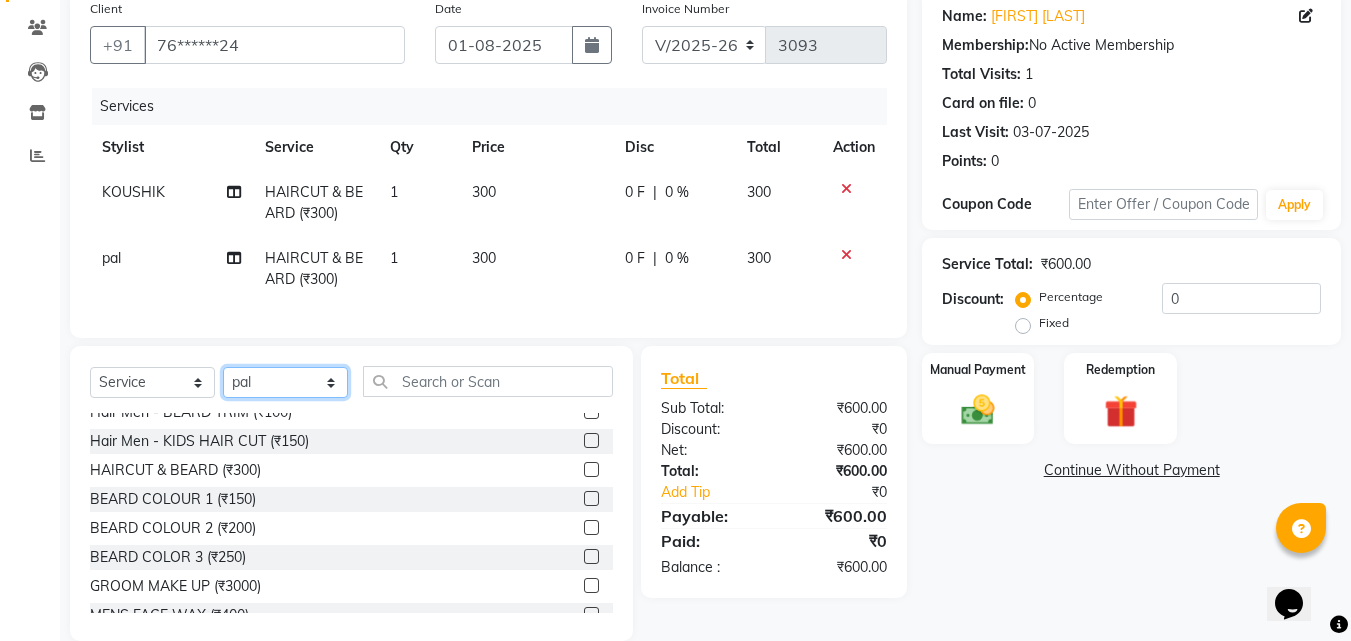 click on "Select Stylist Addiction Salon ANJALI BANSIKA Kamal KARAN KOUSHIK Nikhil Nilesh  pal Pranav REKHA RATHOD SHARDA" 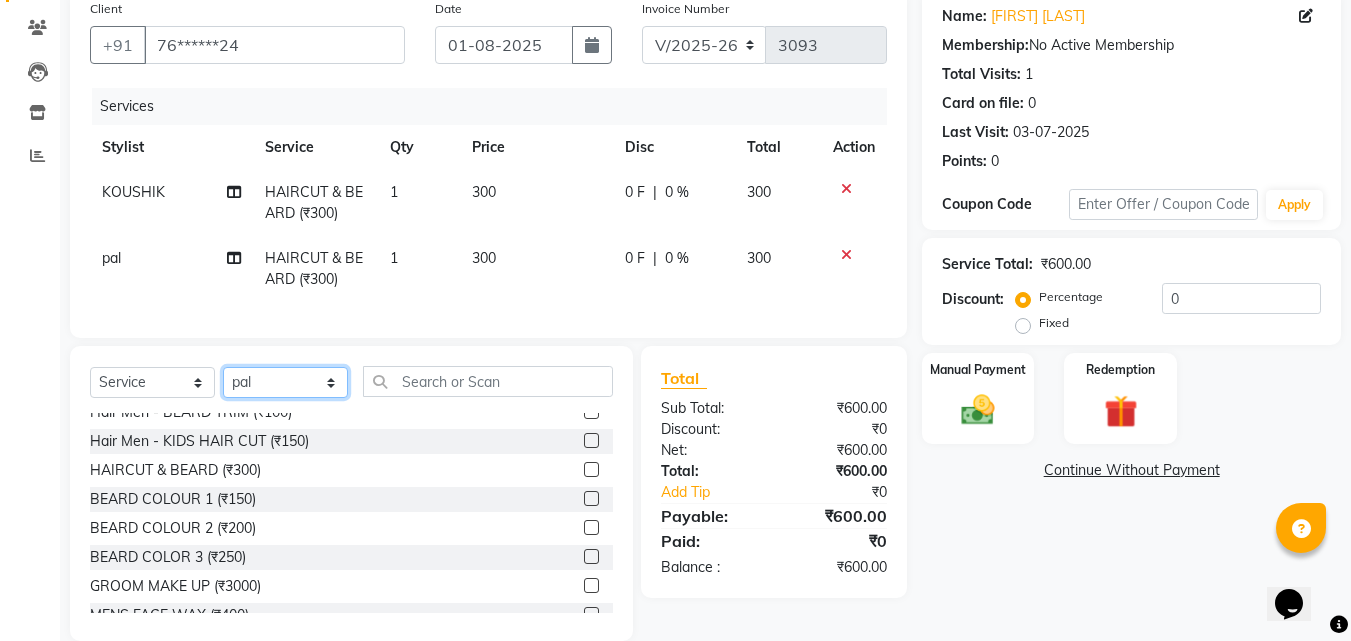 select on "67107" 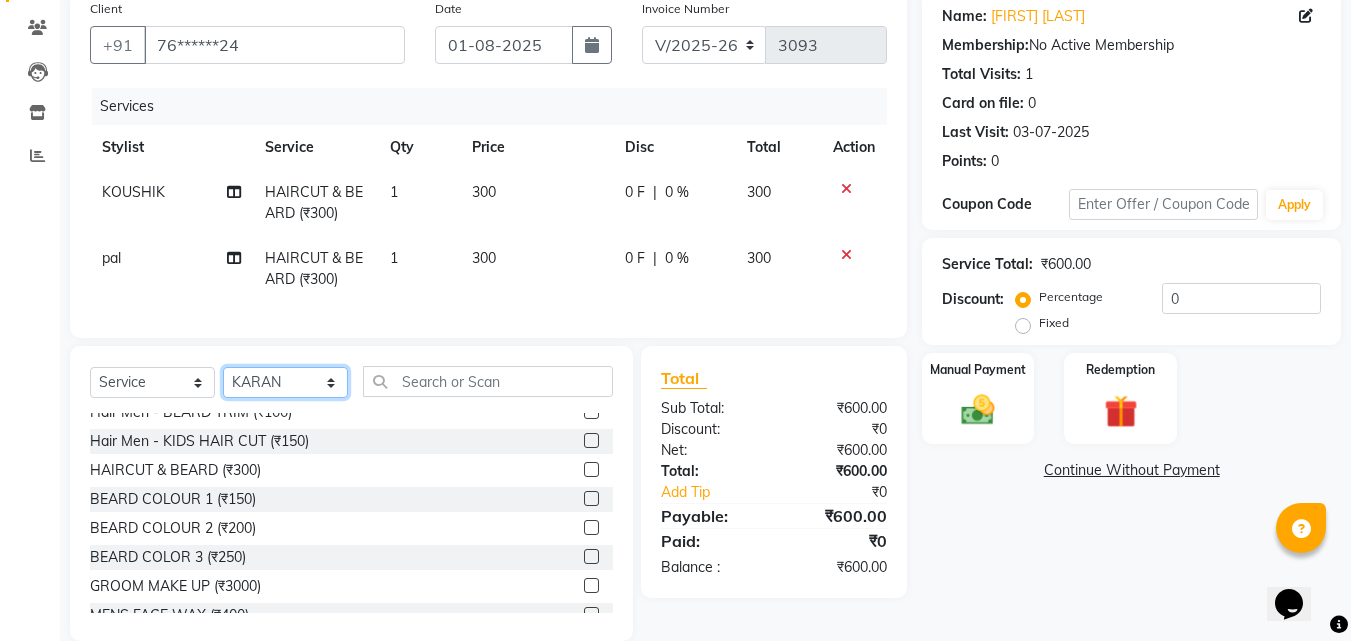 click on "Select Stylist Addiction Salon ANJALI BANSIKA Kamal KARAN KOUSHIK Nikhil Nilesh  pal Pranav REKHA RATHOD SHARDA" 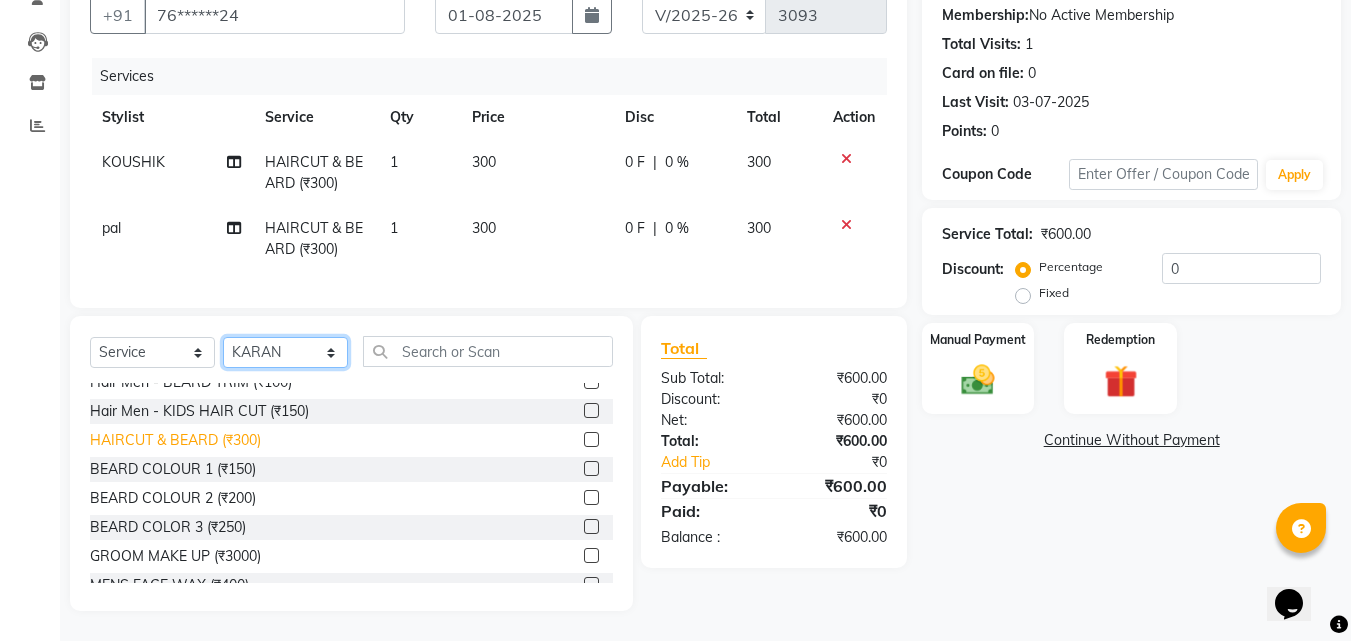 scroll, scrollTop: 205, scrollLeft: 0, axis: vertical 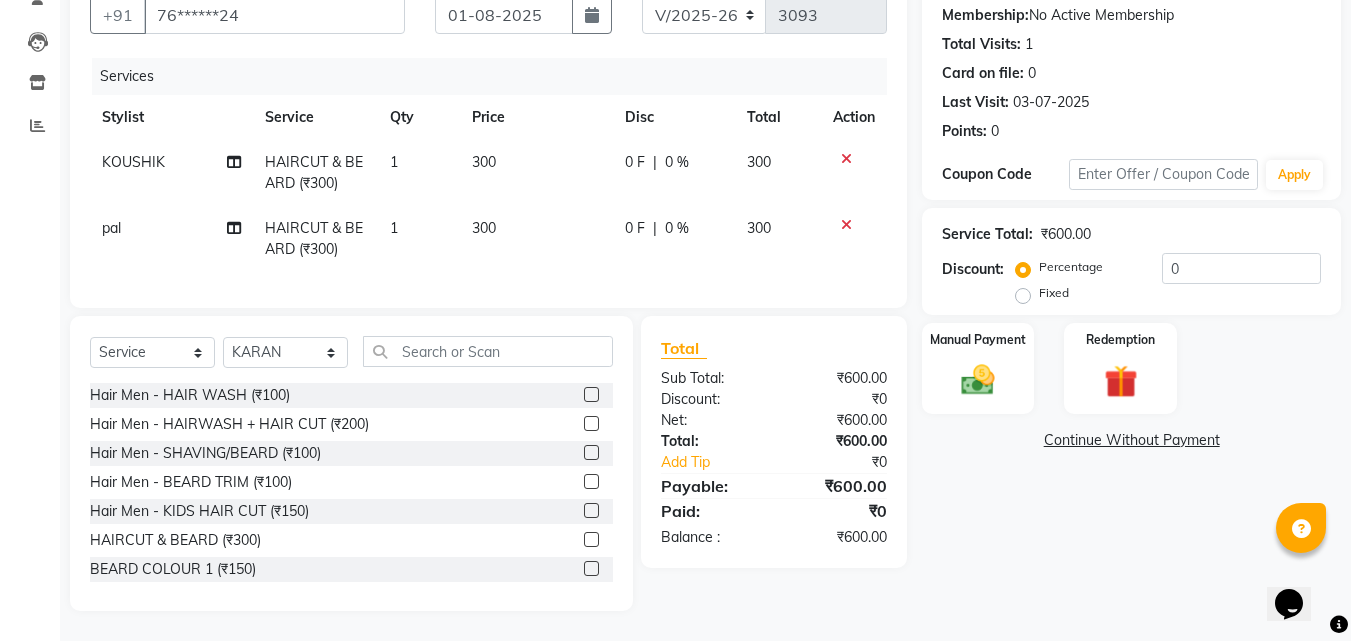 click on "Hair Men - HAIRWASH + HAIR CUT (₹200)" 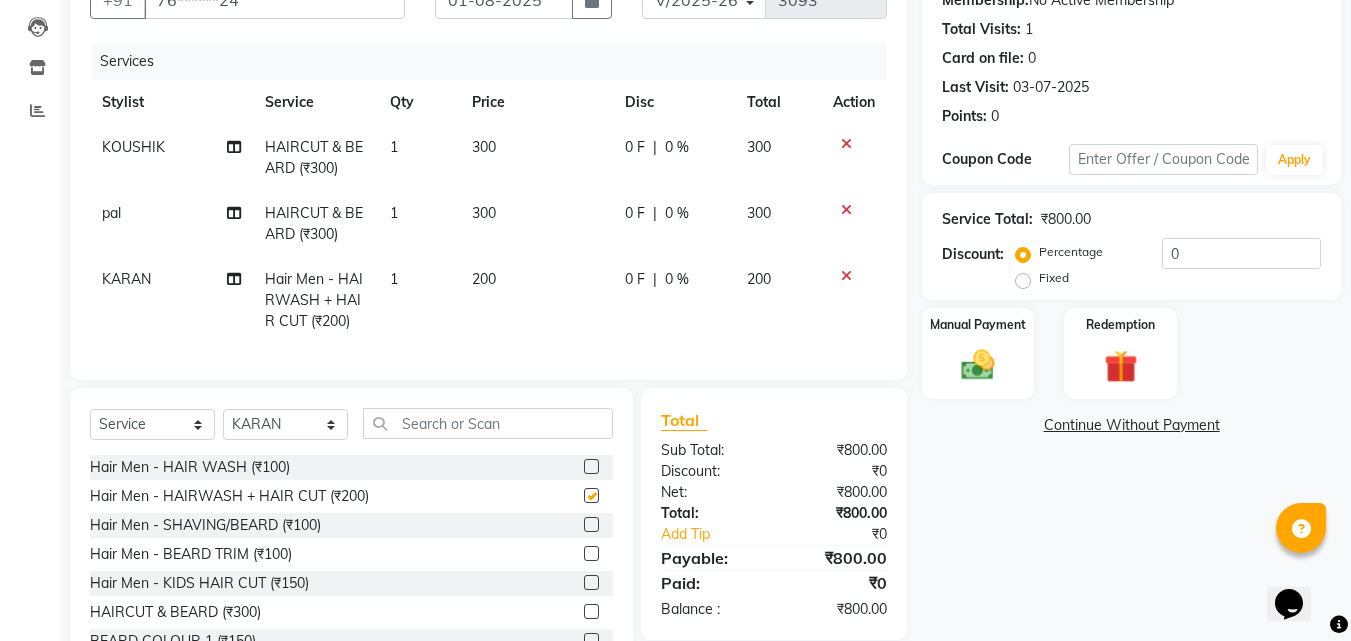 checkbox on "false" 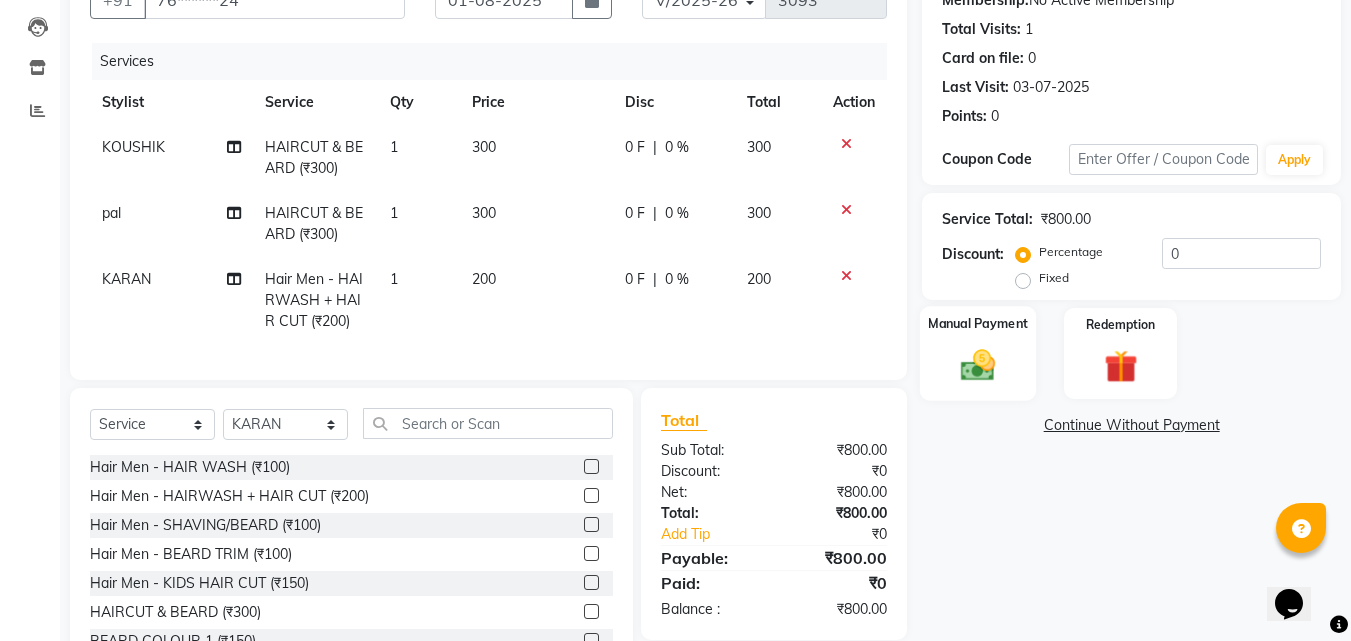 click on "Manual Payment" 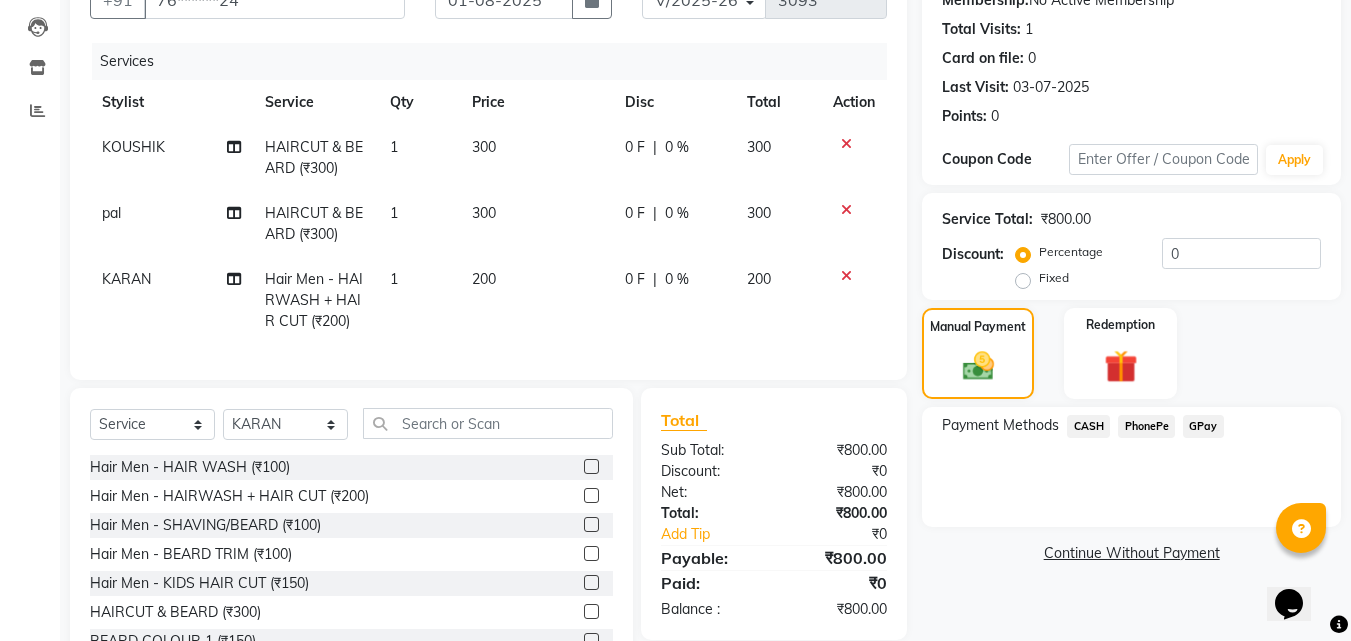 click on "CASH" 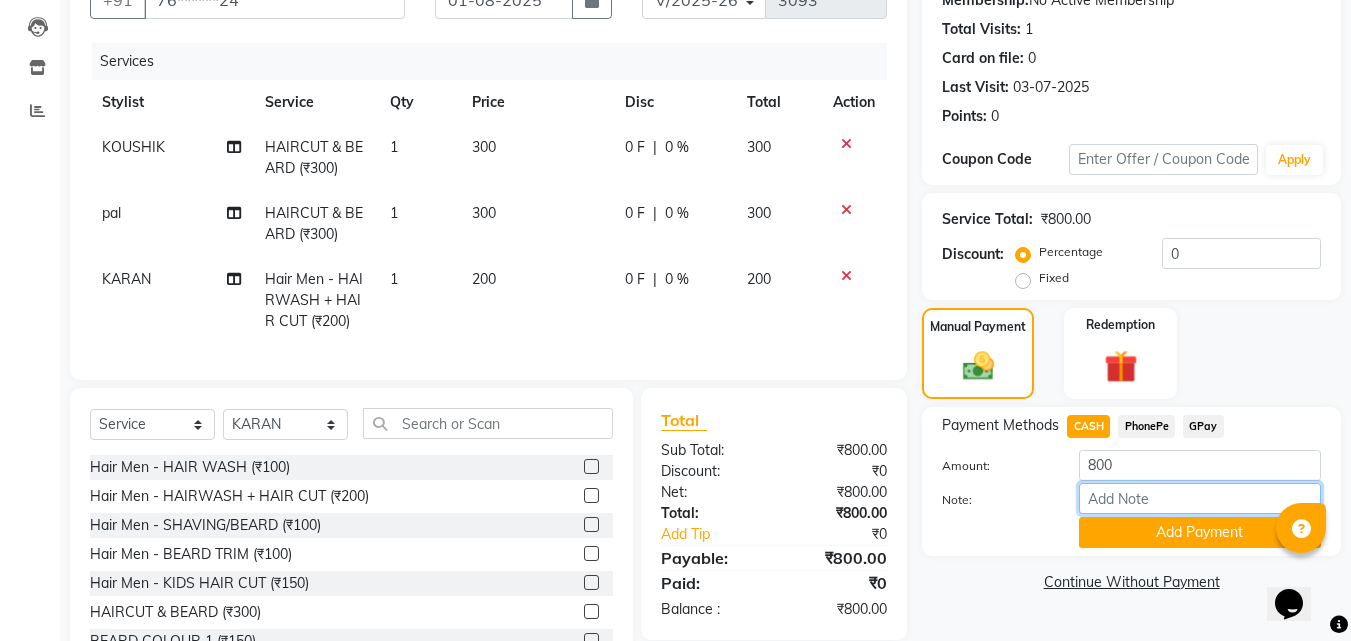 click on "Note:" at bounding box center [1200, 498] 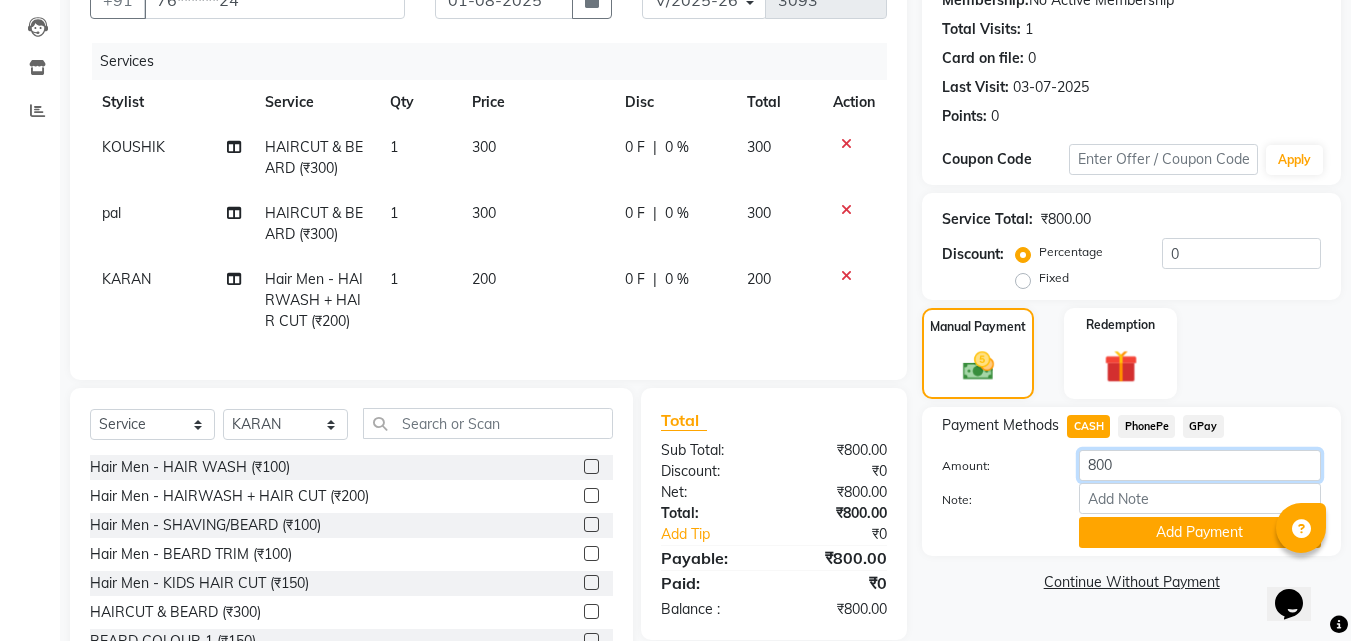 click on "800" 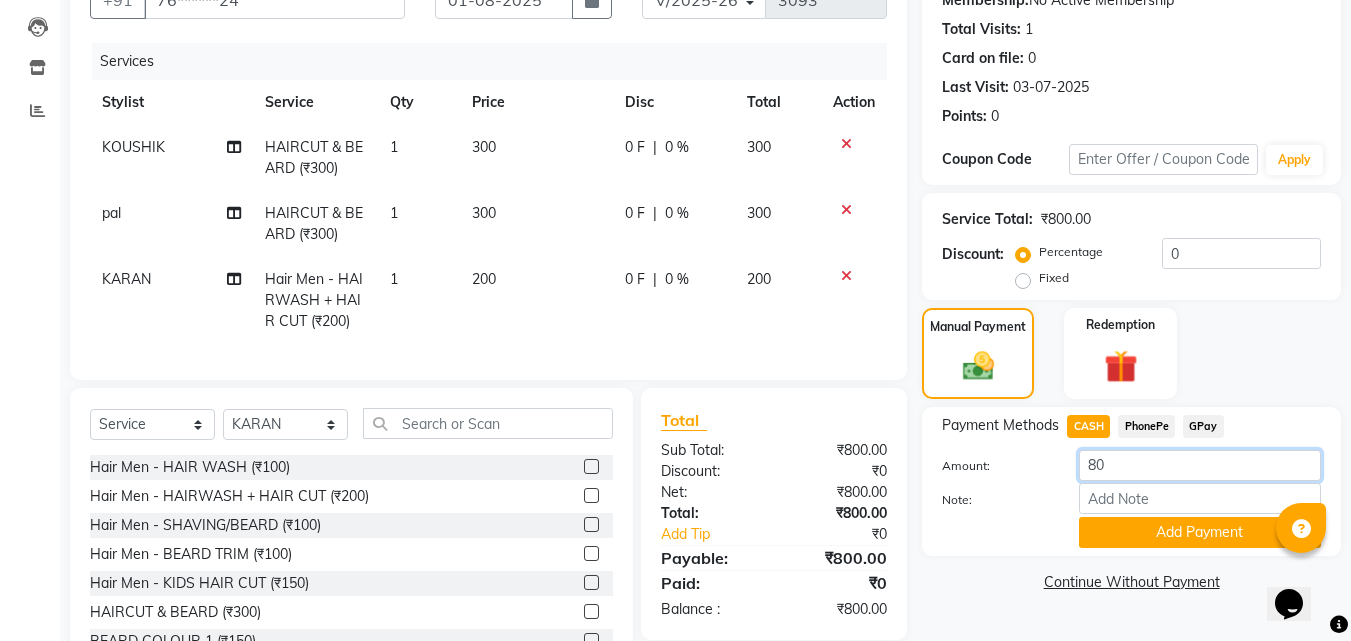 type on "8" 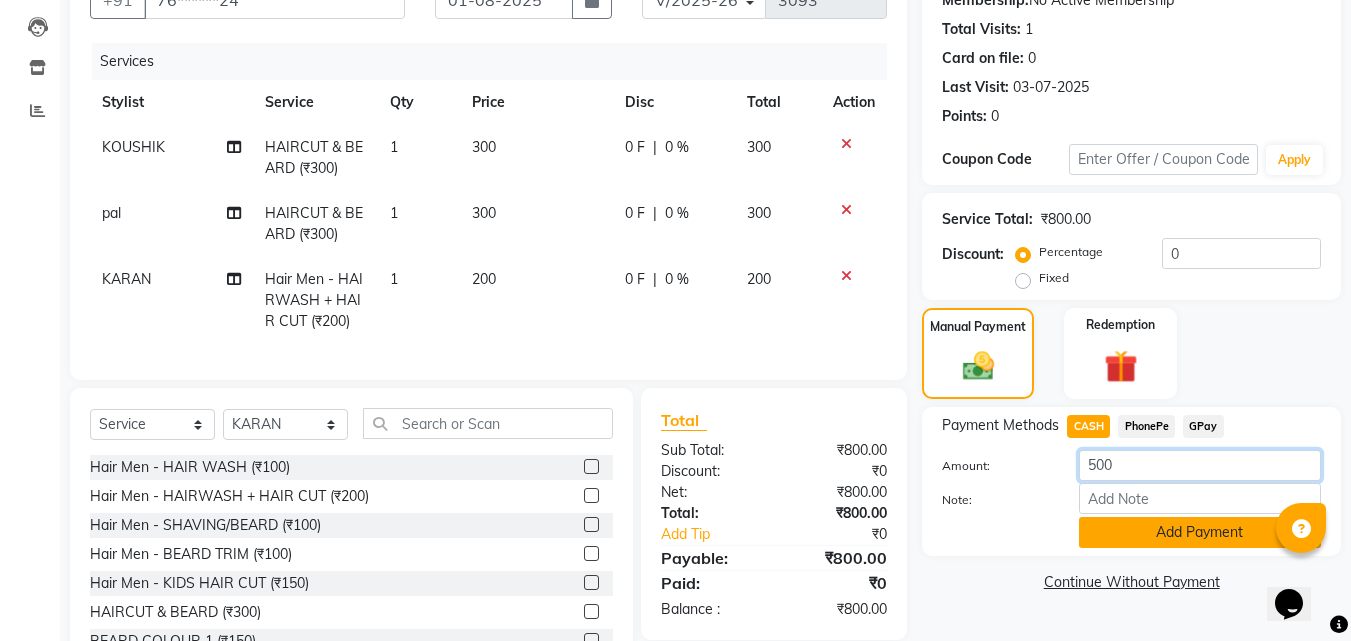 type on "500" 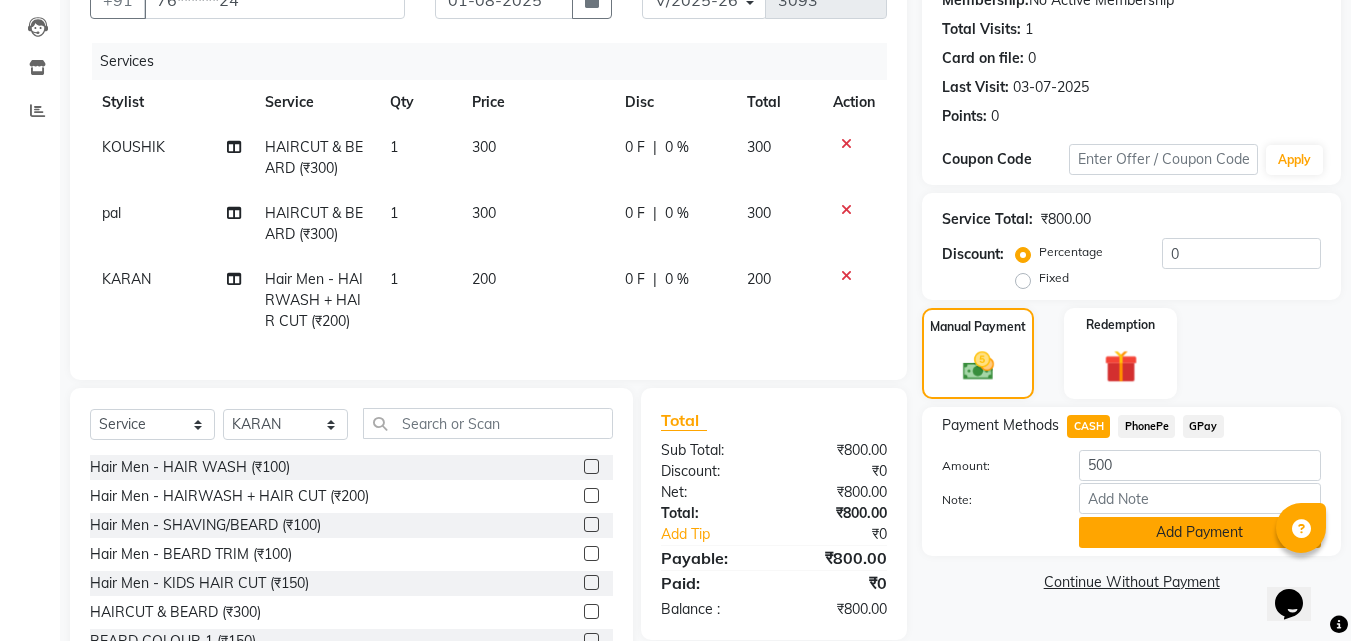 click on "Add Payment" 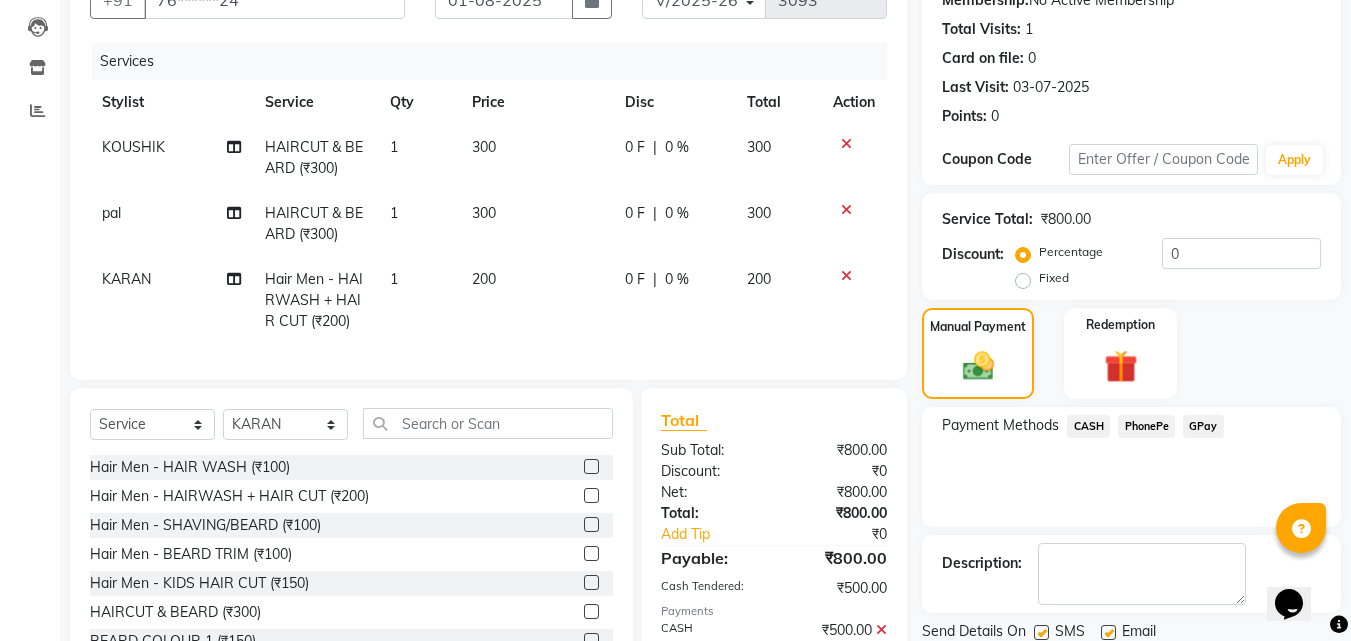 click on "PhonePe" 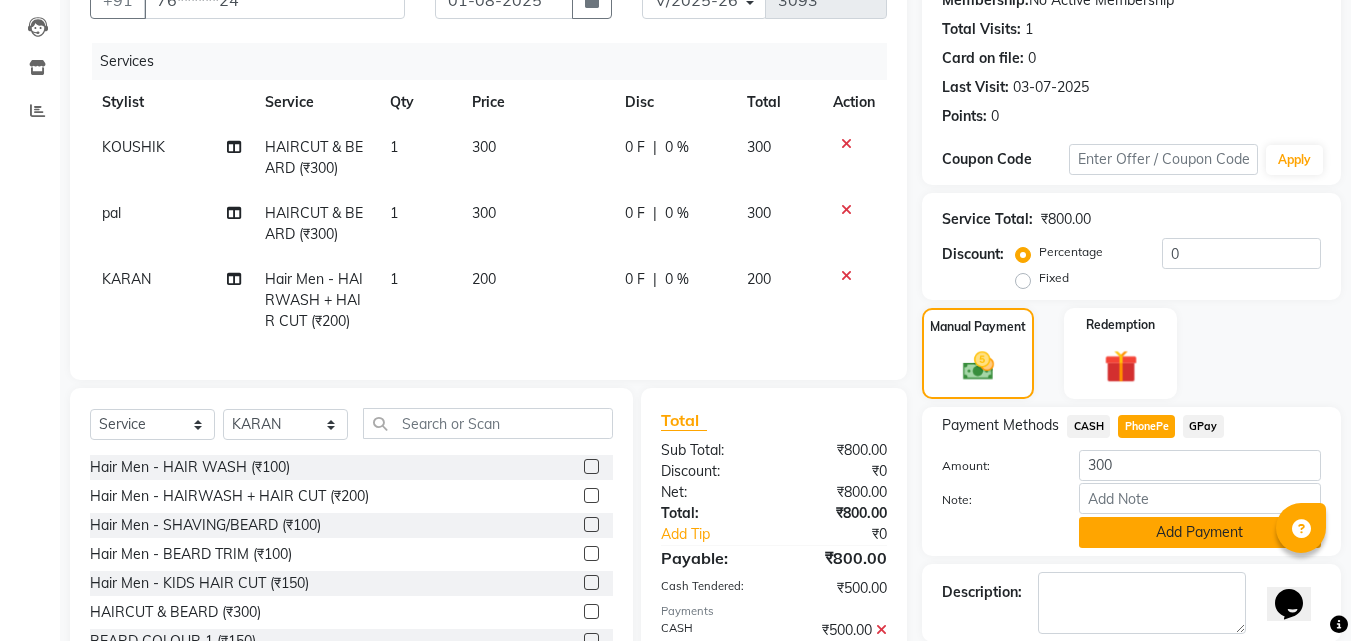 click on "Add Payment" 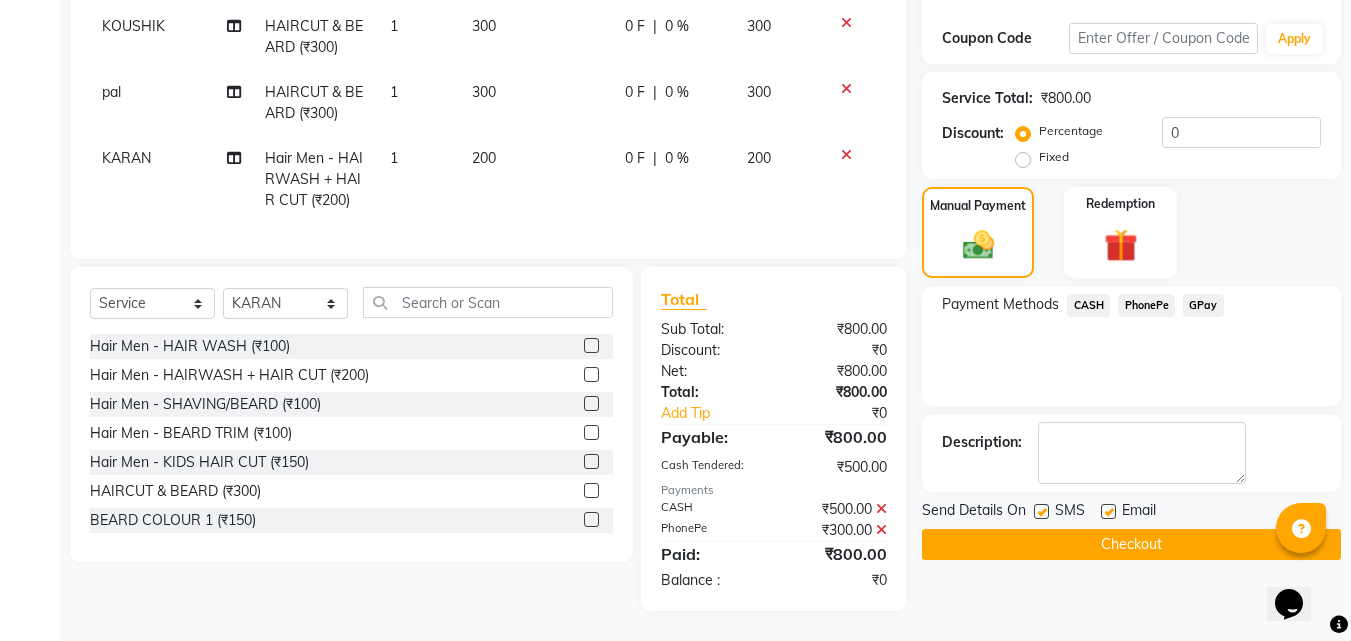 scroll, scrollTop: 341, scrollLeft: 0, axis: vertical 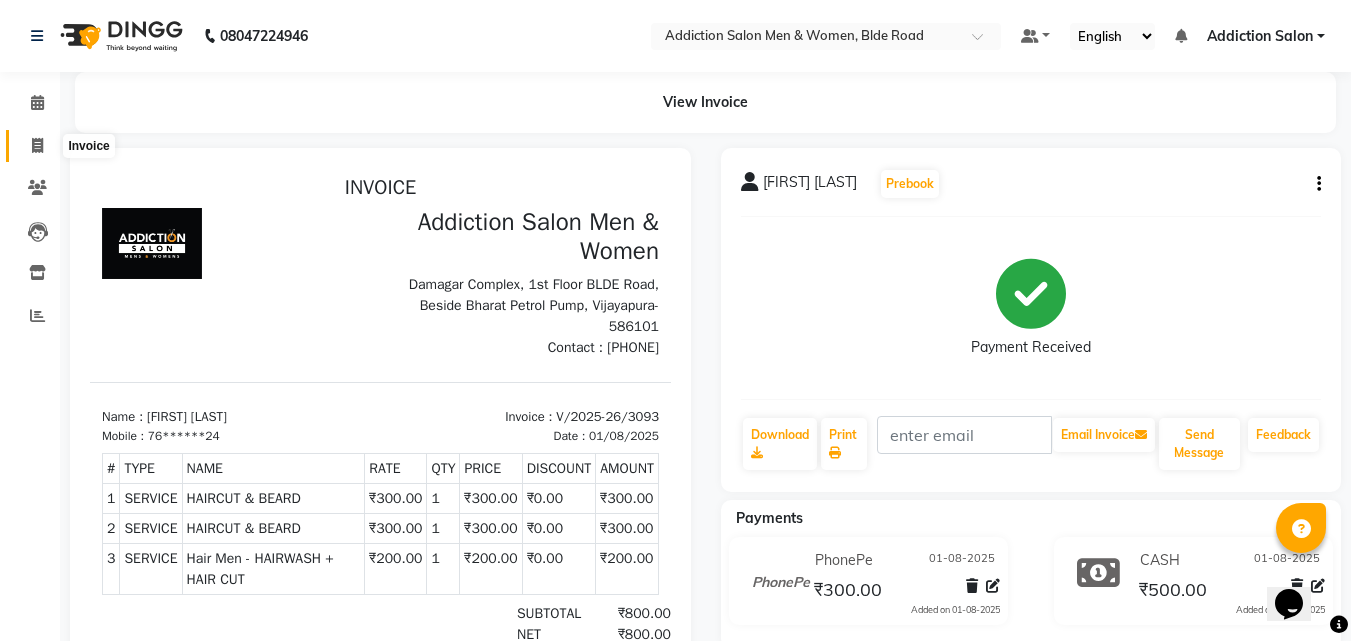 click 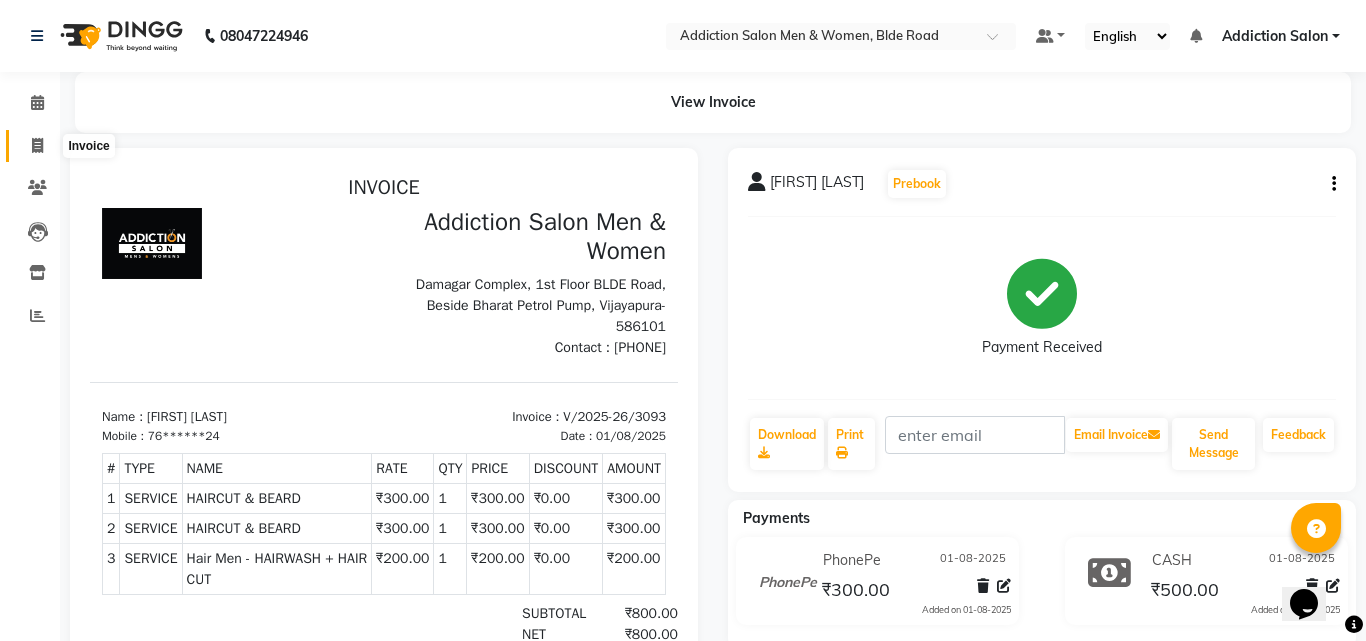 select on "service" 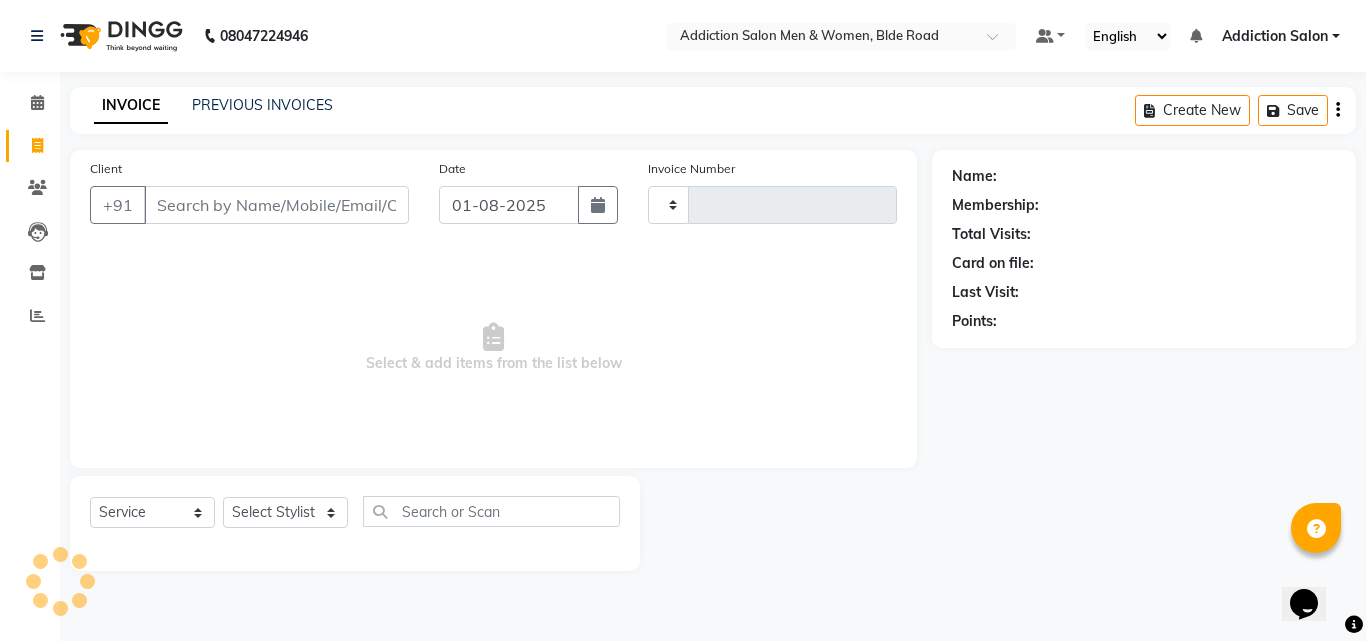 type on "3094" 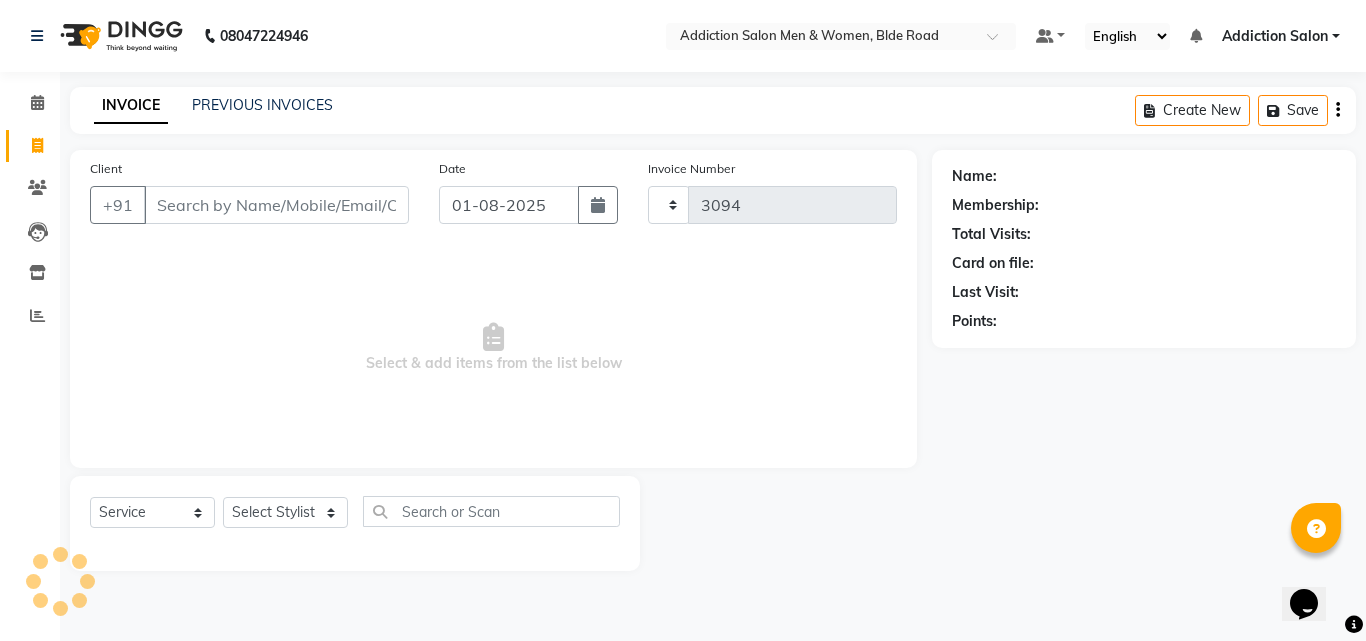 select on "6595" 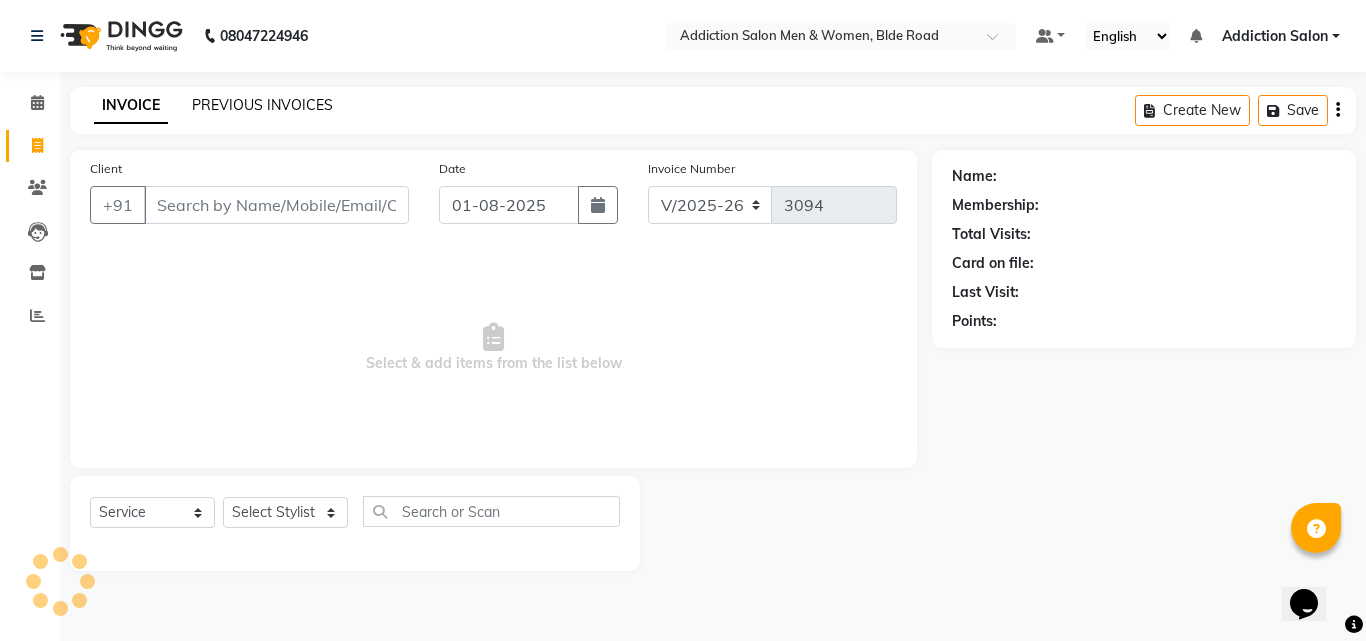 click on "PREVIOUS INVOICES" 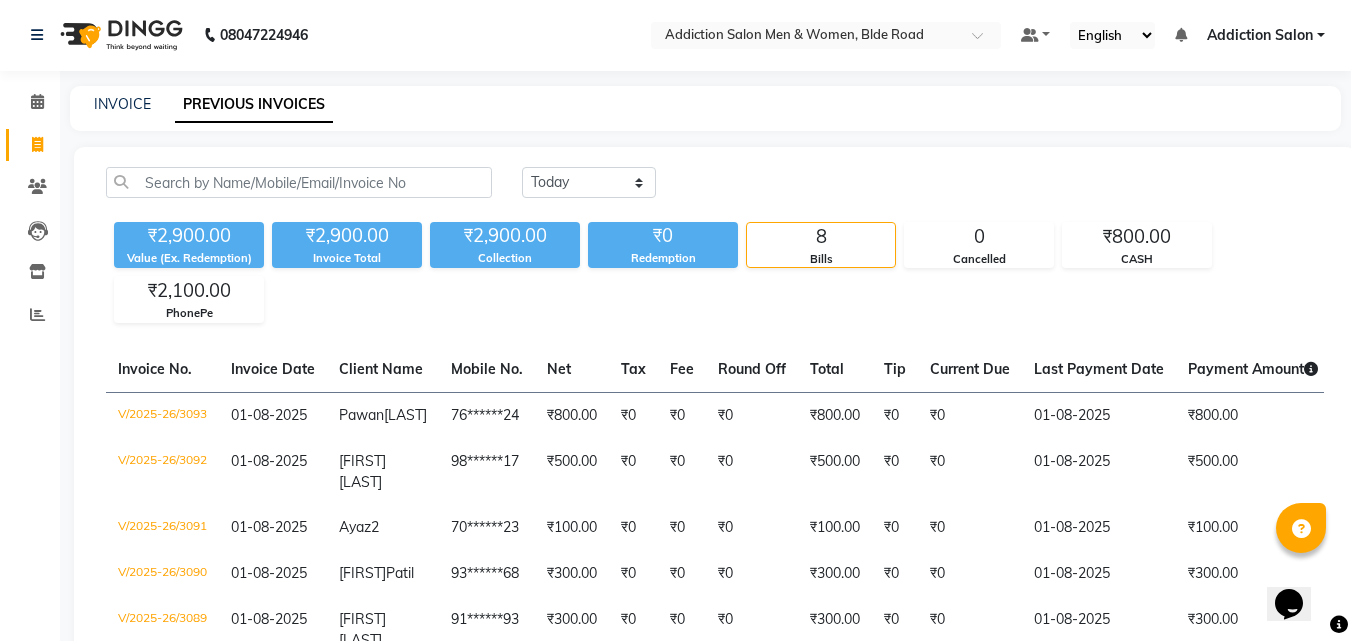 scroll, scrollTop: 0, scrollLeft: 0, axis: both 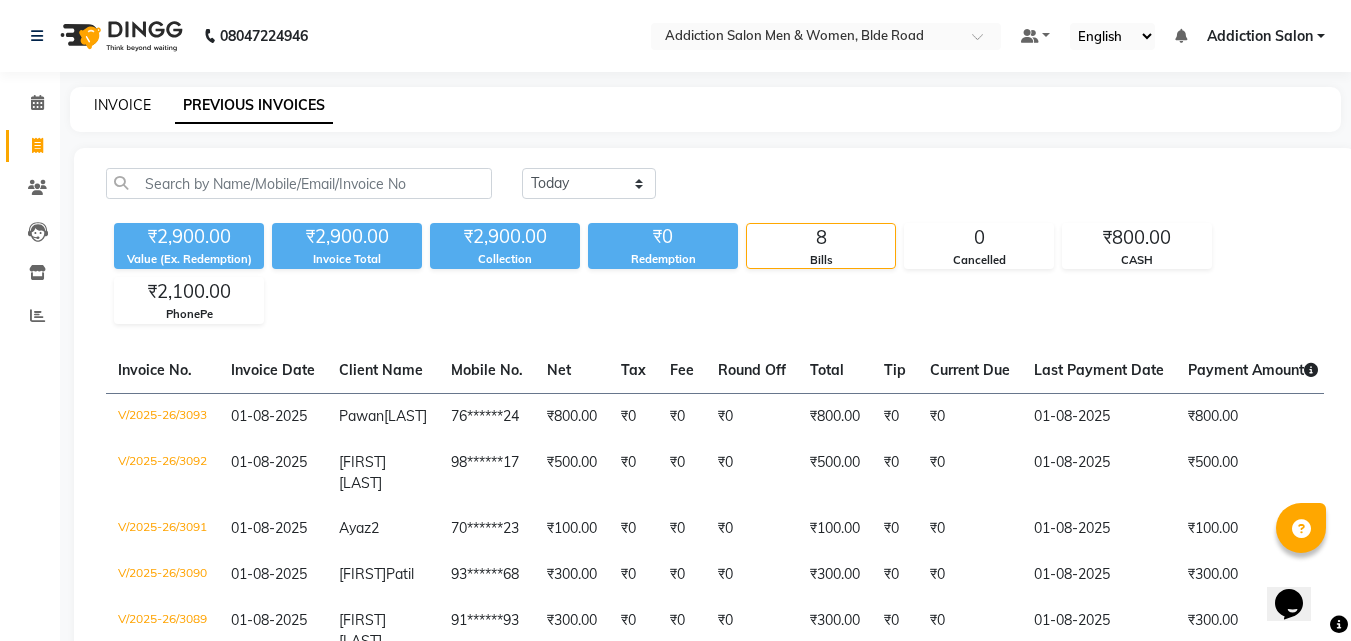 click on "INVOICE" 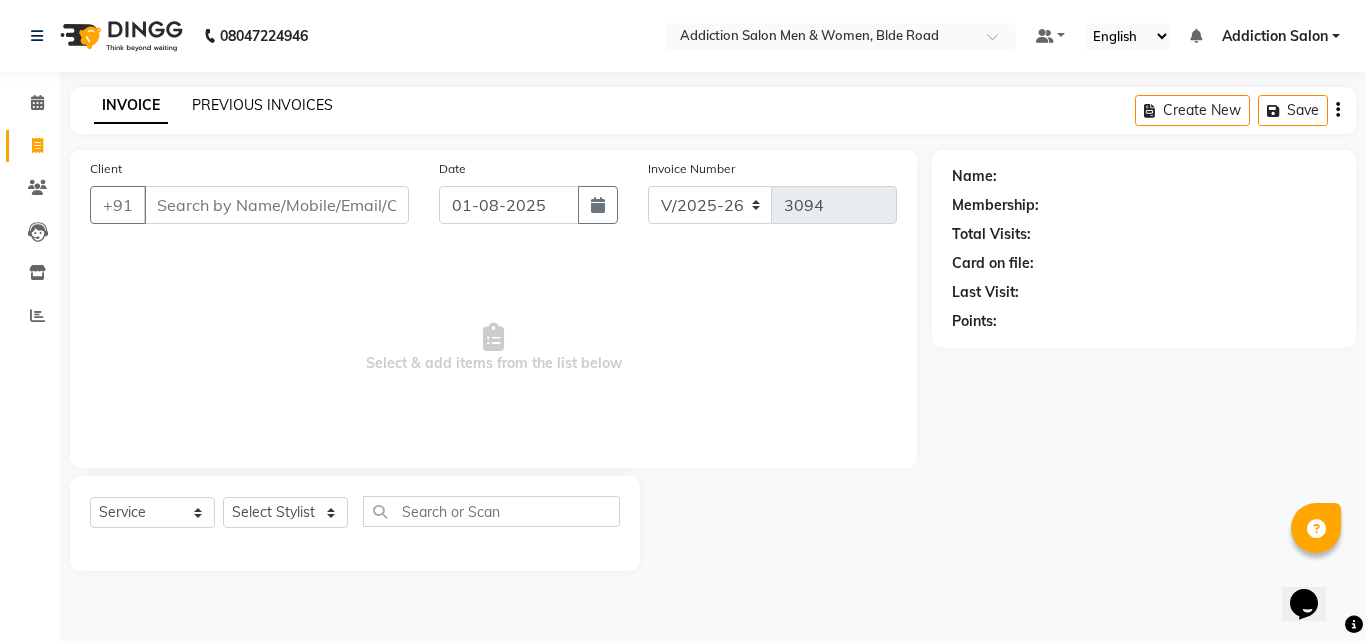 click on "PREVIOUS INVOICES" 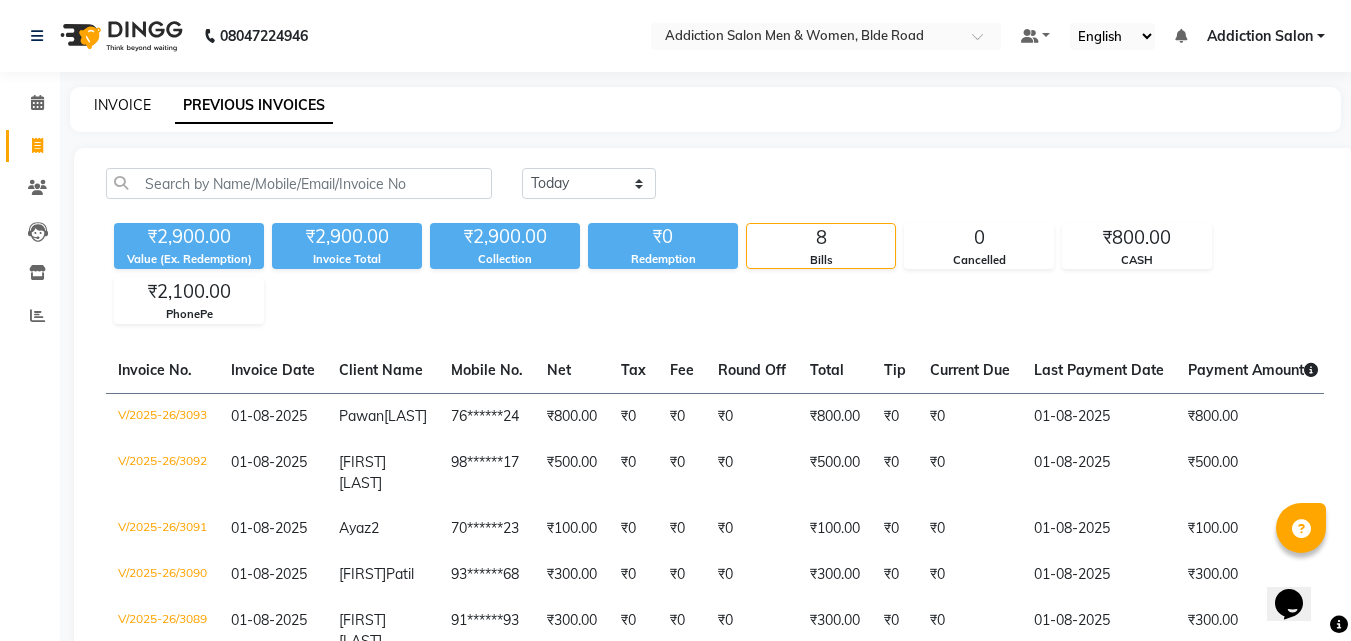 click on "INVOICE" 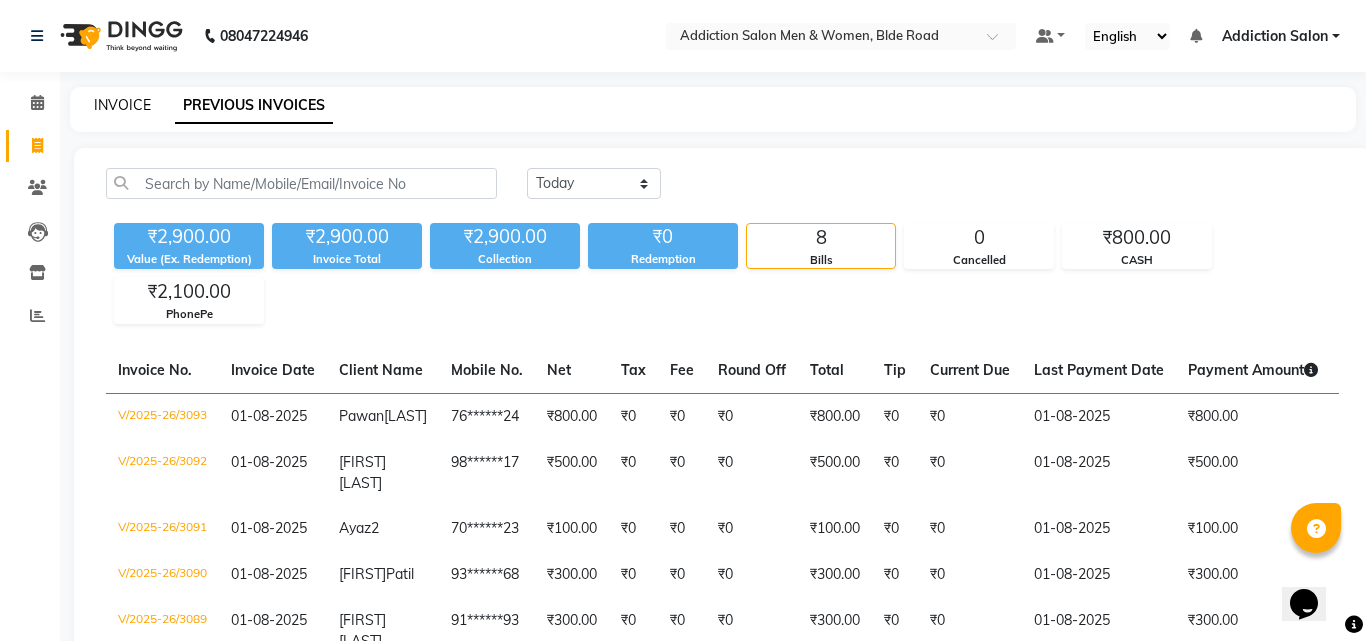 select on "service" 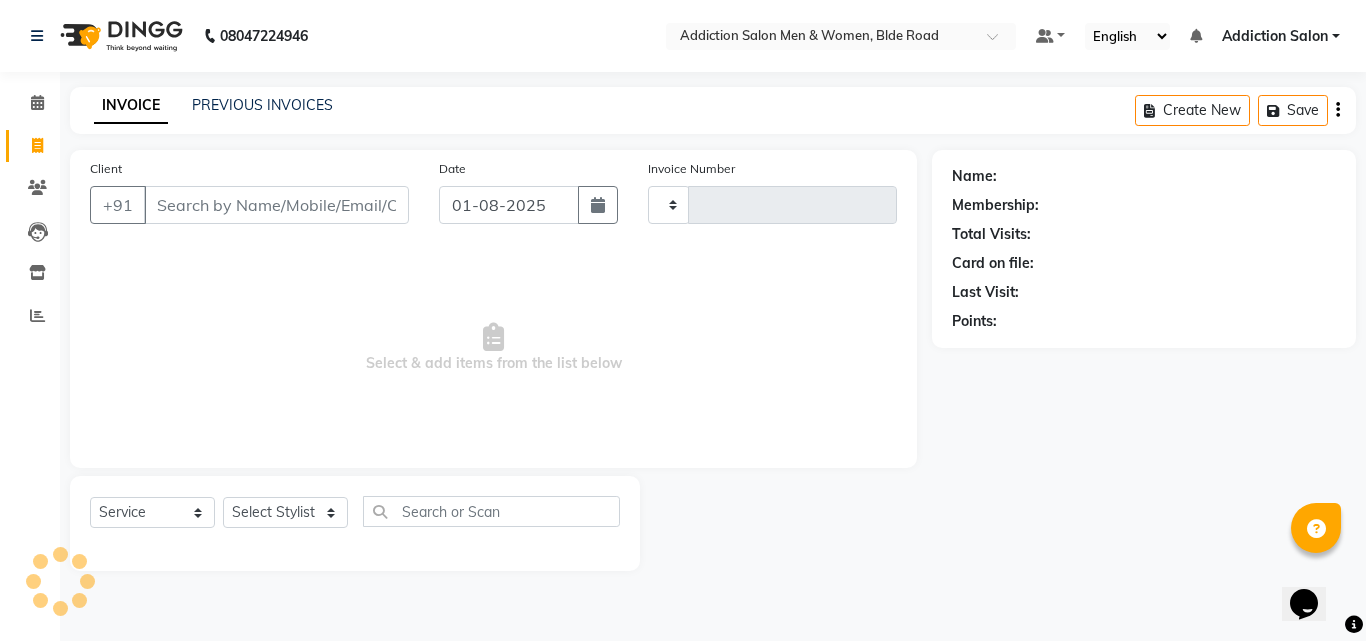 type on "3094" 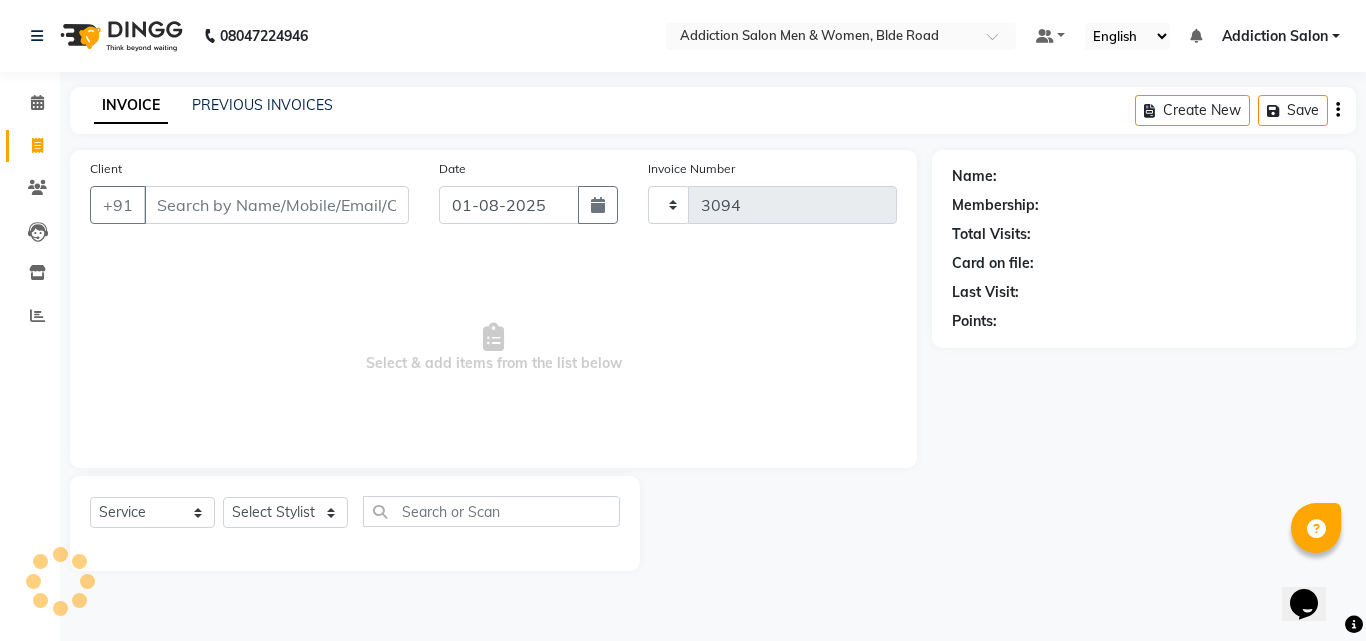 select on "6595" 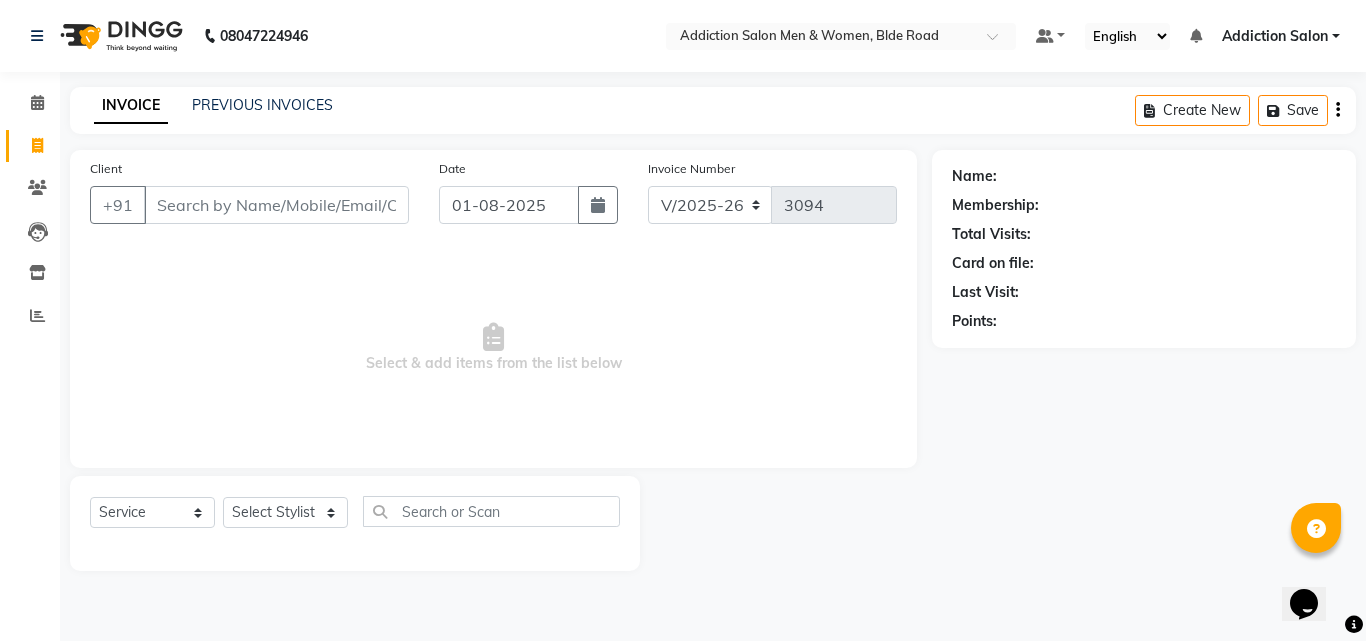 type on "w" 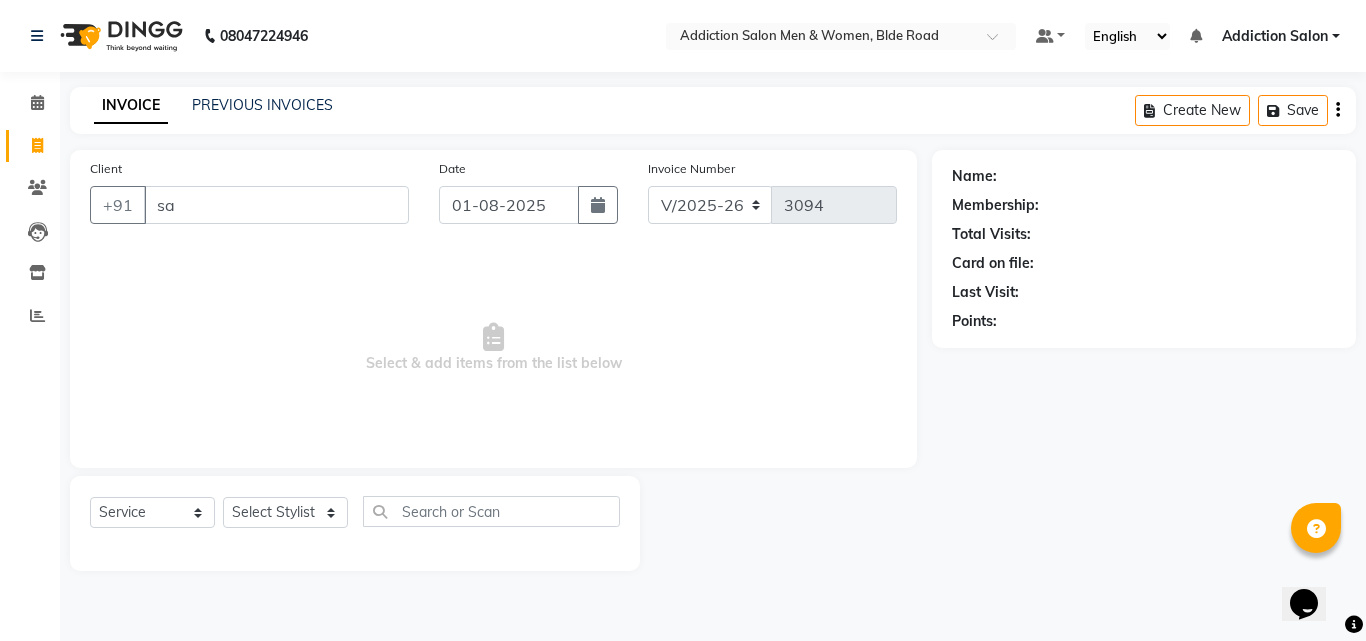 type on "s" 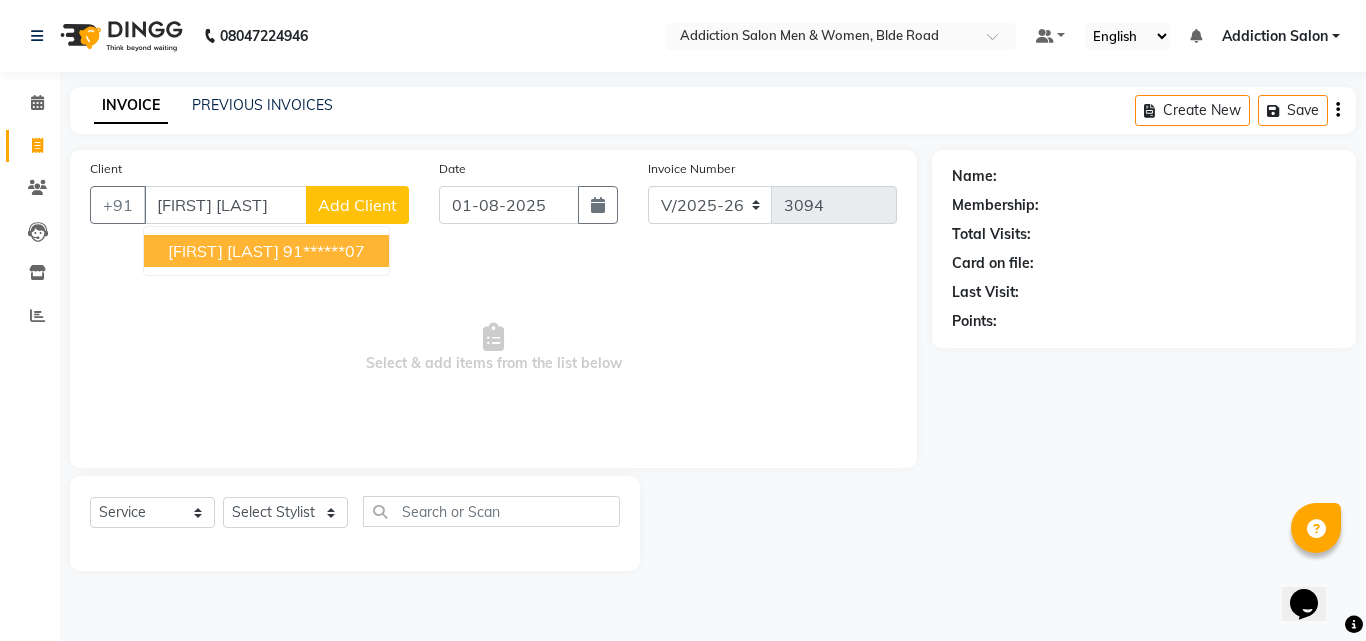 click on "91******07" at bounding box center [324, 251] 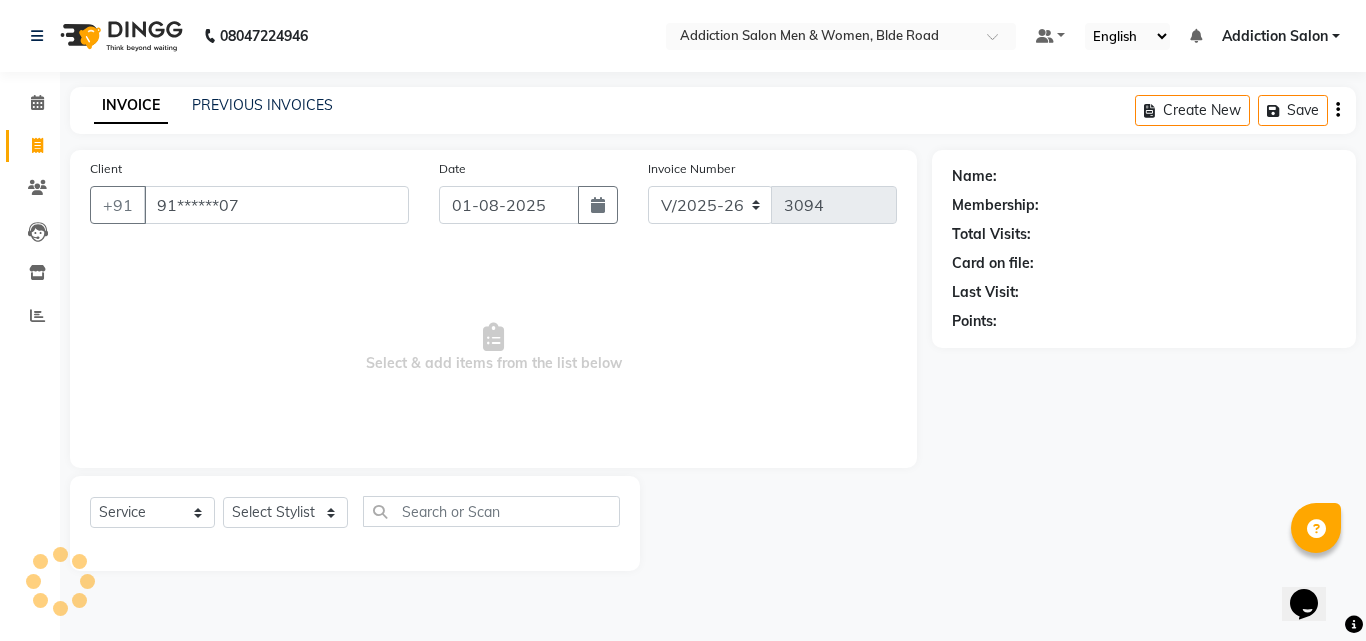 type on "91******07" 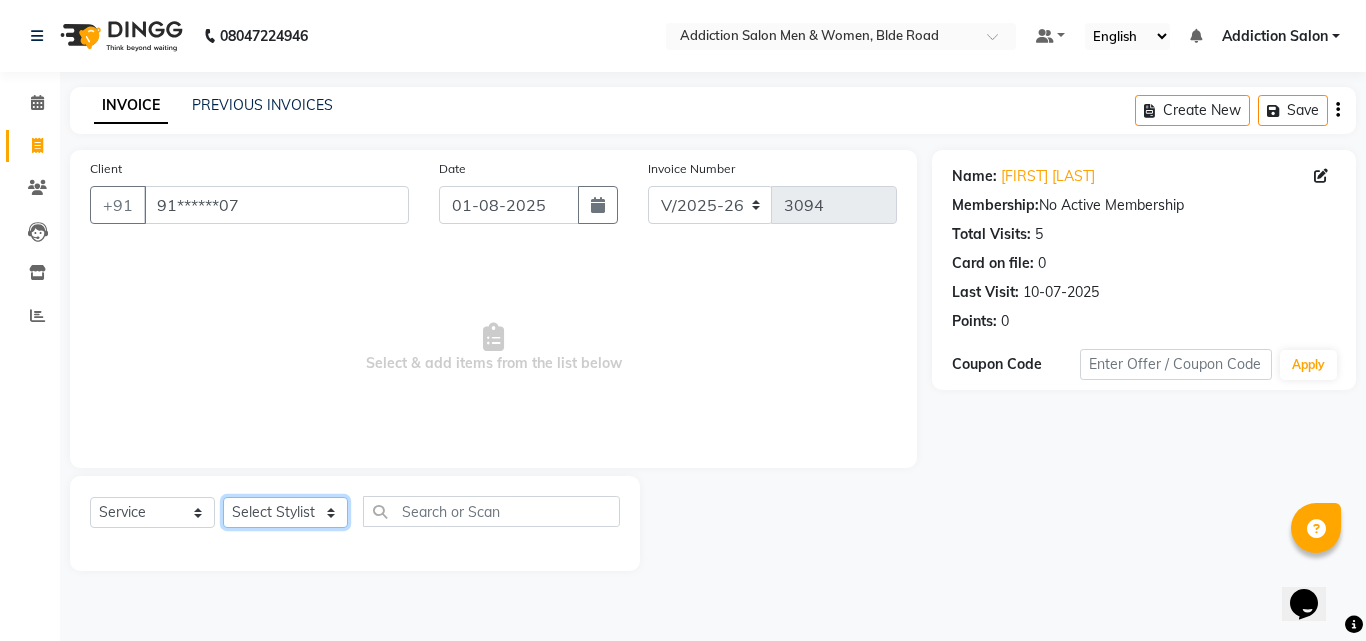 click on "Select Stylist Addiction Salon ANJALI BANSIKA Kamal KARAN KOUSHIK Nikhil Nilesh  pal Pranav REKHA RATHOD SHARDA" 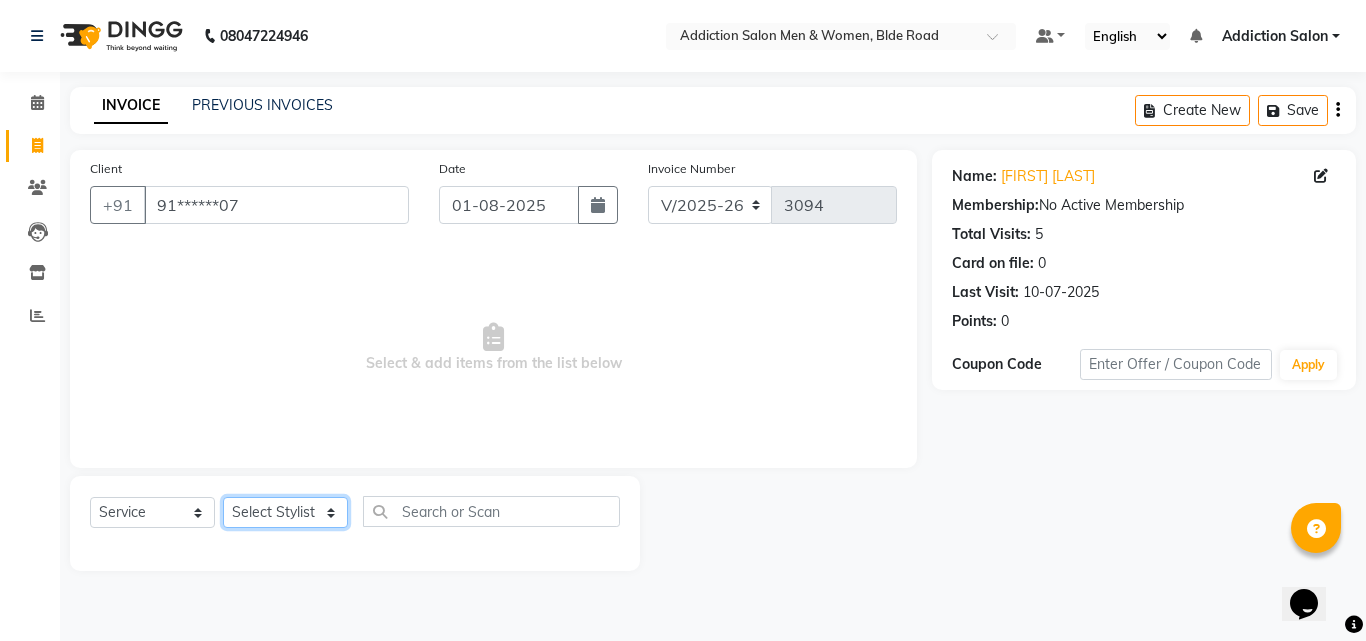 select on "86847" 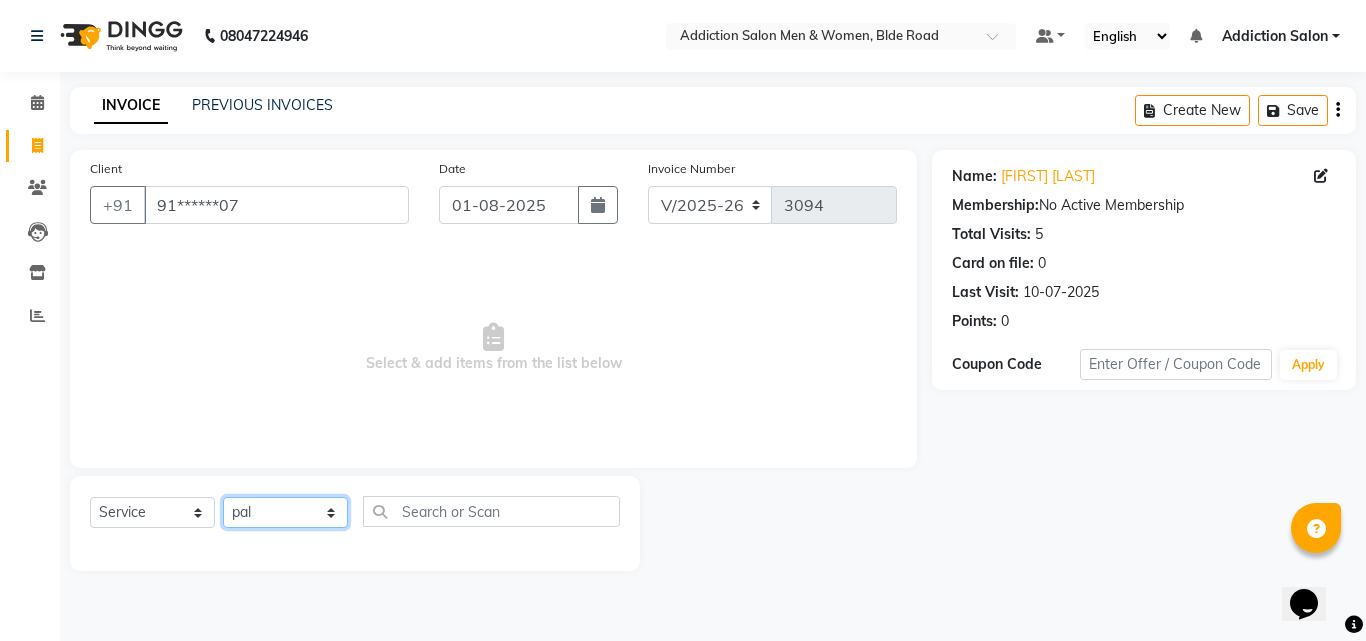 click on "Select Stylist Addiction Salon ANJALI BANSIKA Kamal KARAN KOUSHIK Nikhil Nilesh  pal Pranav REKHA RATHOD SHARDA" 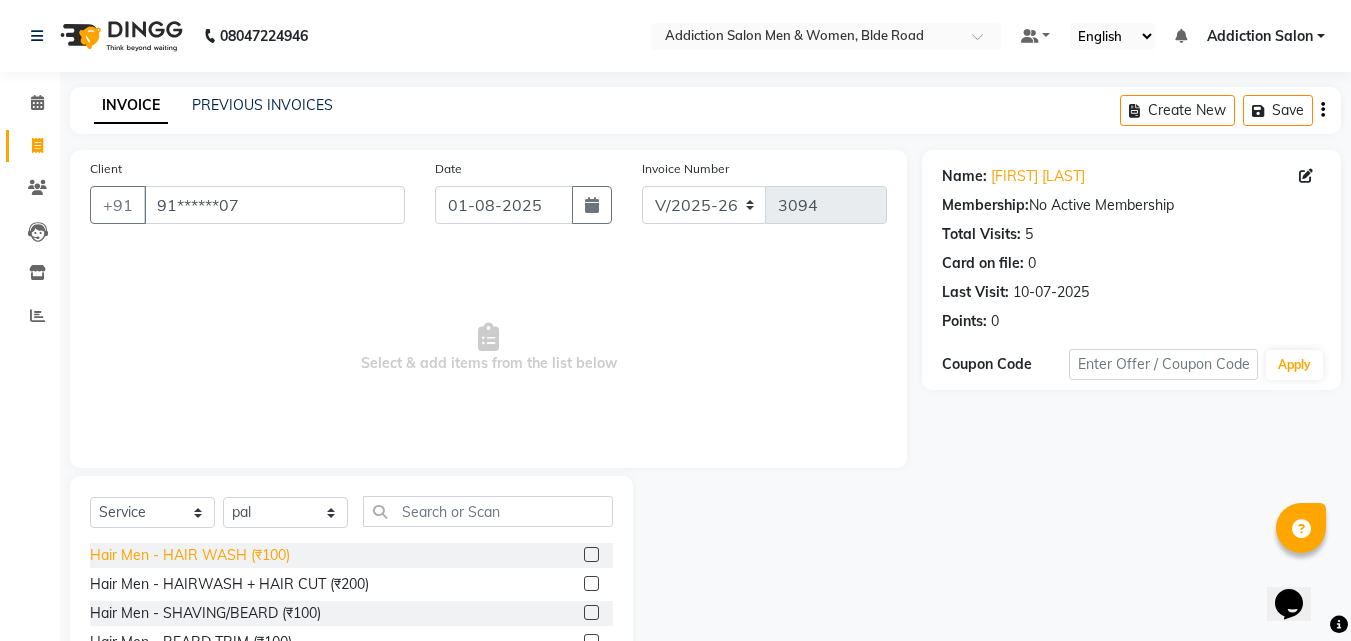 click on "Hair Men - HAIR WASH (₹100)" 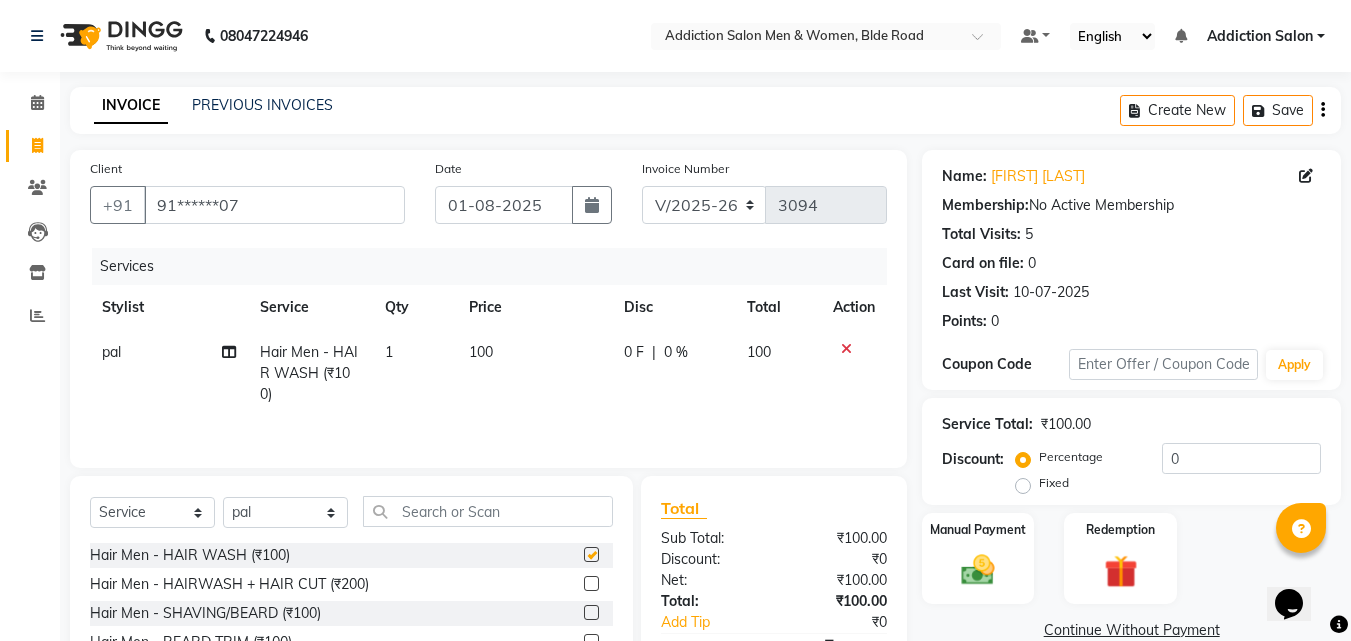 checkbox on "false" 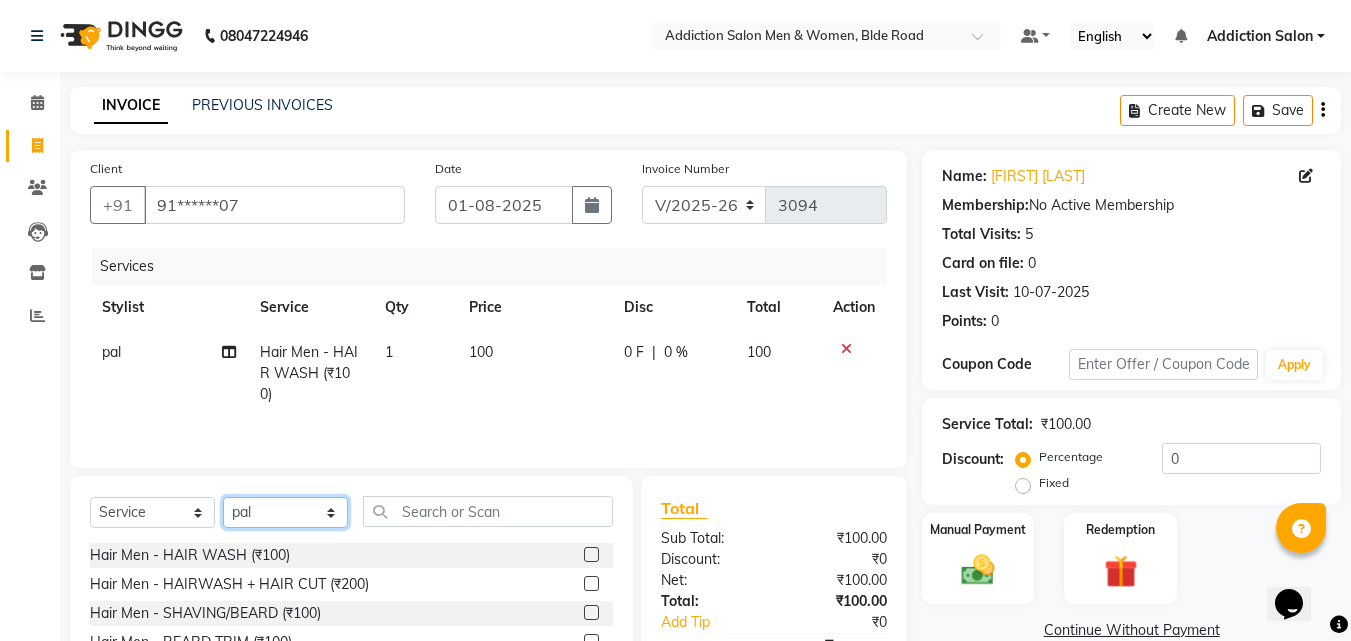 click on "Select Stylist Addiction Salon ANJALI BANSIKA Kamal KARAN KOUSHIK Nikhil Nilesh  pal Pranav REKHA RATHOD SHARDA" 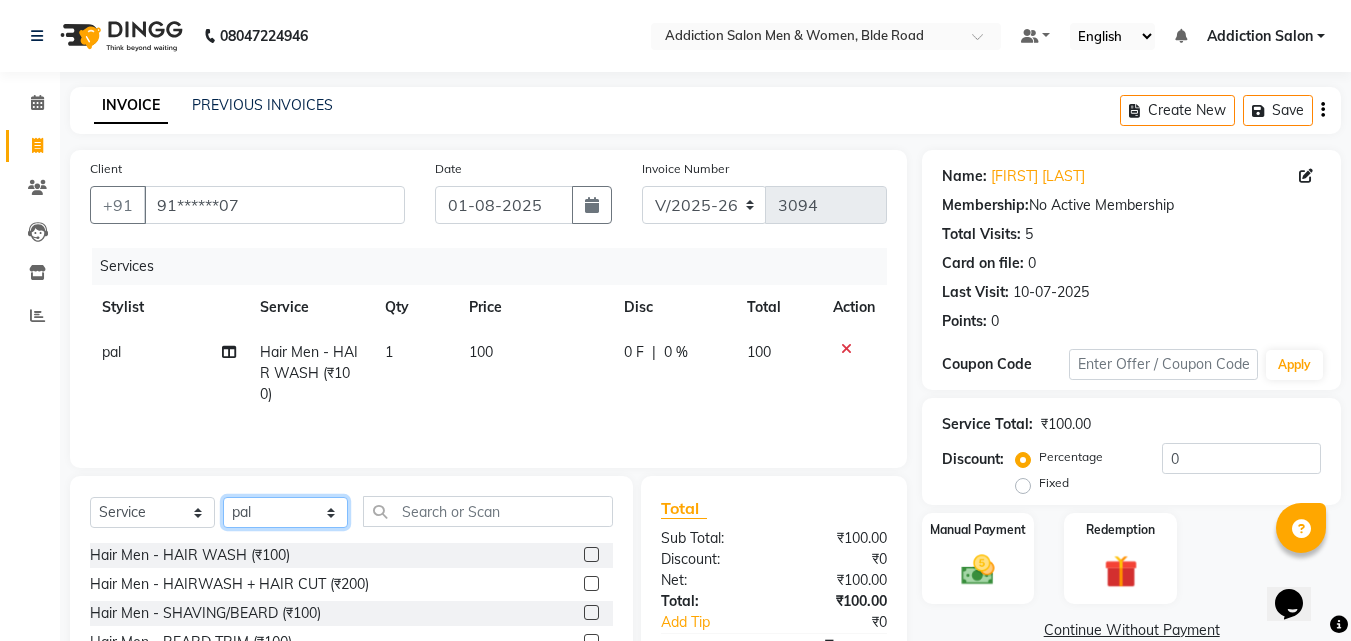select on "61697" 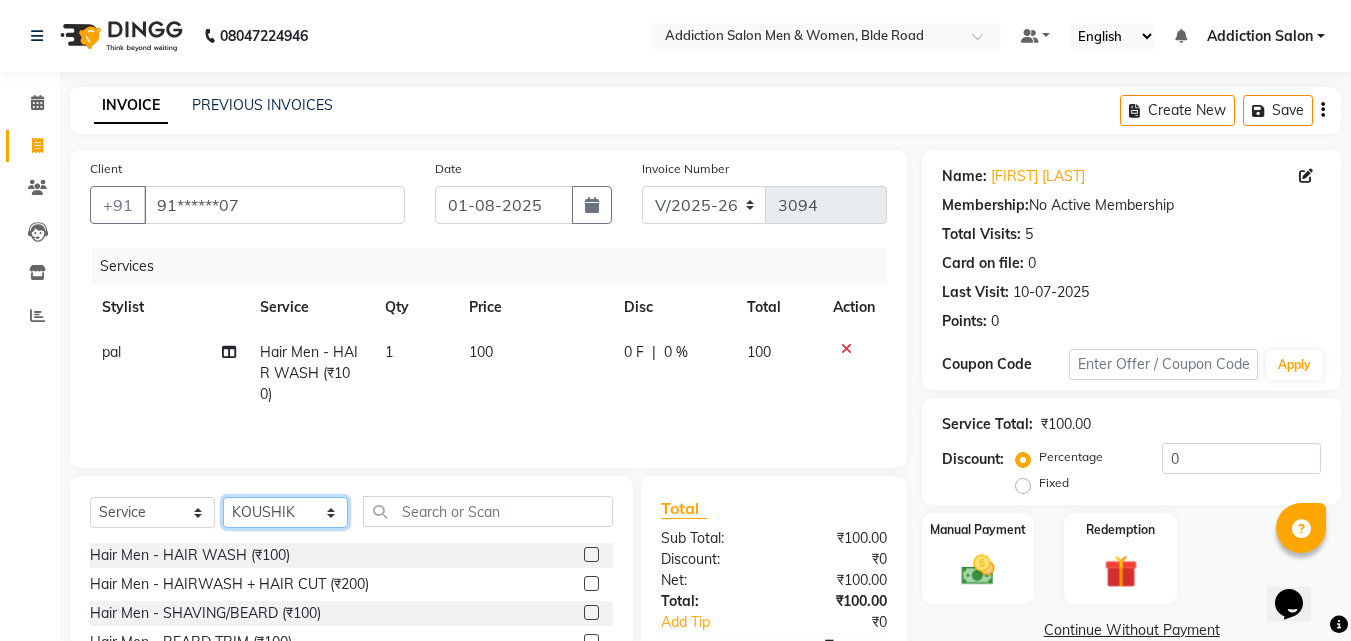 click on "Select Stylist Addiction Salon ANJALI BANSIKA Kamal KARAN KOUSHIK Nikhil Nilesh  pal Pranav REKHA RATHOD SHARDA" 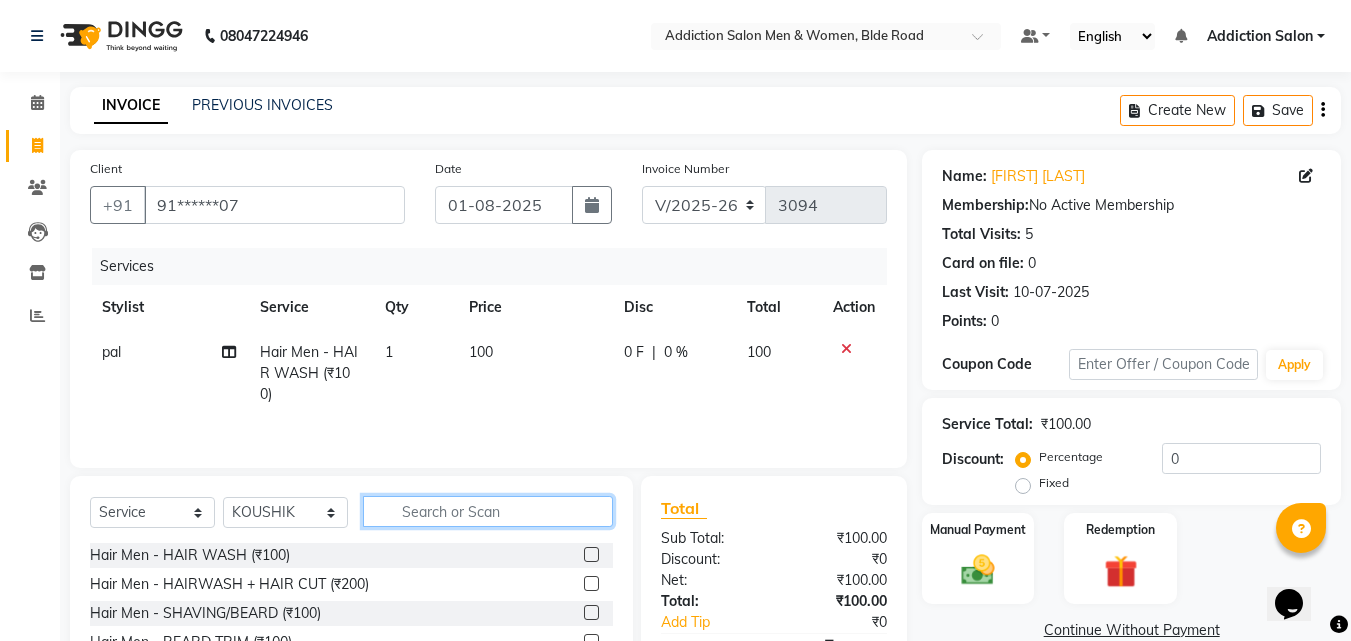 click 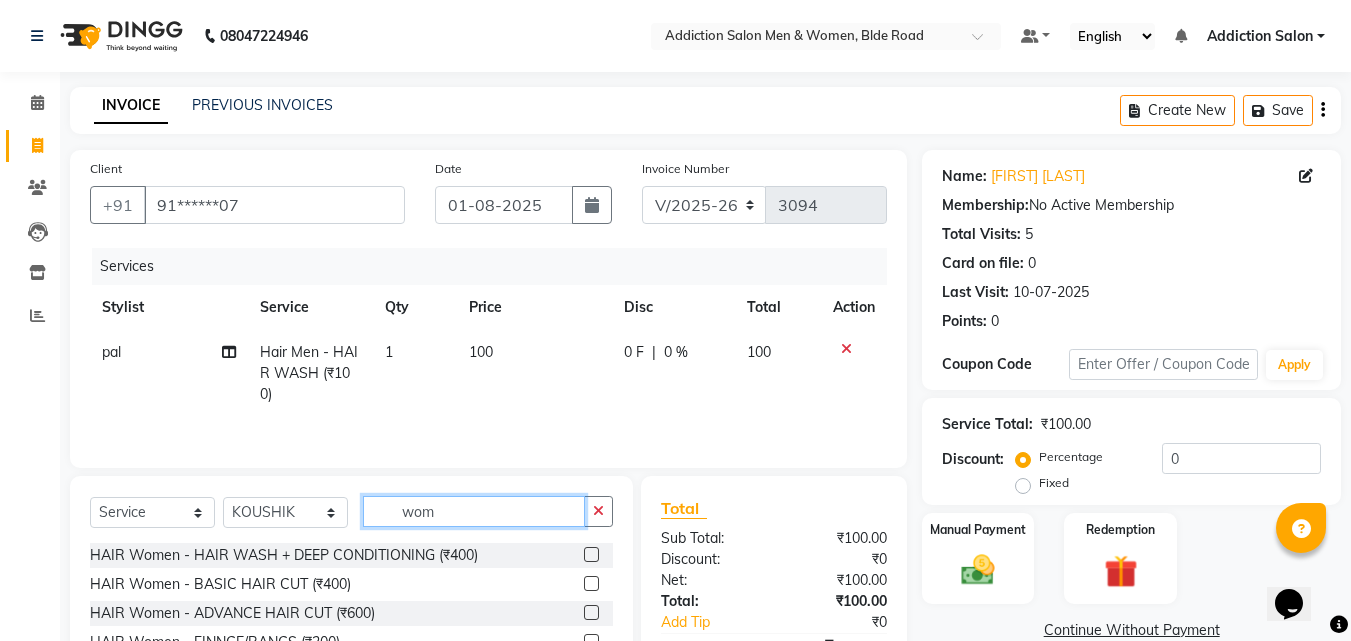 type on "wom" 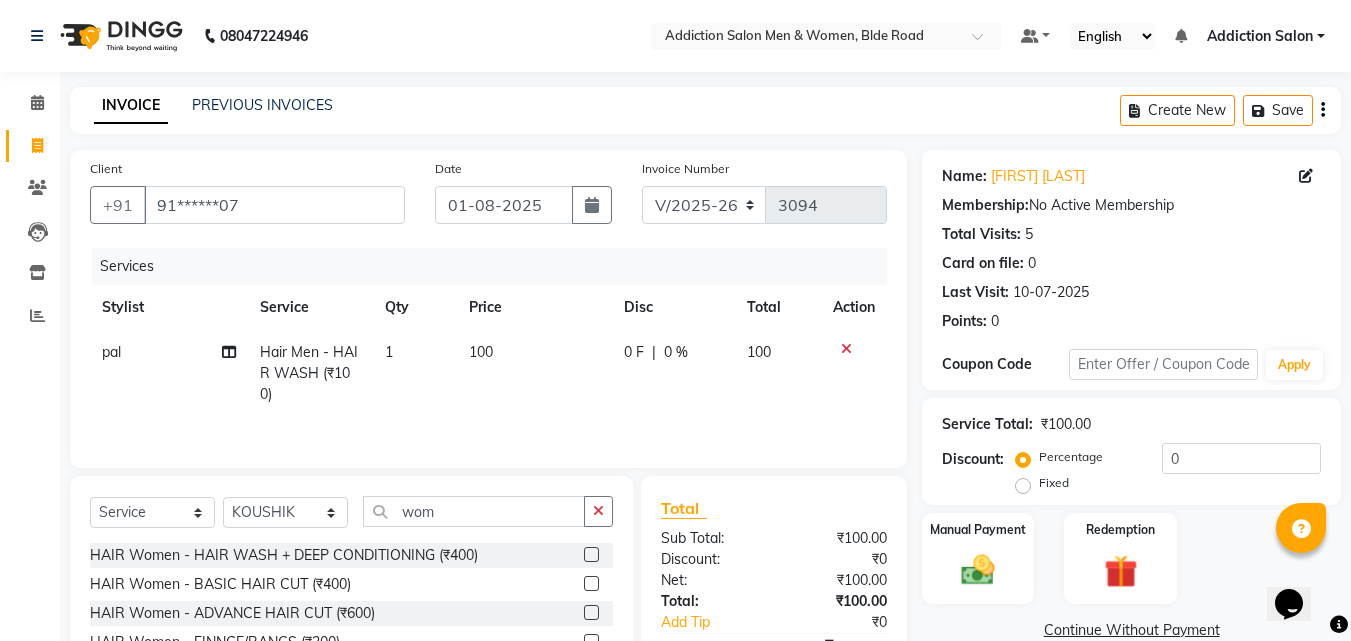 click on "HAIR Women - HAIR WASH + DEEP CONDITIONING (₹400)  HAIR Women - BASIC HAIR CUT (₹400)  HAIR Women - ADVANCE HAIR CUT (₹600)  HAIR Women - FINNGE/BANGS (₹200)  HAIR Women - KIDS CUT (₹300)  HAIR Women - FLAT IRON (₹600)  HAIR Women - TONGS (₹600)  HAIR Women - HAIR WAVE (₹600)  Colour Women - ROOT TOUCH UP (MAJIREL) (₹1500)  Colour Women - GLOBAL Colour (₹4000)  Colour Women - ROOT TOUCHUP (INOA) (₹1800)  Colour Women - LESS AMMONIA COLOUR (INOA) (₹5000)  Colour Women - HIGHLIGHTS STRIPS (₹350)  Colour Women - BALAYAGE (₹4000)  Hair Treatment Women - HEAD MASSAGE (₹500)  Hair Treatment Women - HAIR SPA (₹1500)  Hair Treatment Women - HAIR FALL TREATMENT (₹1800)  Hair Treatment Women - DANDRUFF TREATMENT (₹1800)  Hair Treatment Women - SMOOTHNING (₹5000)  Hair Treatment Women - KERATIN (₹6000)  Hair Treatment Women - NANO PLASTIYA (₹7000)  Hair Treatment Women - STRAIGHTNING (₹6000)  Oxy Bleach Women - FACE (₹250)  Oxy Bleach Women - NECK (₹120)" 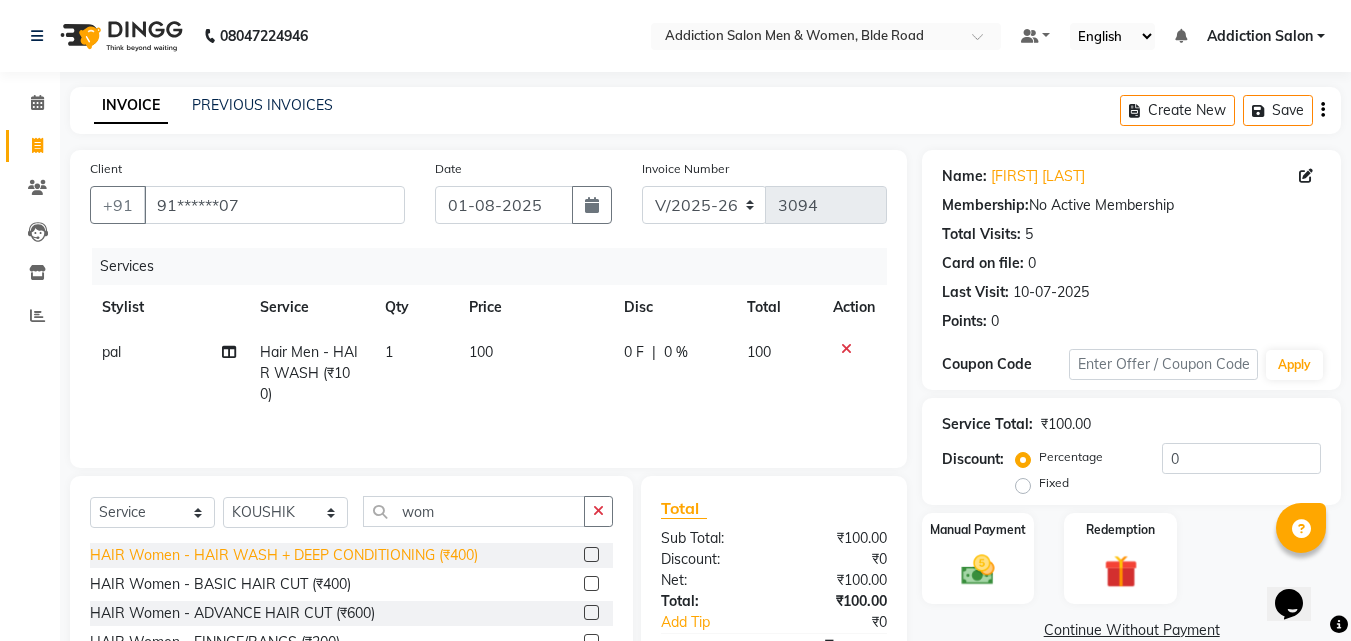 click on "HAIR Women - HAIR WASH + DEEP CONDITIONING (₹400)" 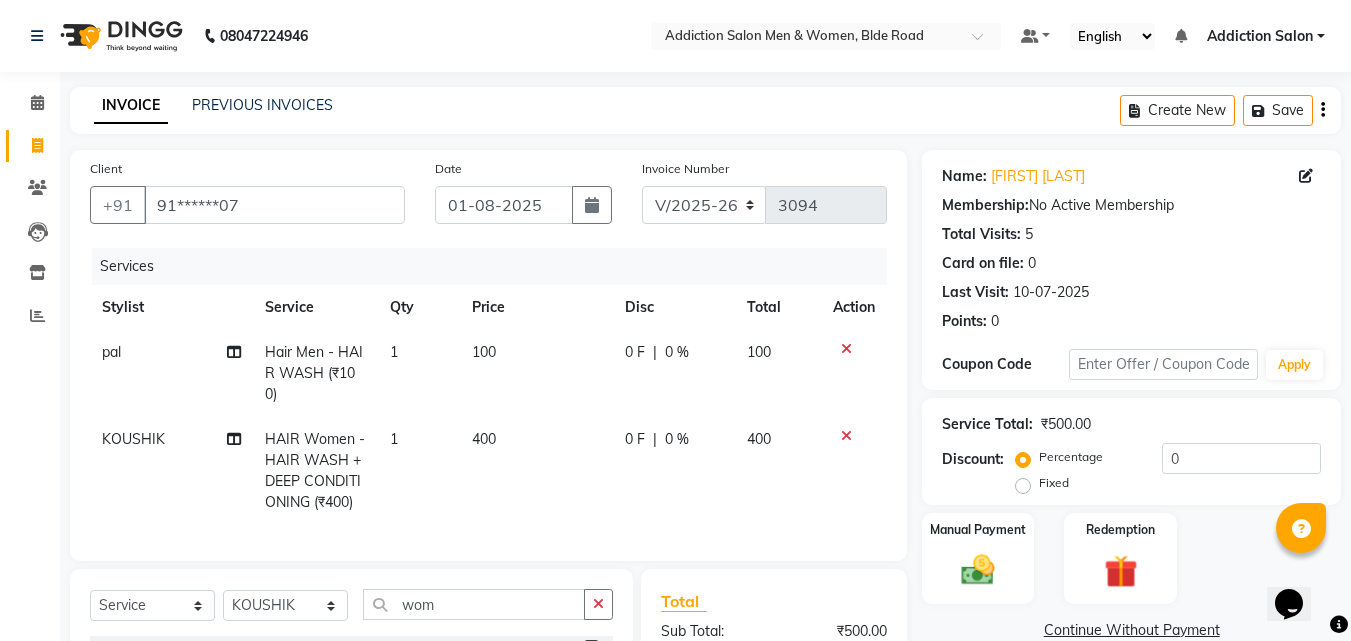 checkbox on "false" 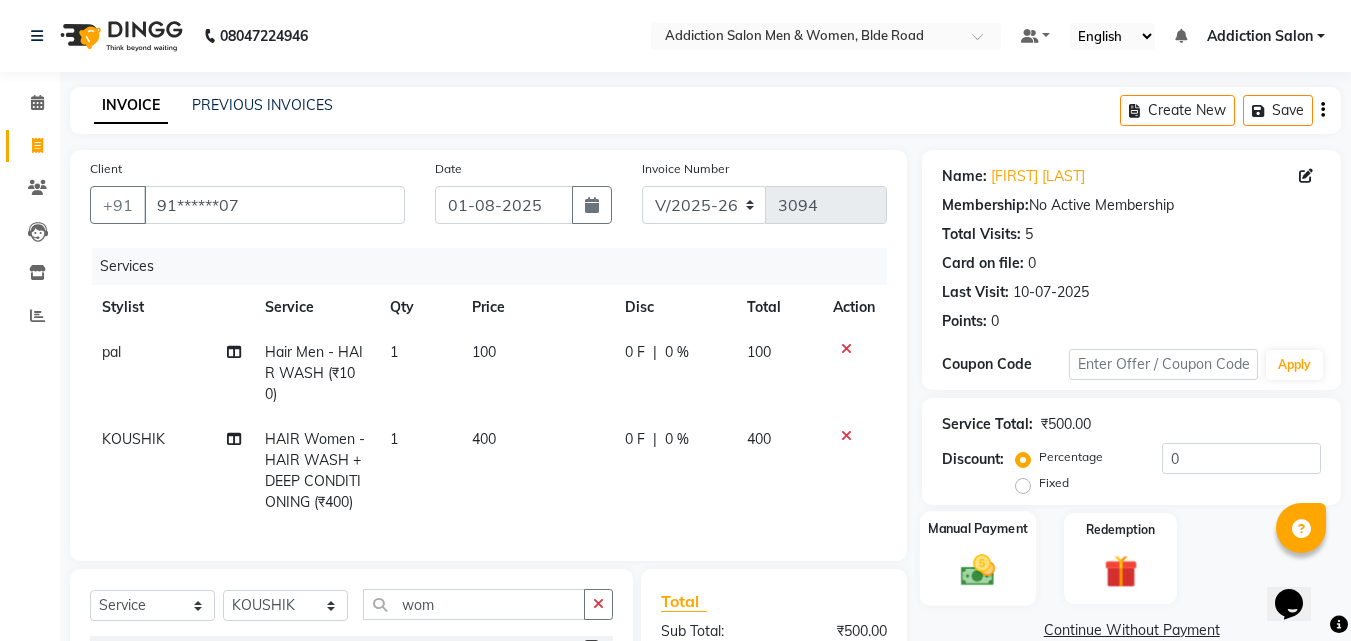 click 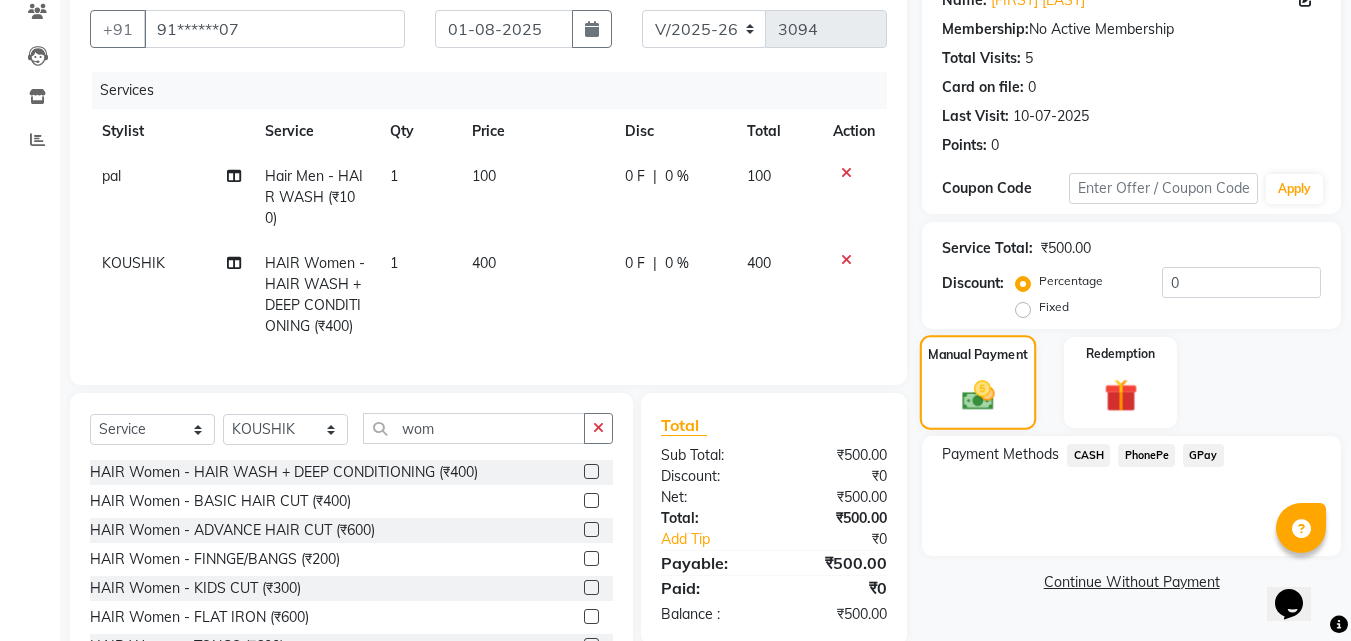 scroll, scrollTop: 200, scrollLeft: 0, axis: vertical 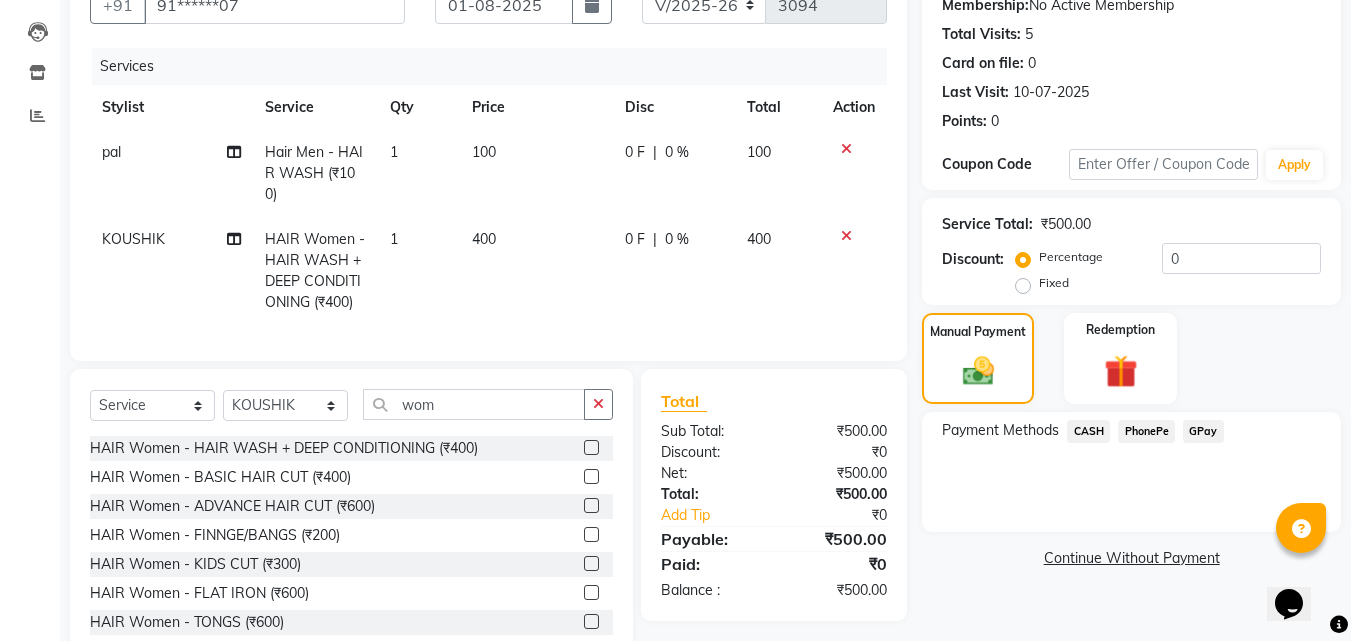 click on "CASH" 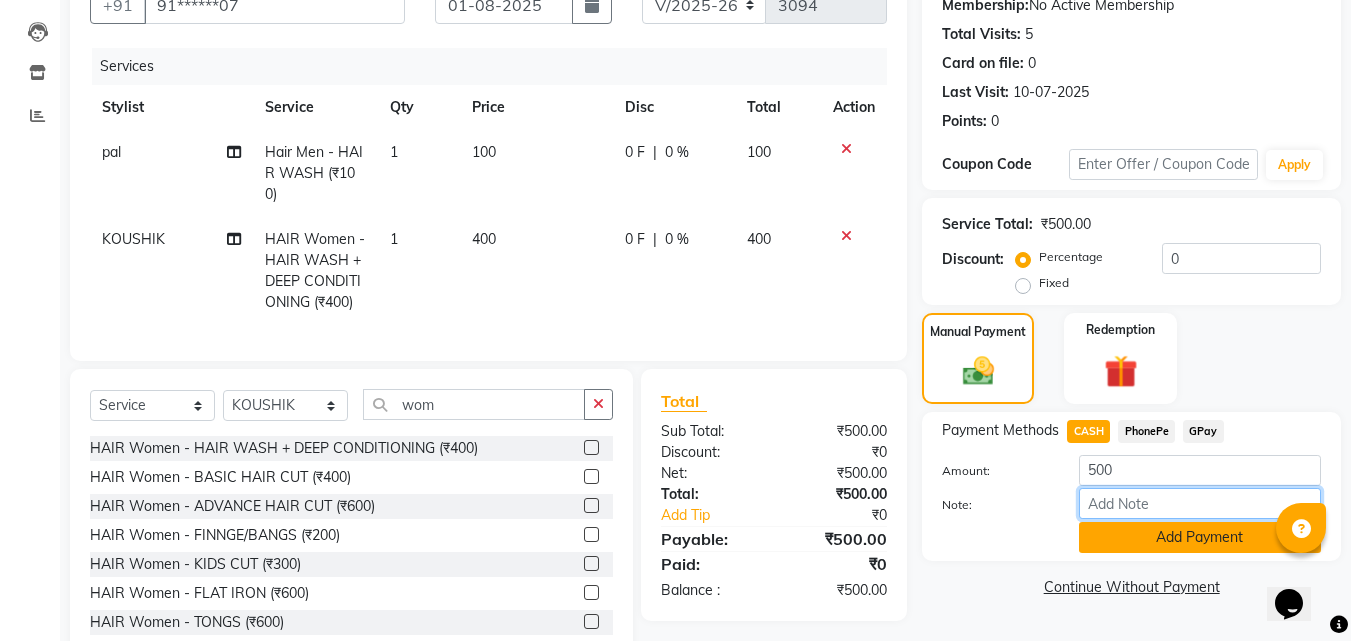 drag, startPoint x: 1112, startPoint y: 511, endPoint x: 1108, endPoint y: 541, distance: 30.265491 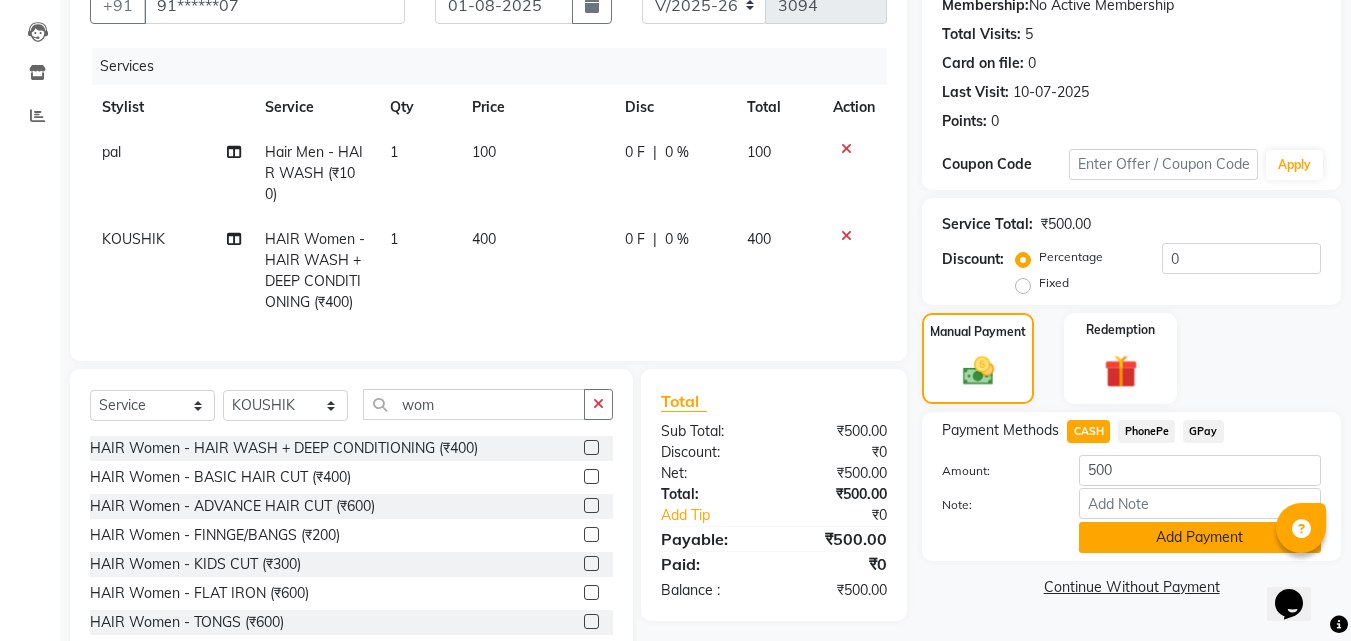 click on "Add Payment" 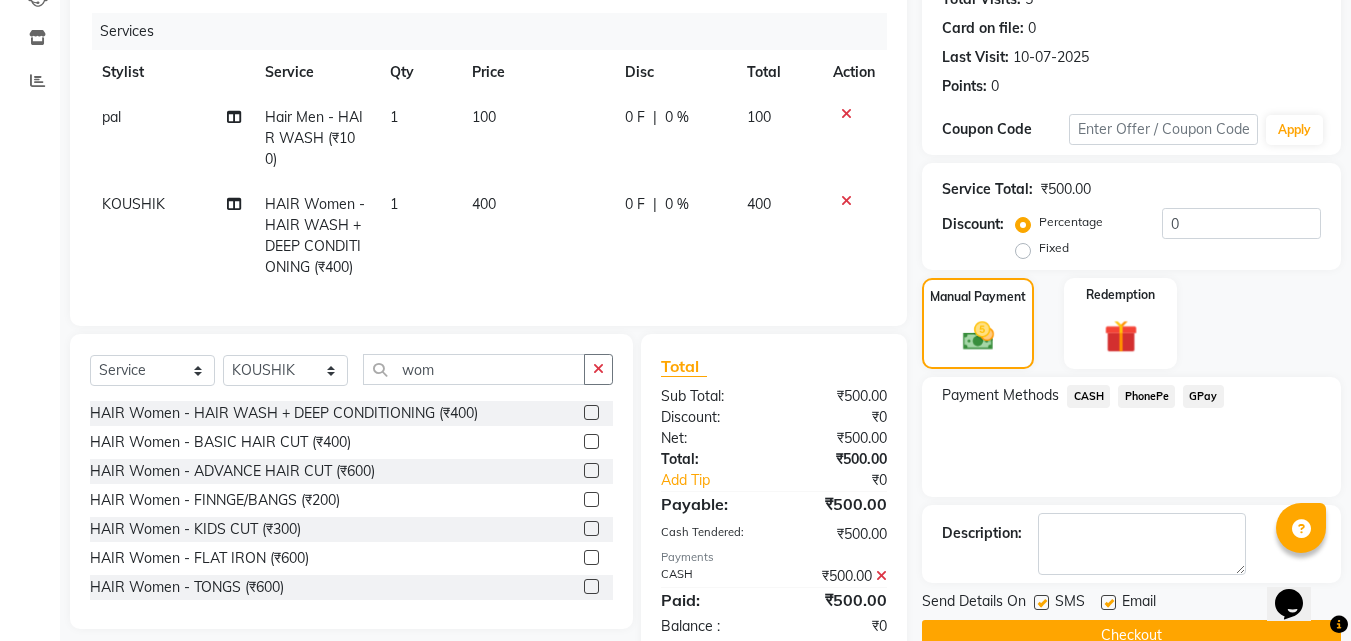 scroll, scrollTop: 296, scrollLeft: 0, axis: vertical 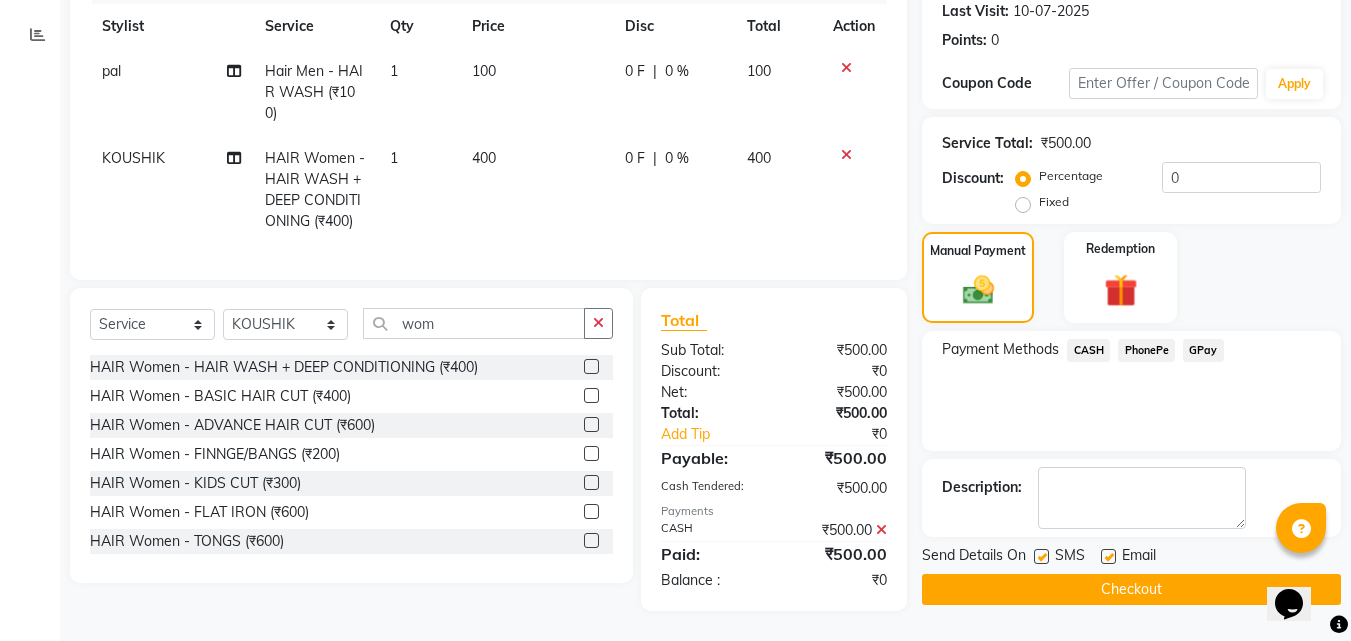 click on "SMS" 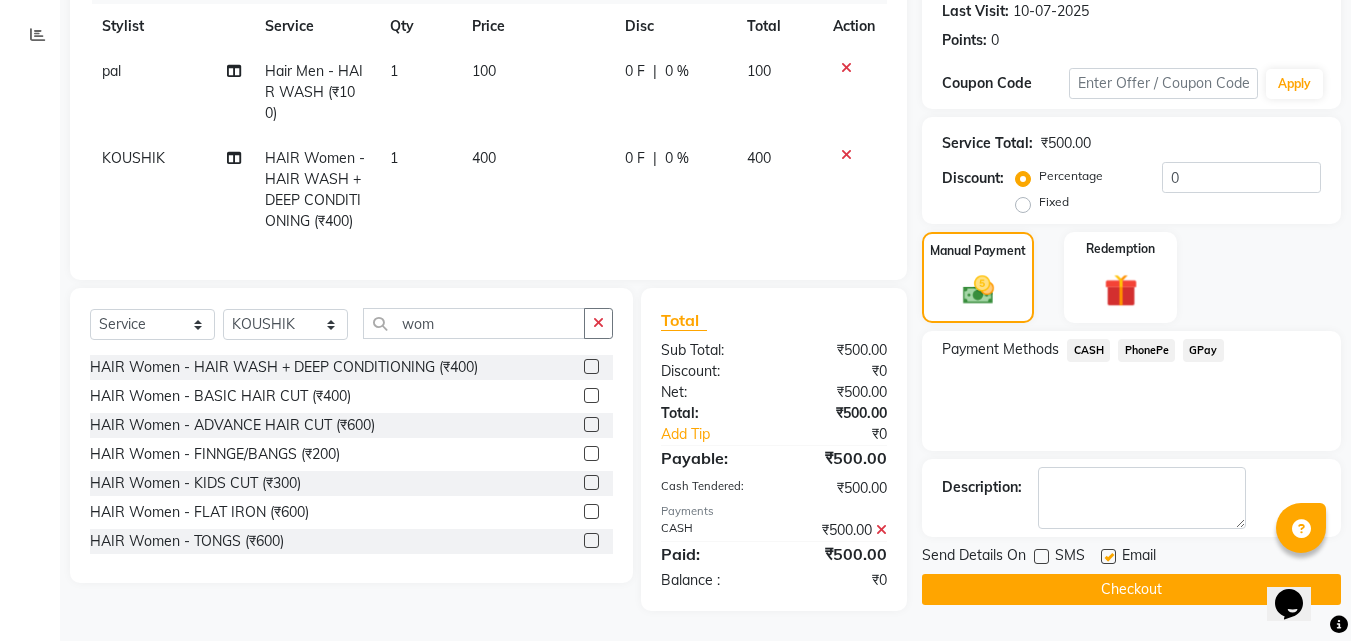 click on "SMS" 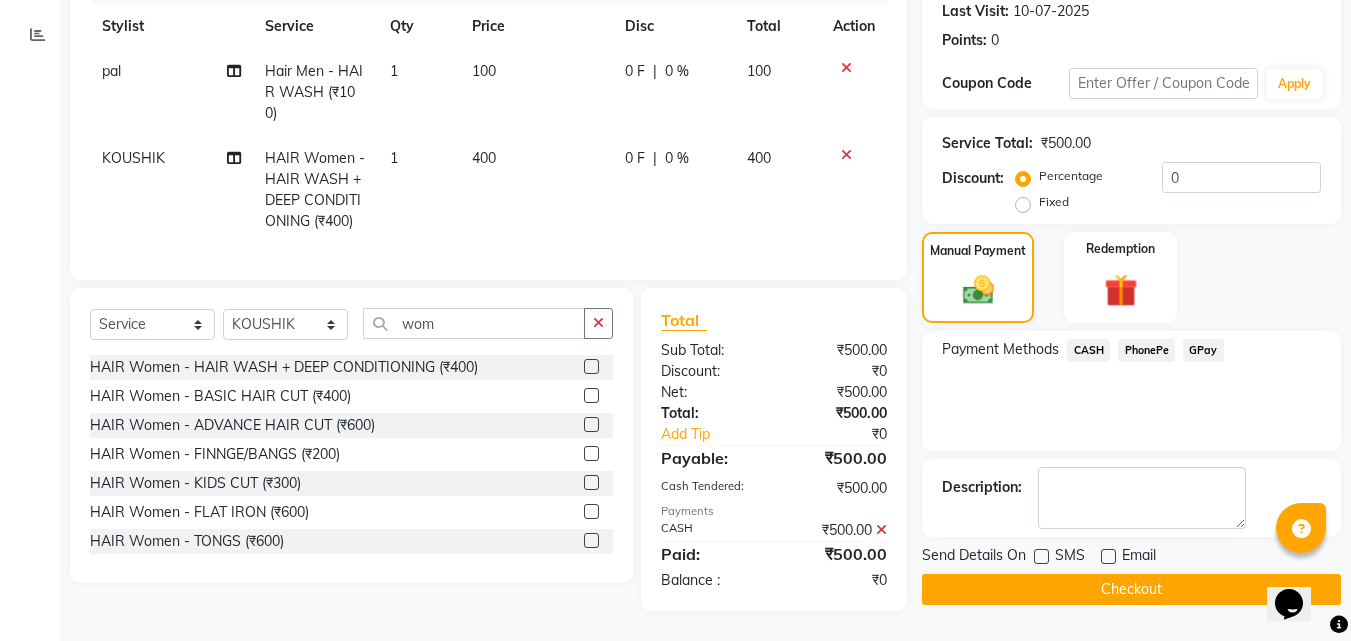click on "Checkout" 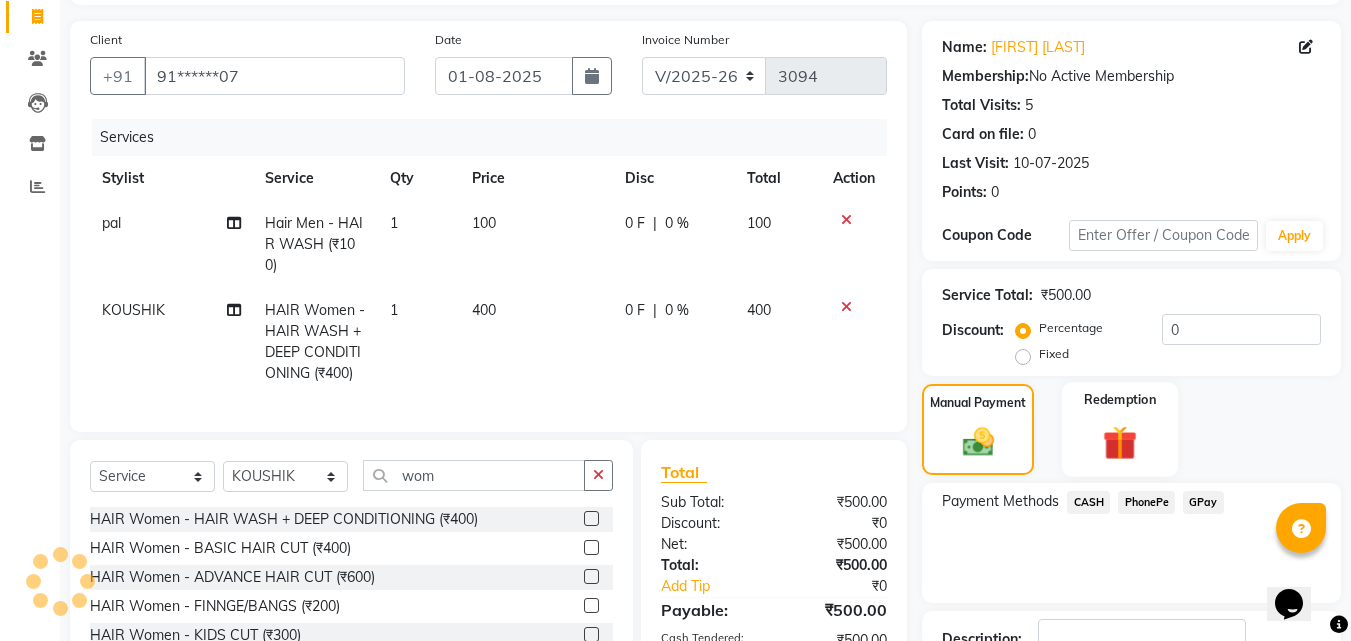 scroll, scrollTop: 0, scrollLeft: 0, axis: both 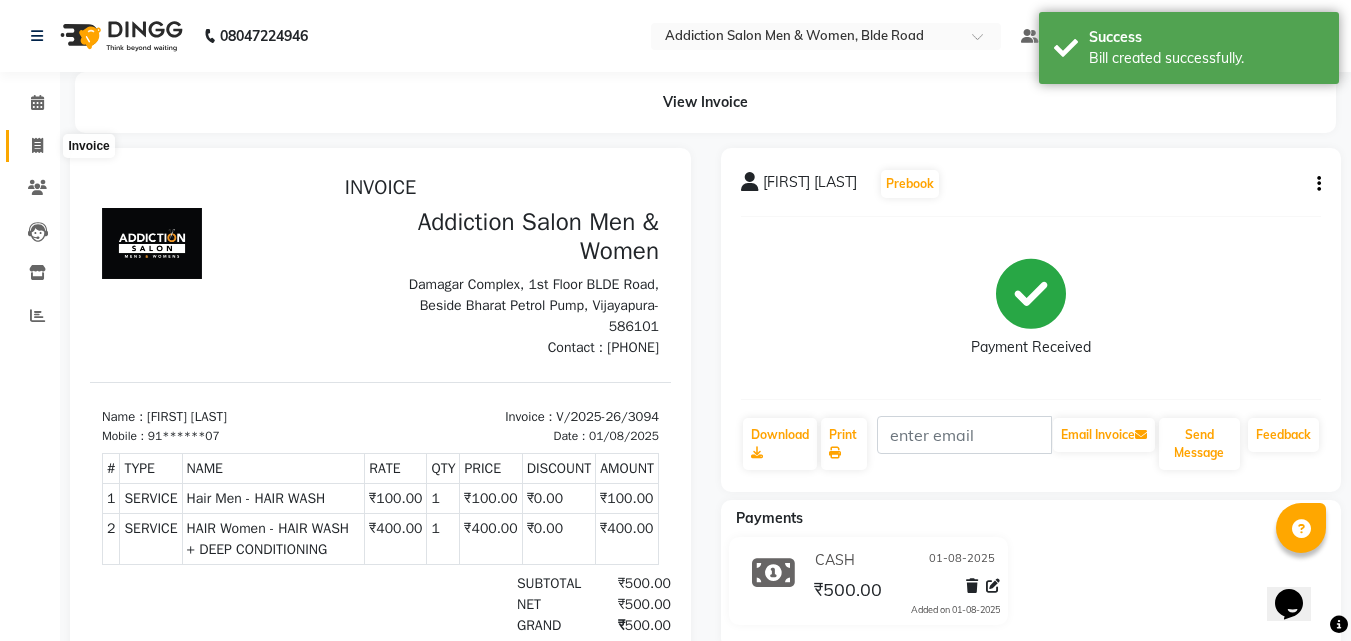 click 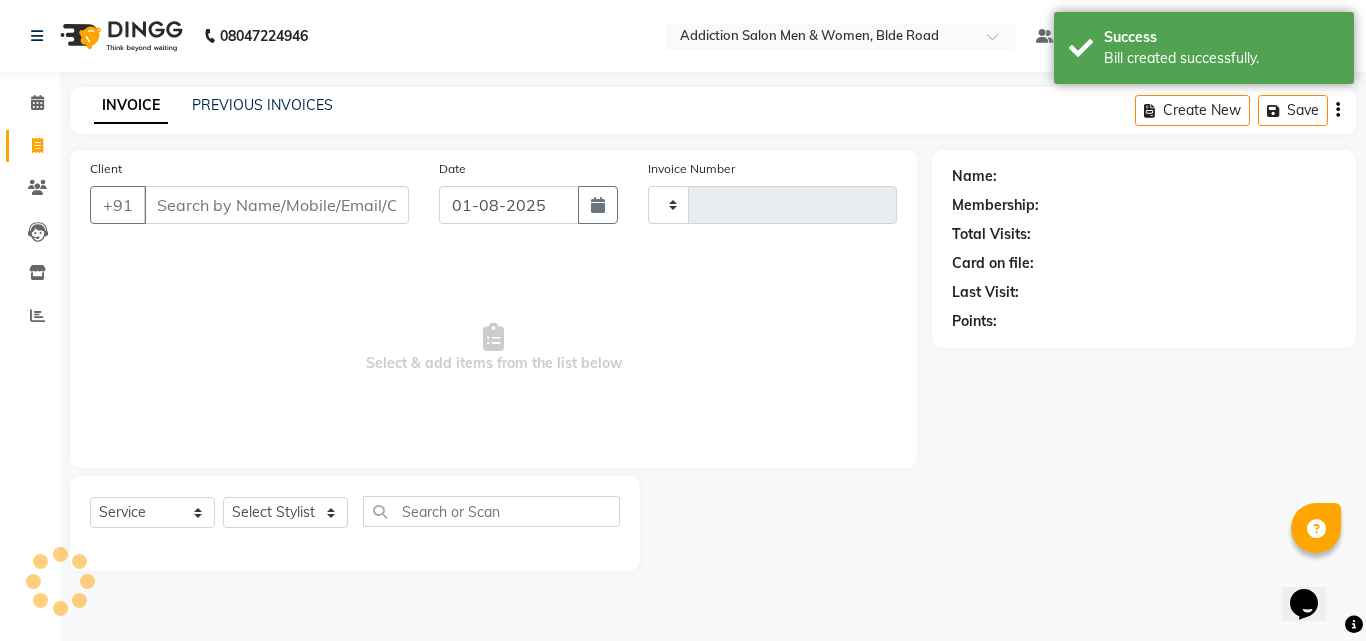 type on "3095" 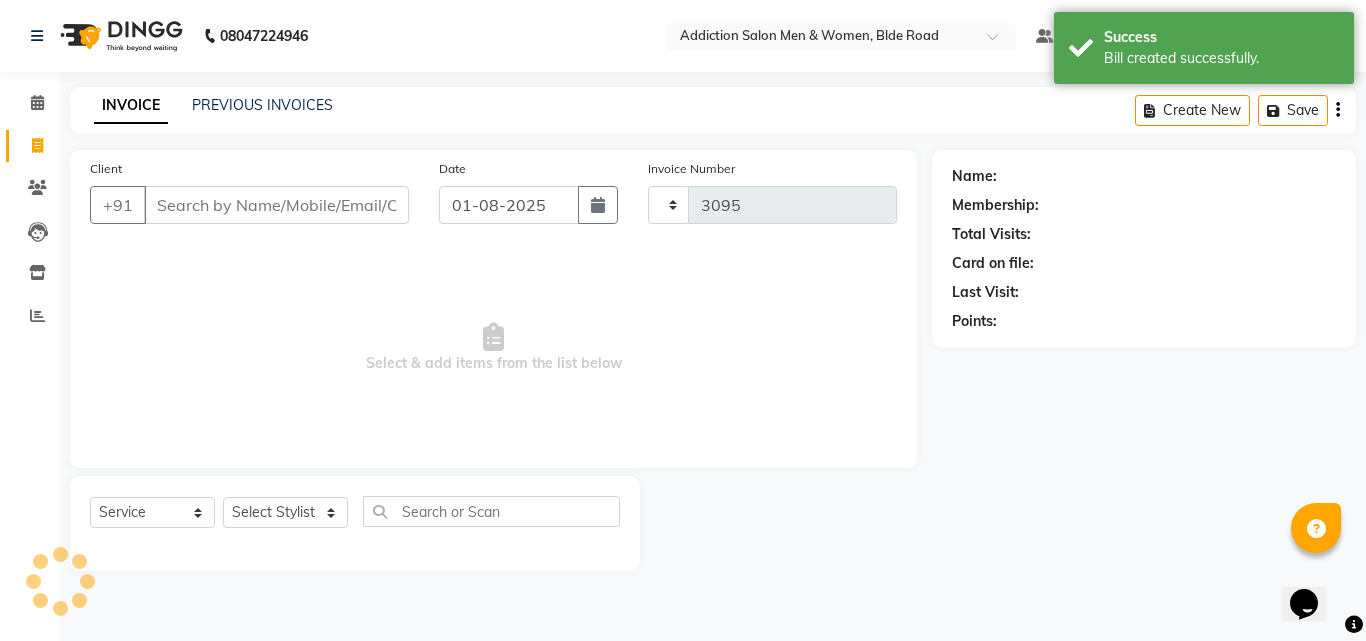 select on "6595" 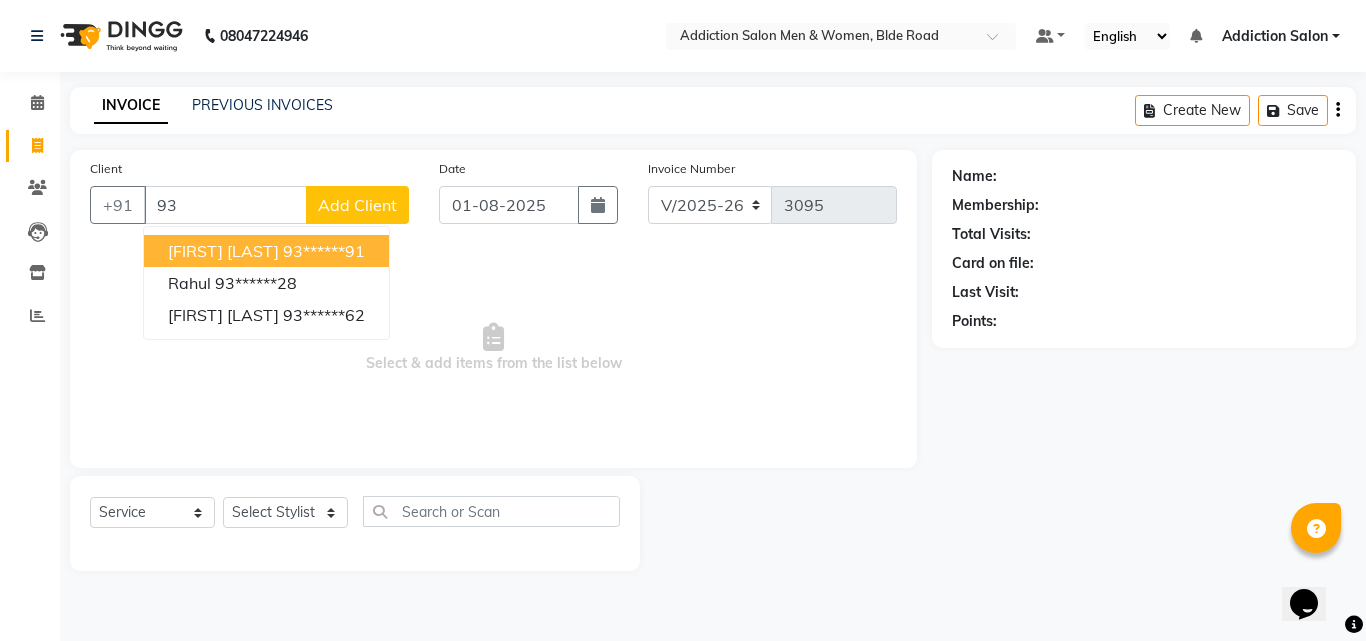 type on "9" 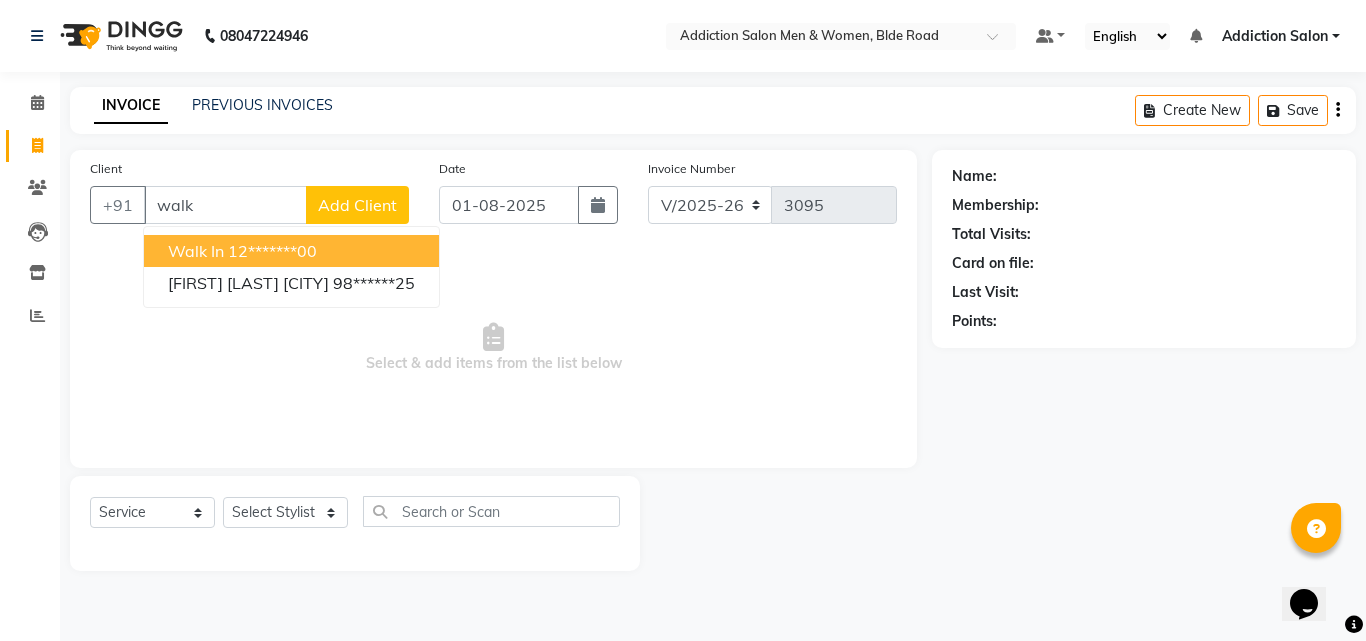 click on "Walk In" at bounding box center [196, 251] 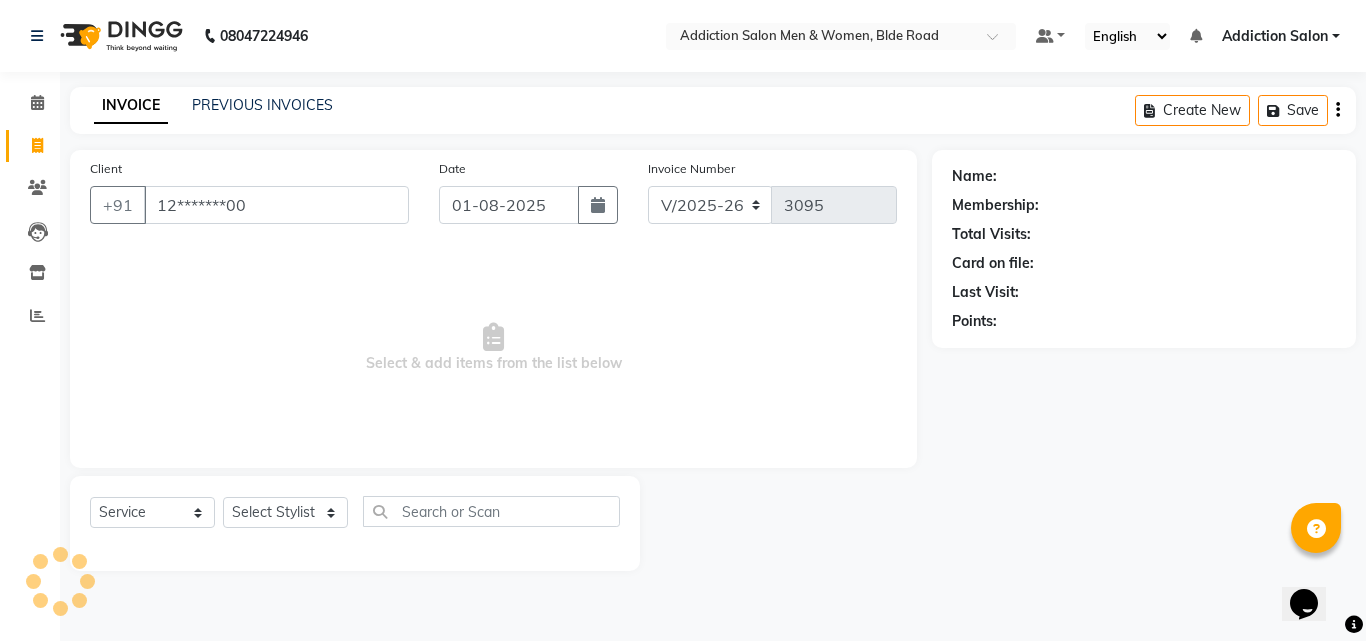 type on "12*******00" 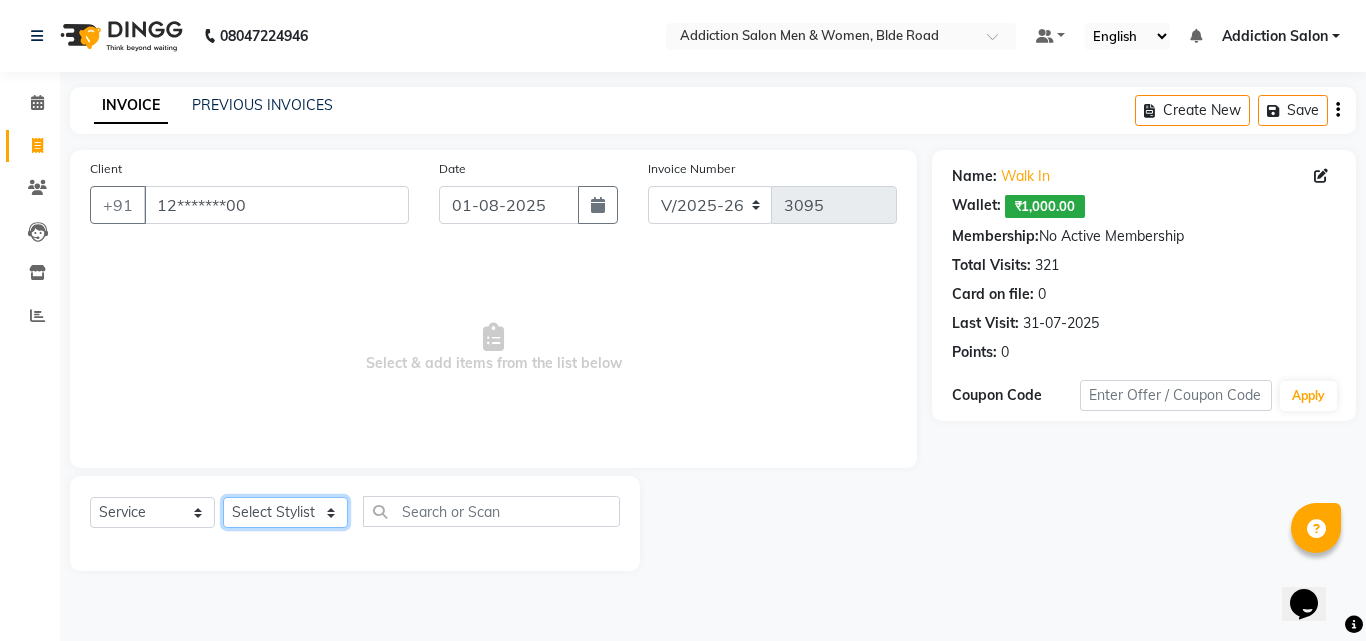 drag, startPoint x: 305, startPoint y: 499, endPoint x: 296, endPoint y: 530, distance: 32.280025 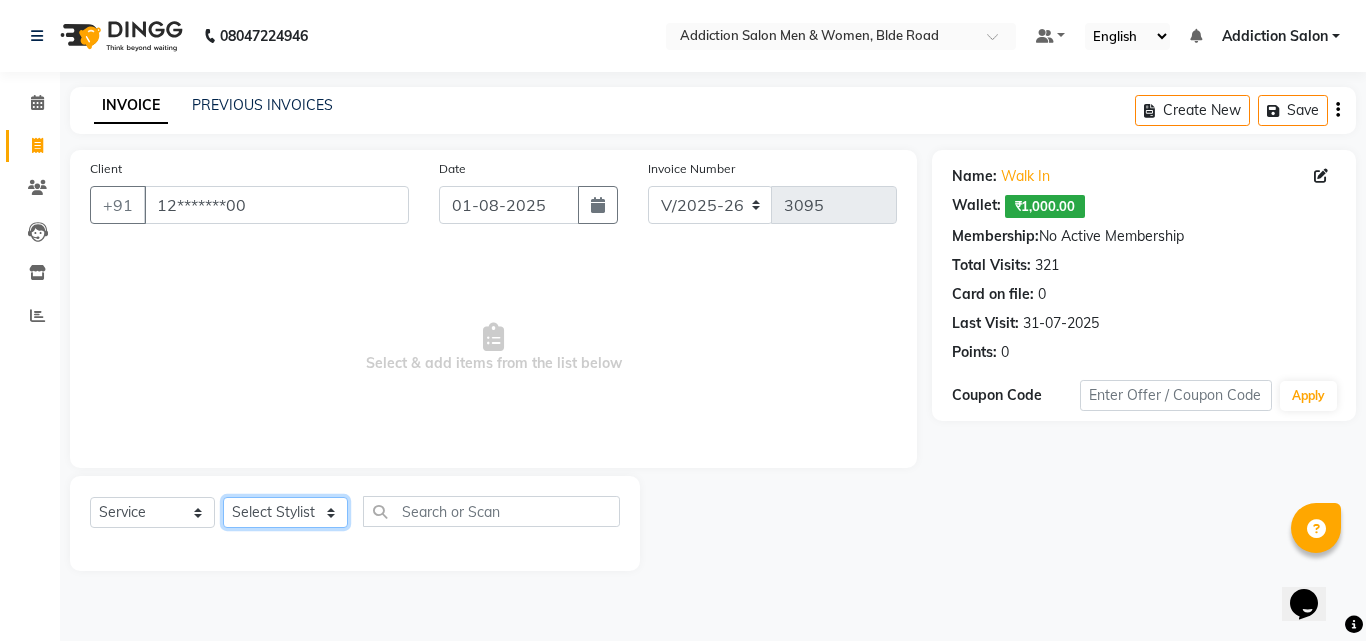 select on "86847" 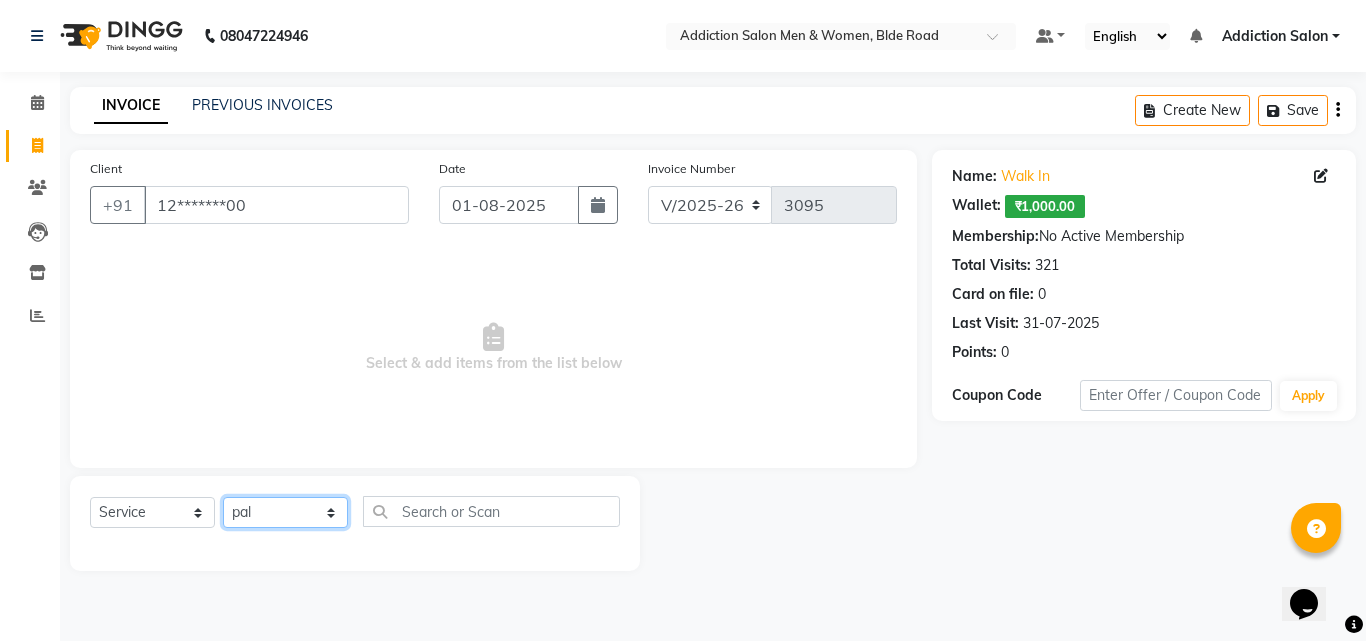 click on "Select Stylist Addiction Salon ANJALI BANSIKA Kamal KARAN KOUSHIK Nikhil Nilesh  pal Pranav REKHA RATHOD SHARDA" 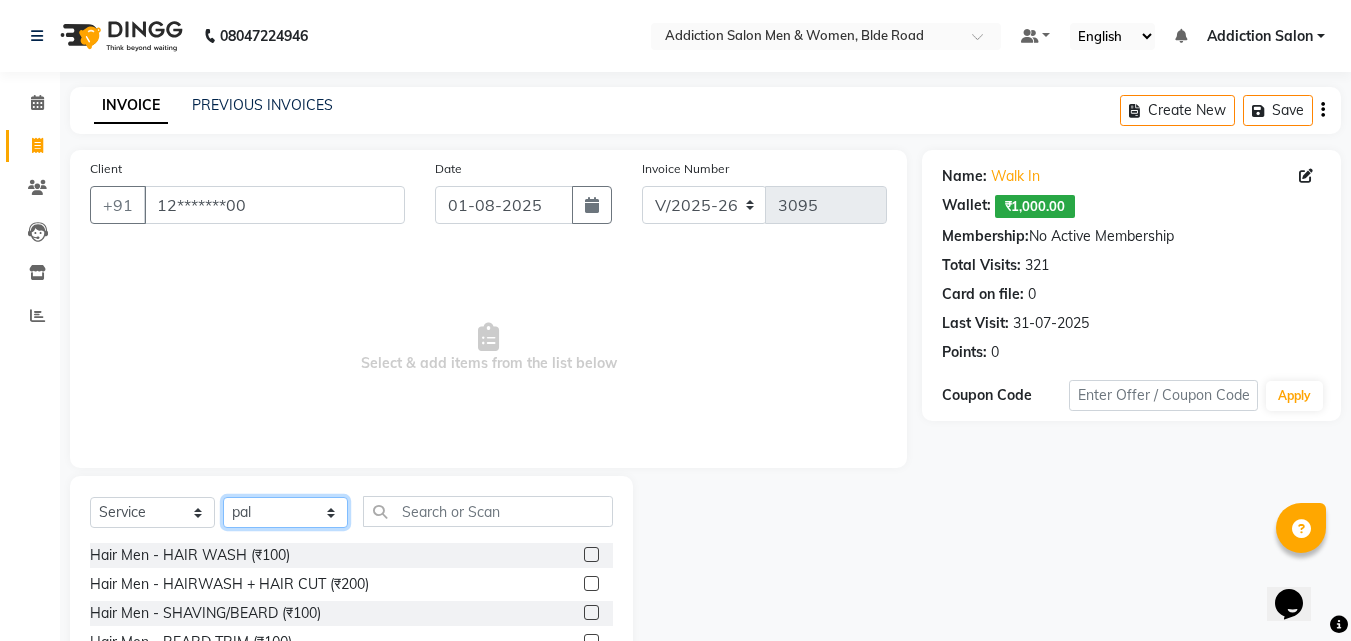 scroll, scrollTop: 160, scrollLeft: 0, axis: vertical 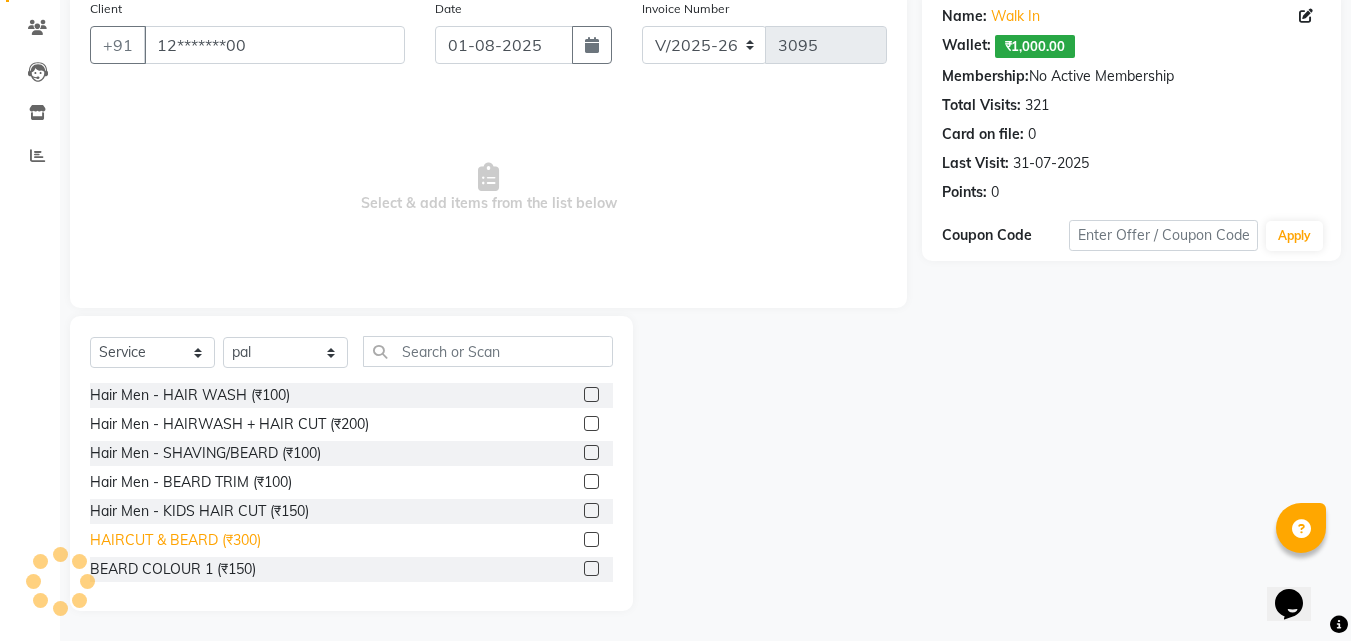 click on "HAIRCUT & BEARD (₹300)" 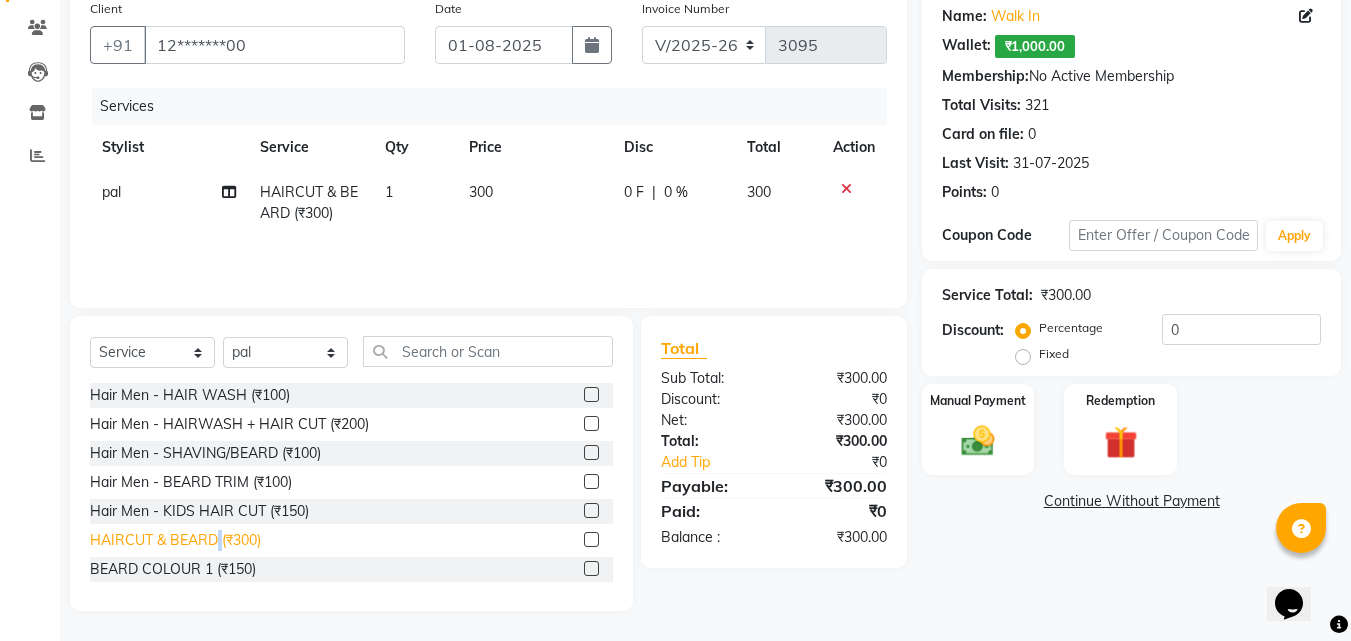click on "HAIRCUT & BEARD (₹300)" 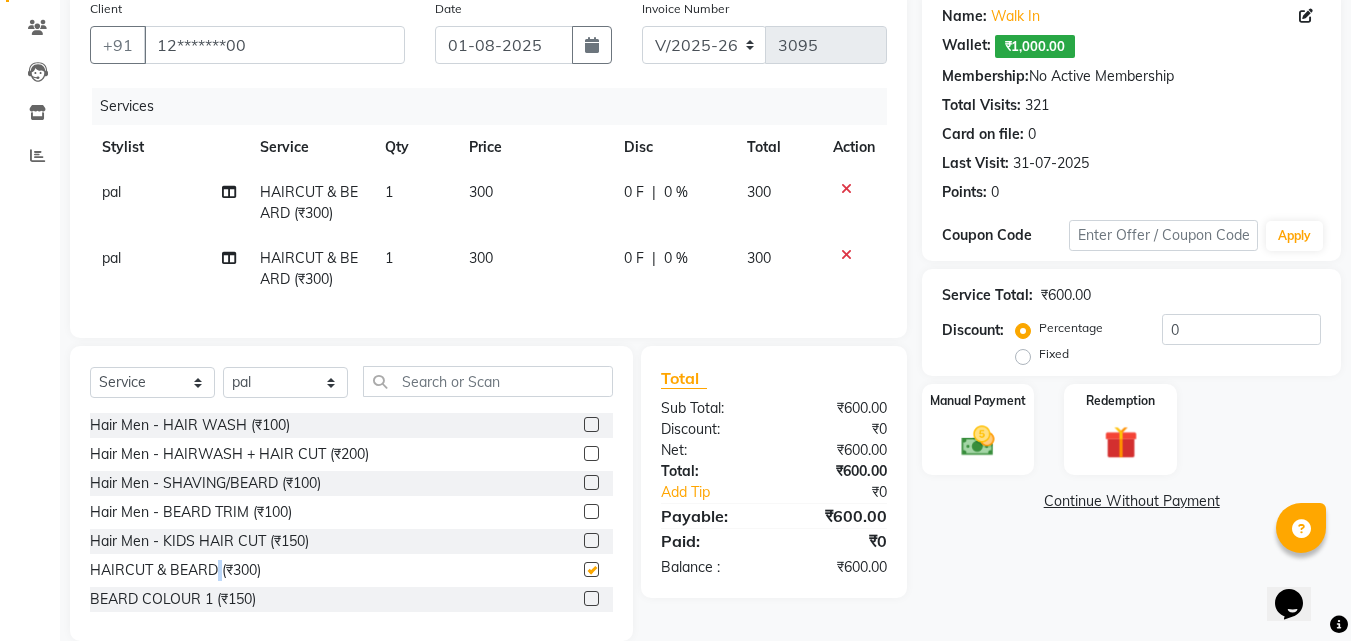 checkbox on "false" 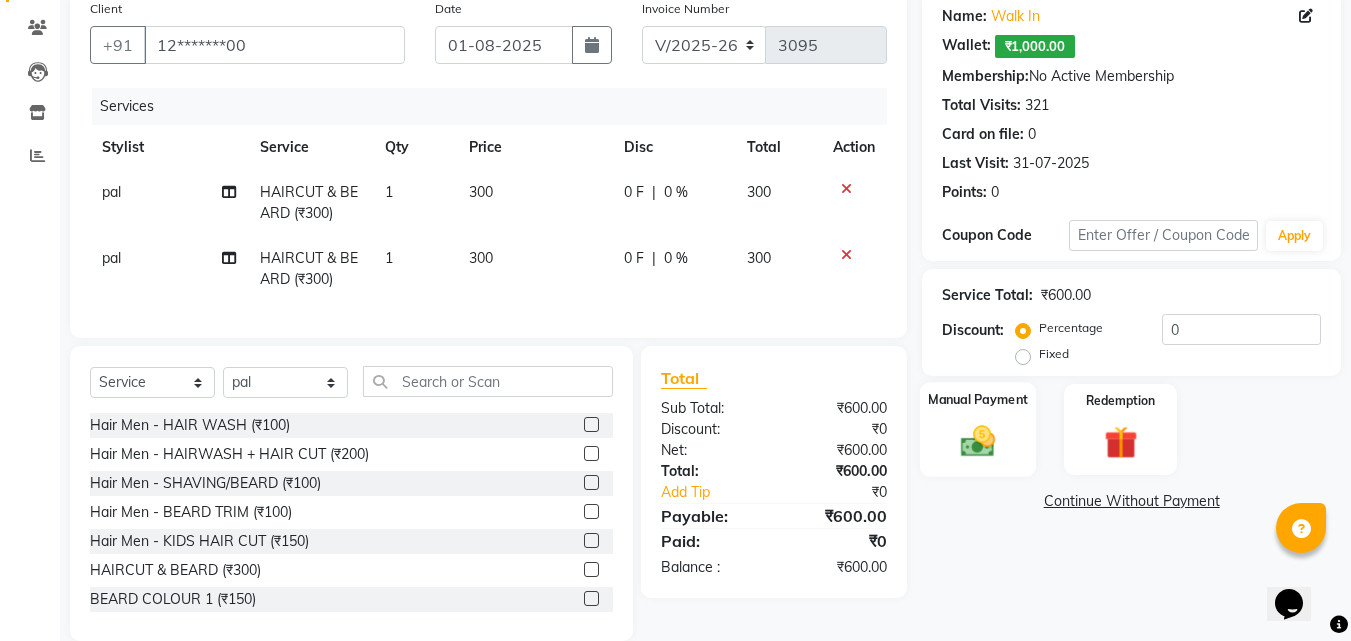click on "Manual Payment" 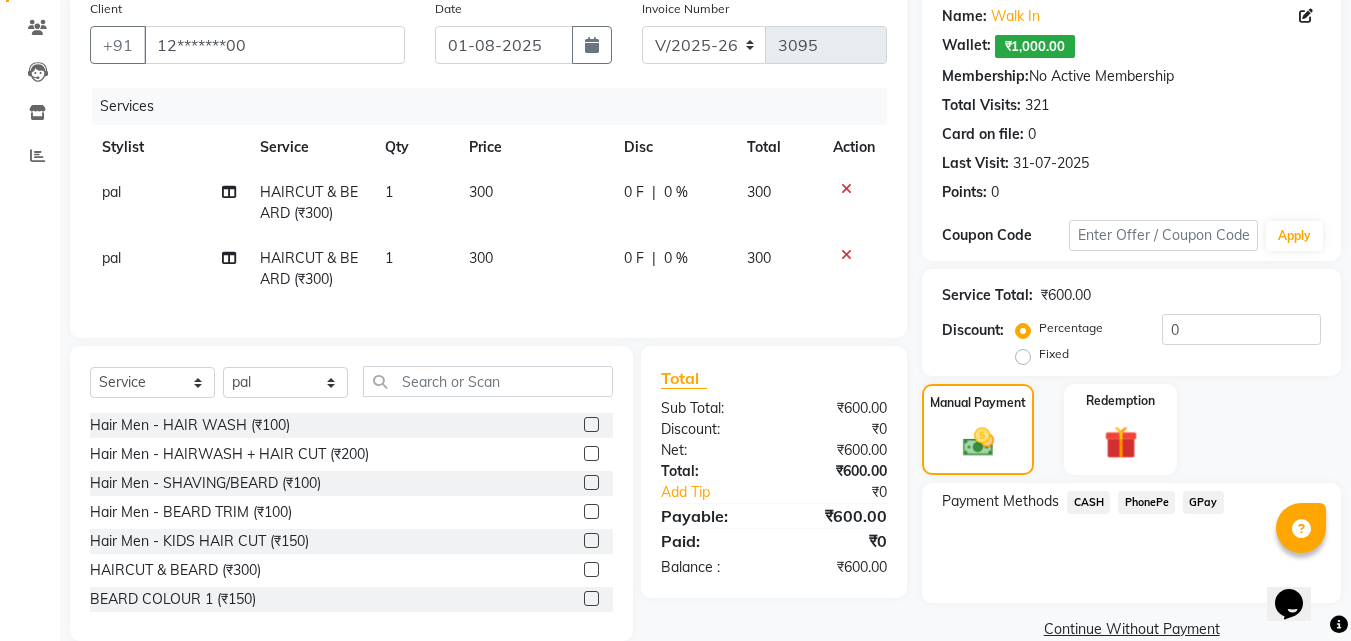 click on "CASH" 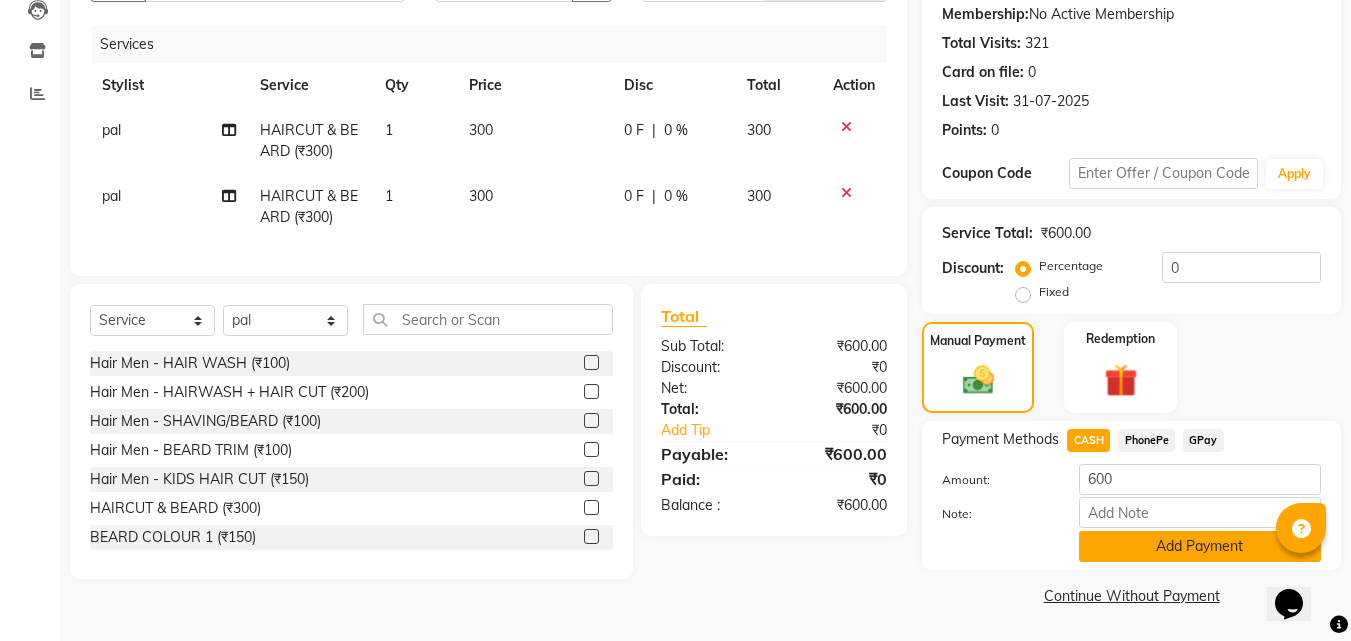 click on "Add Payment" 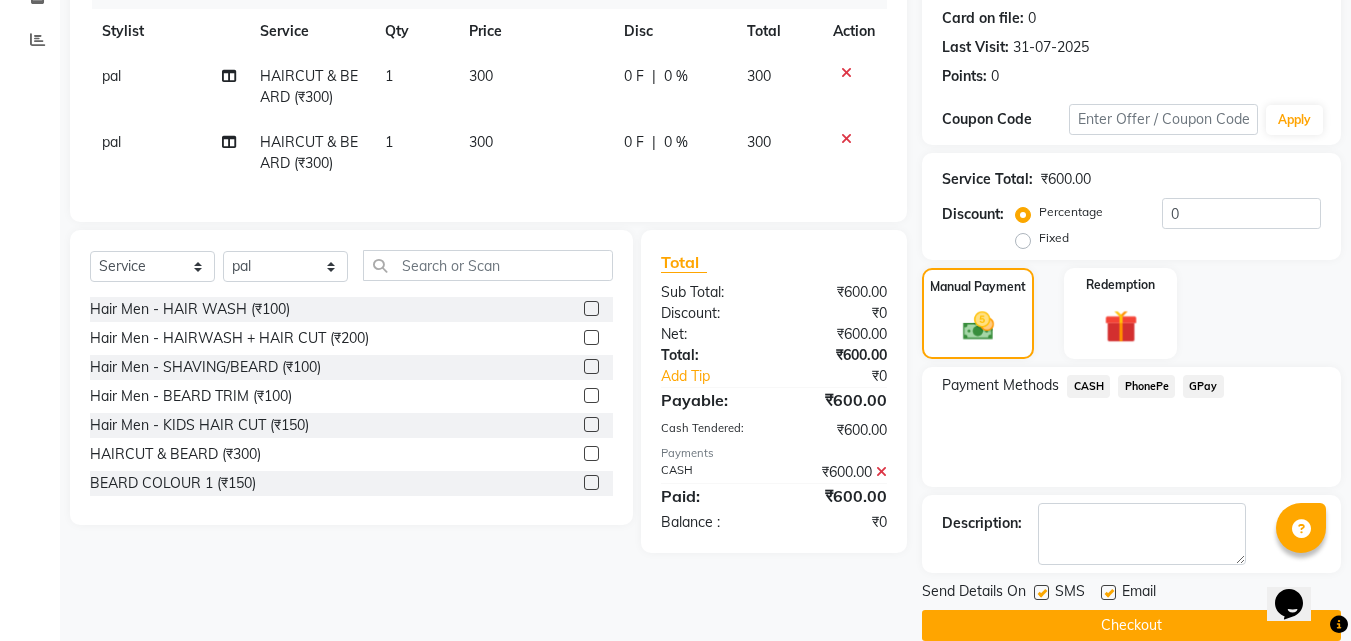 scroll, scrollTop: 306, scrollLeft: 0, axis: vertical 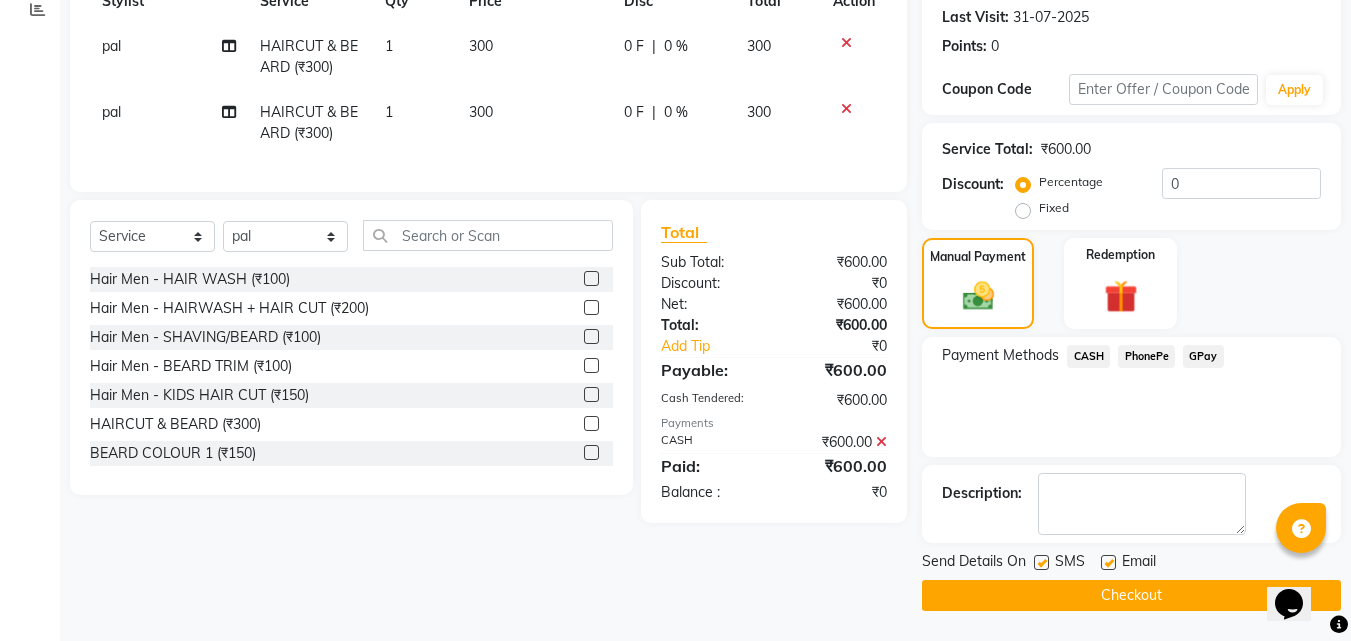 click on "SMS" 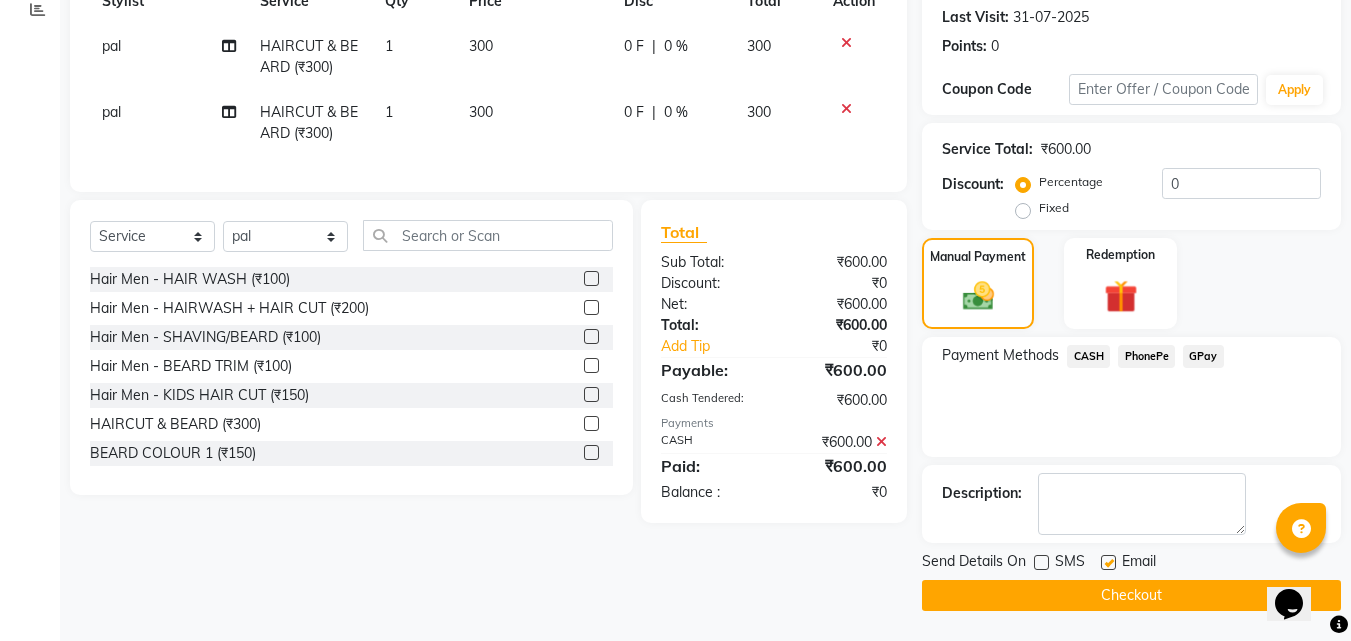 click 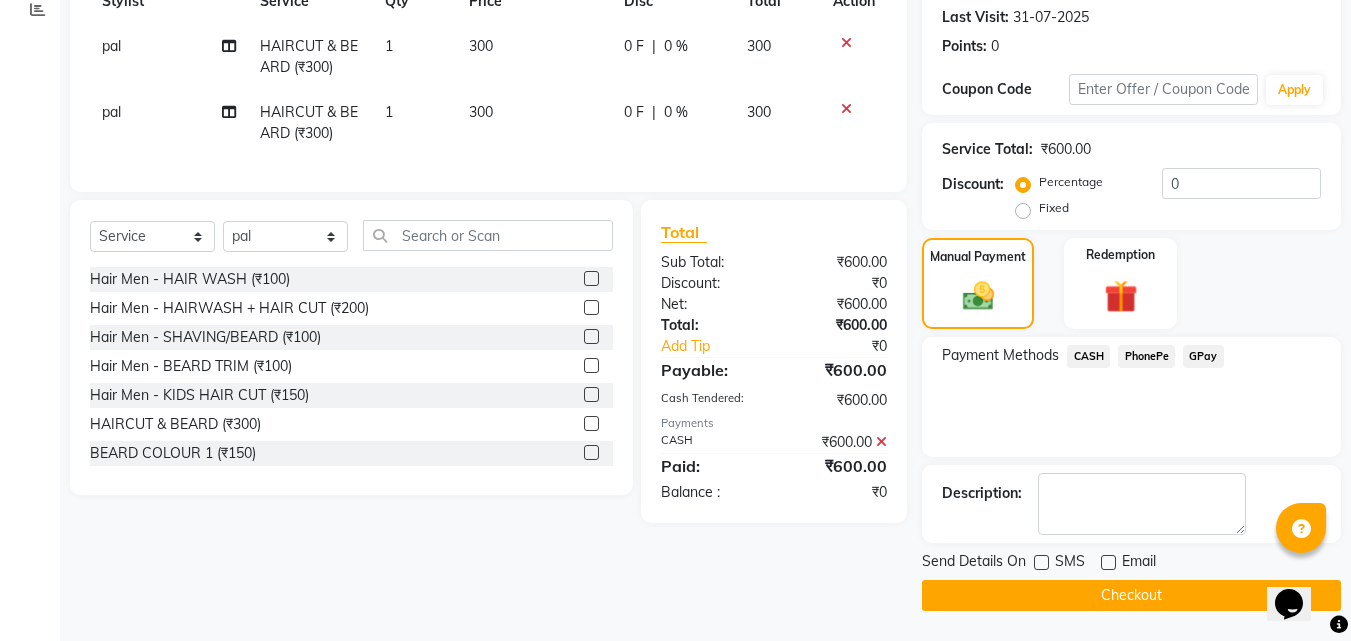 click on "Checkout" 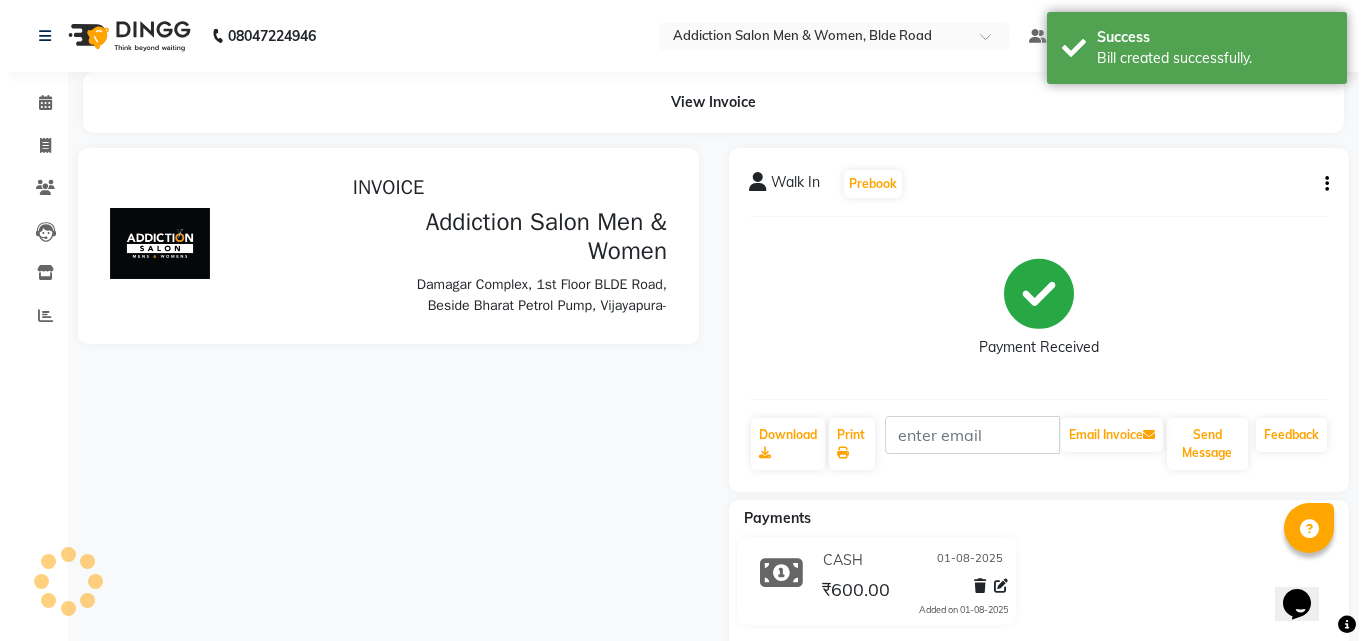 scroll, scrollTop: 0, scrollLeft: 0, axis: both 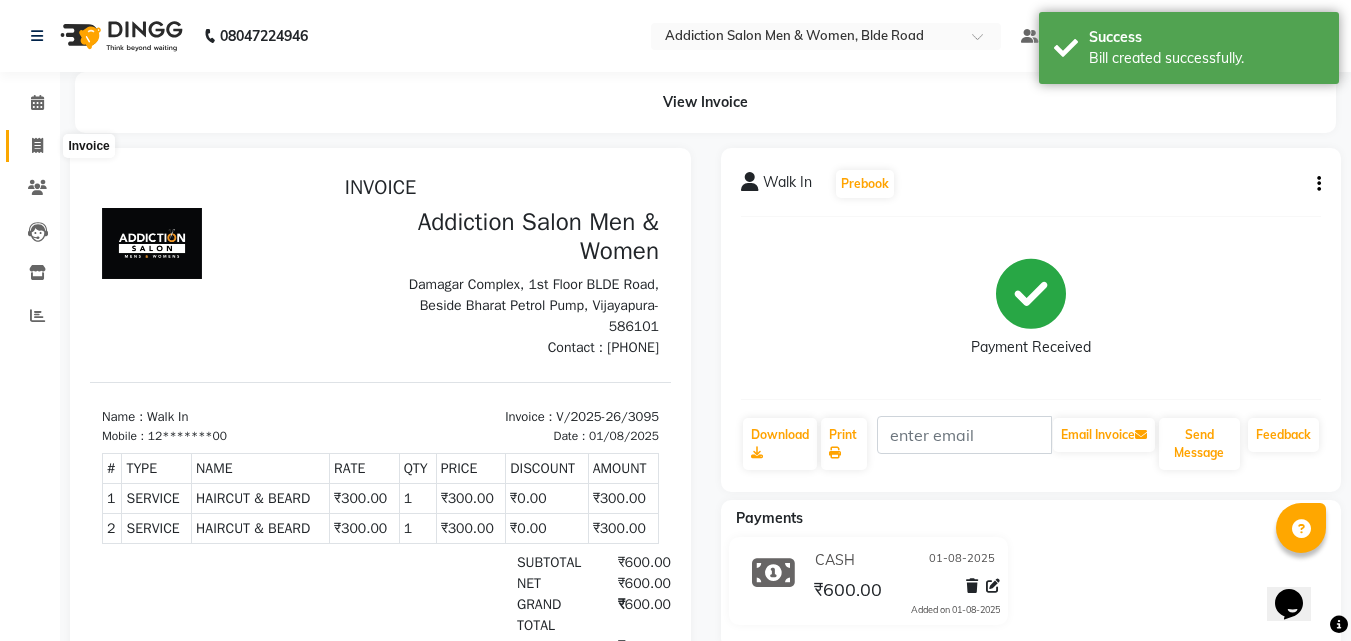 click 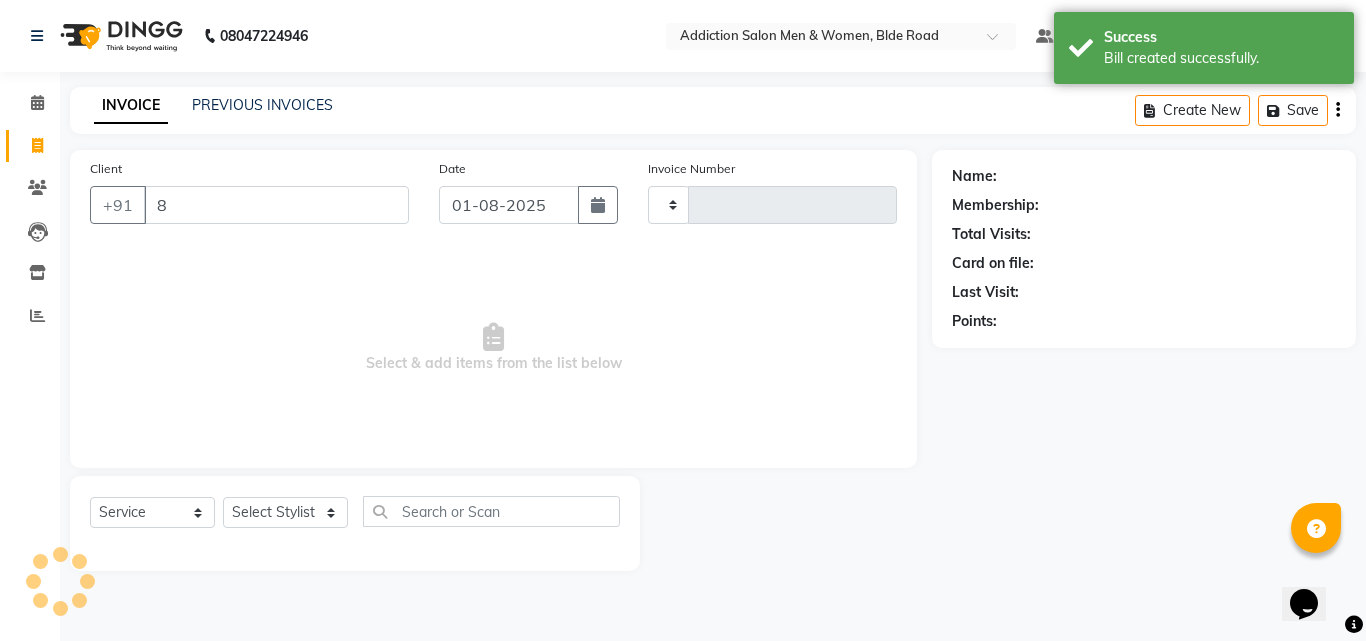 type on "87" 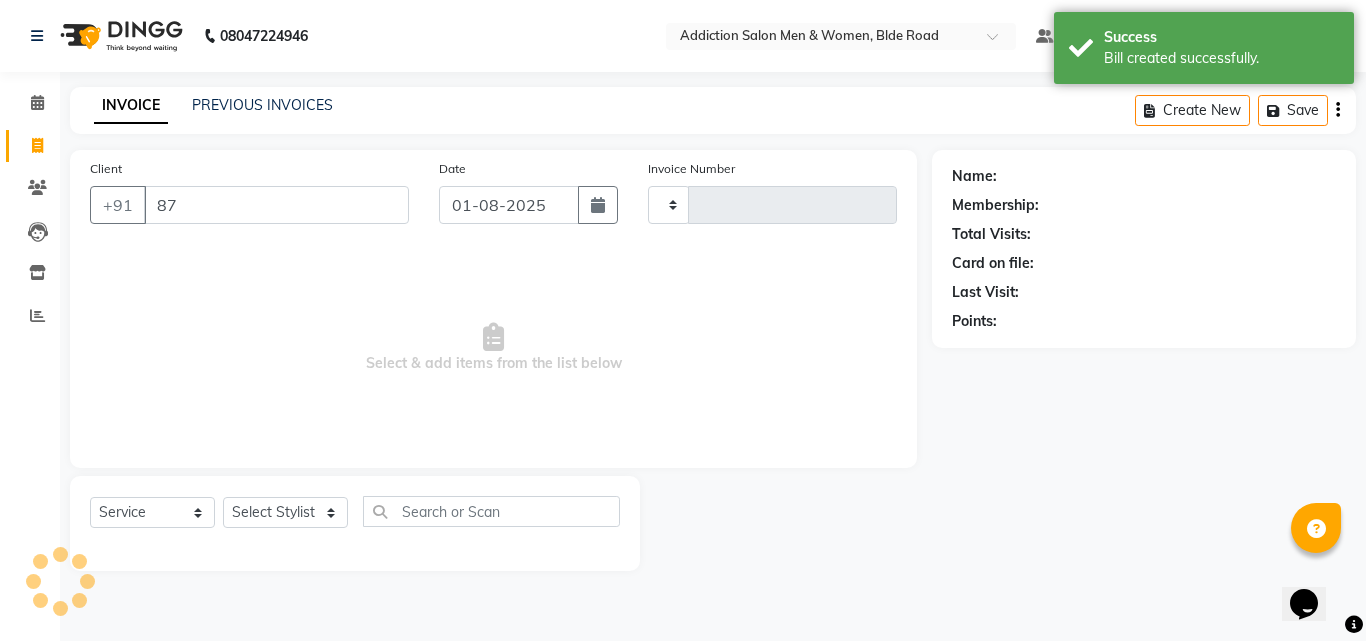 type on "3096" 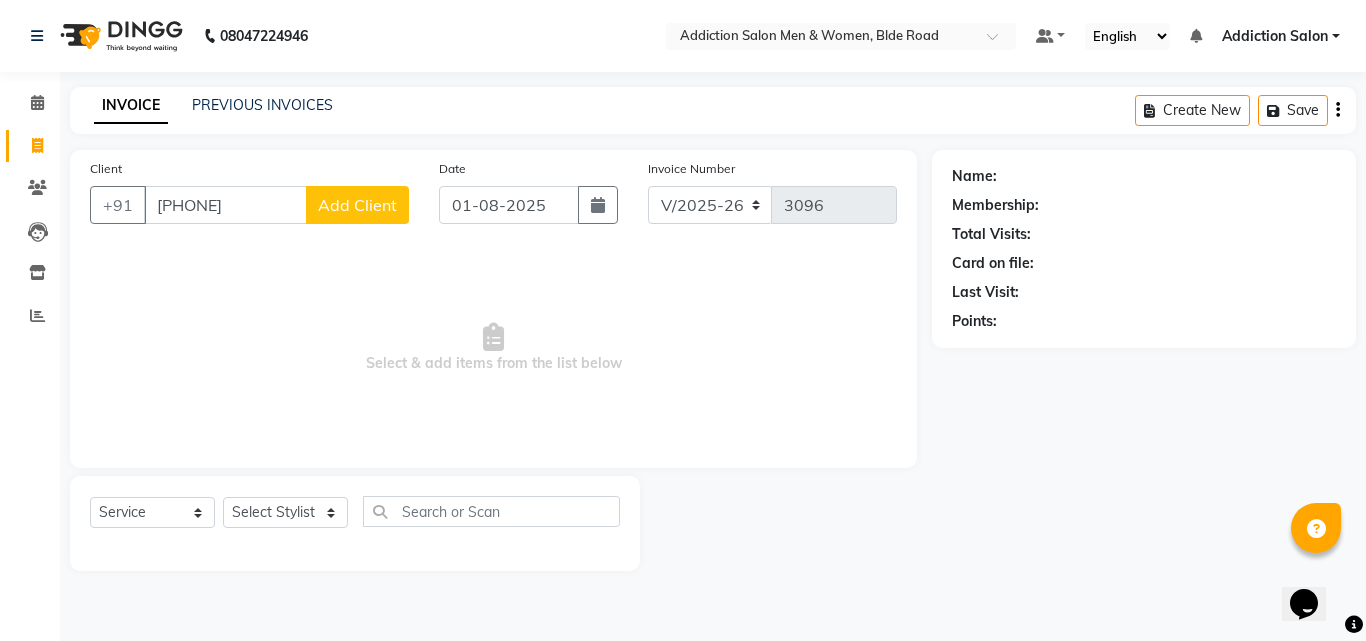 type on "[PHONE]" 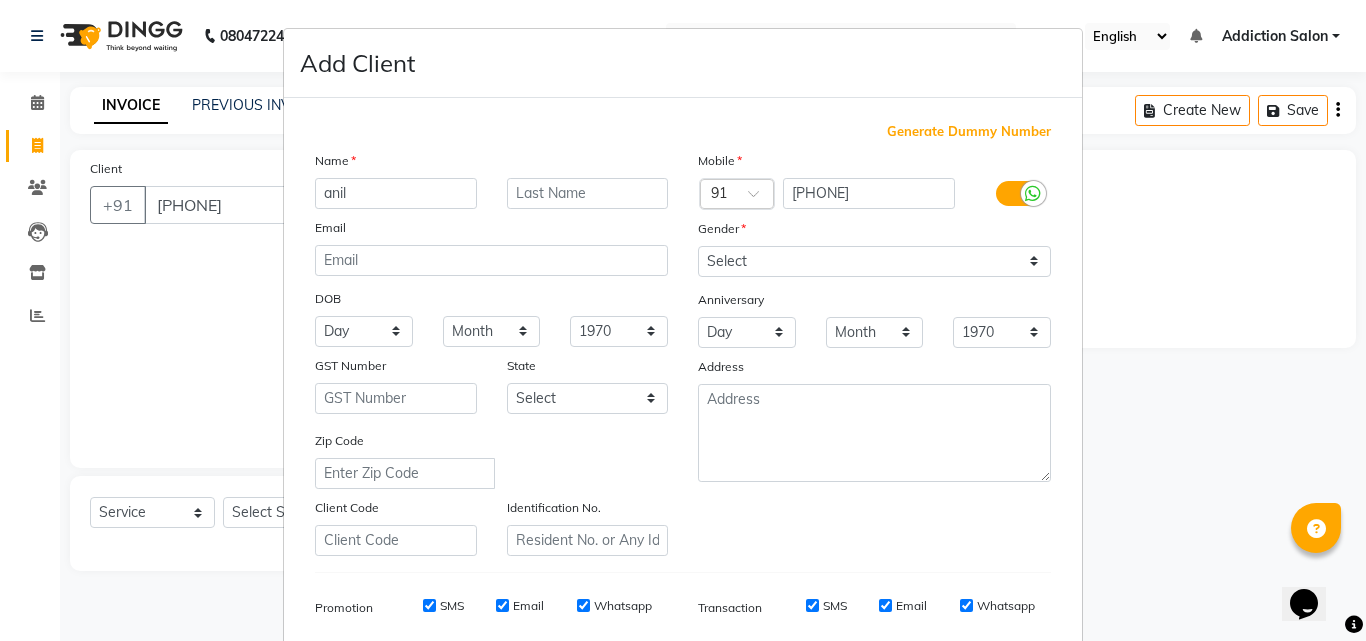 type on "anil" 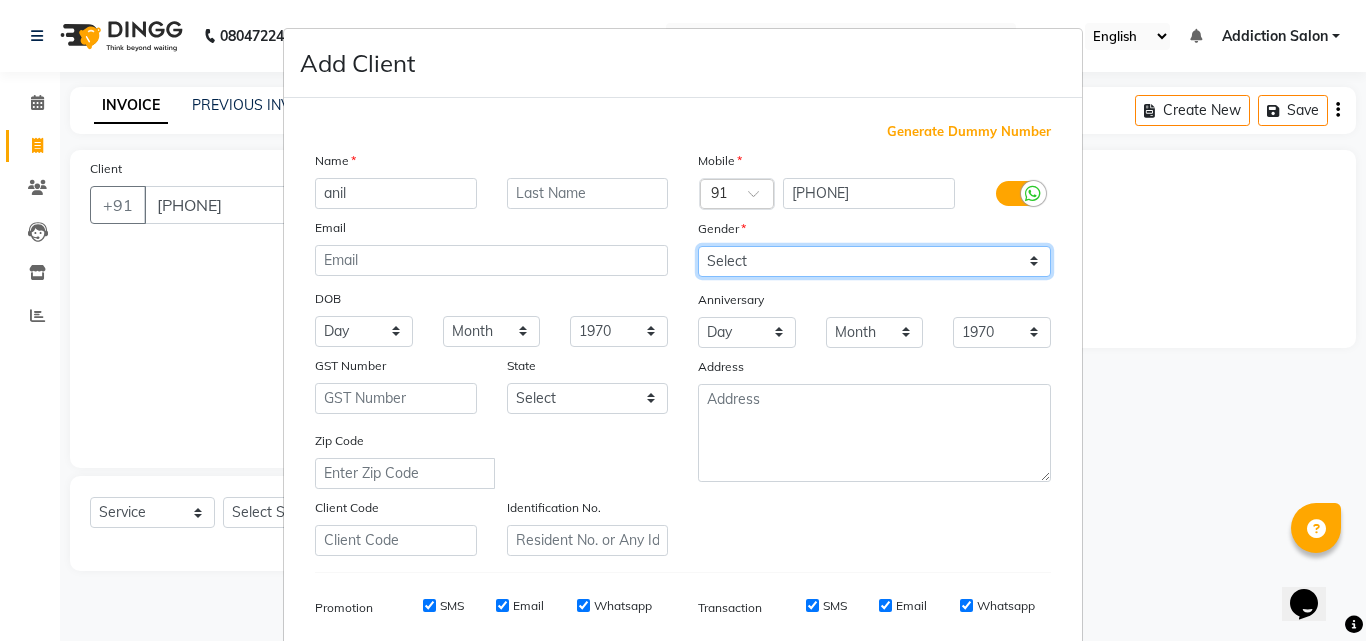 click on "Select Male Female Other Prefer Not To Say" at bounding box center [874, 261] 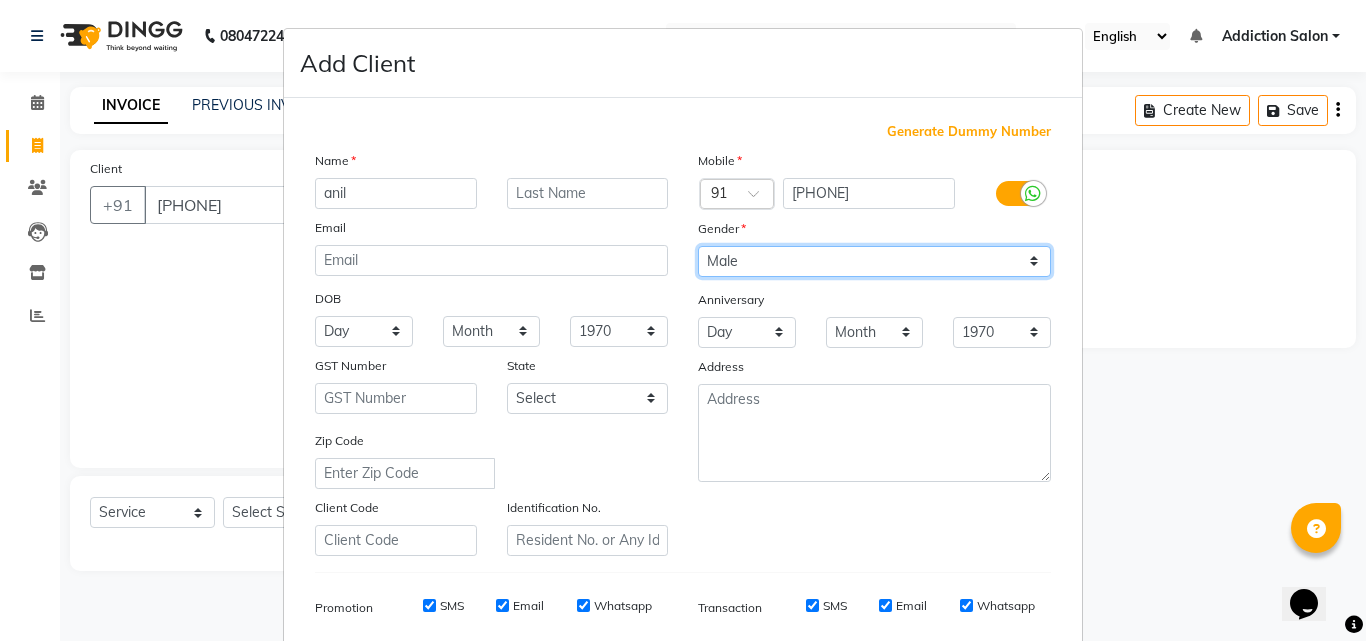click on "Select Male Female Other Prefer Not To Say" at bounding box center (874, 261) 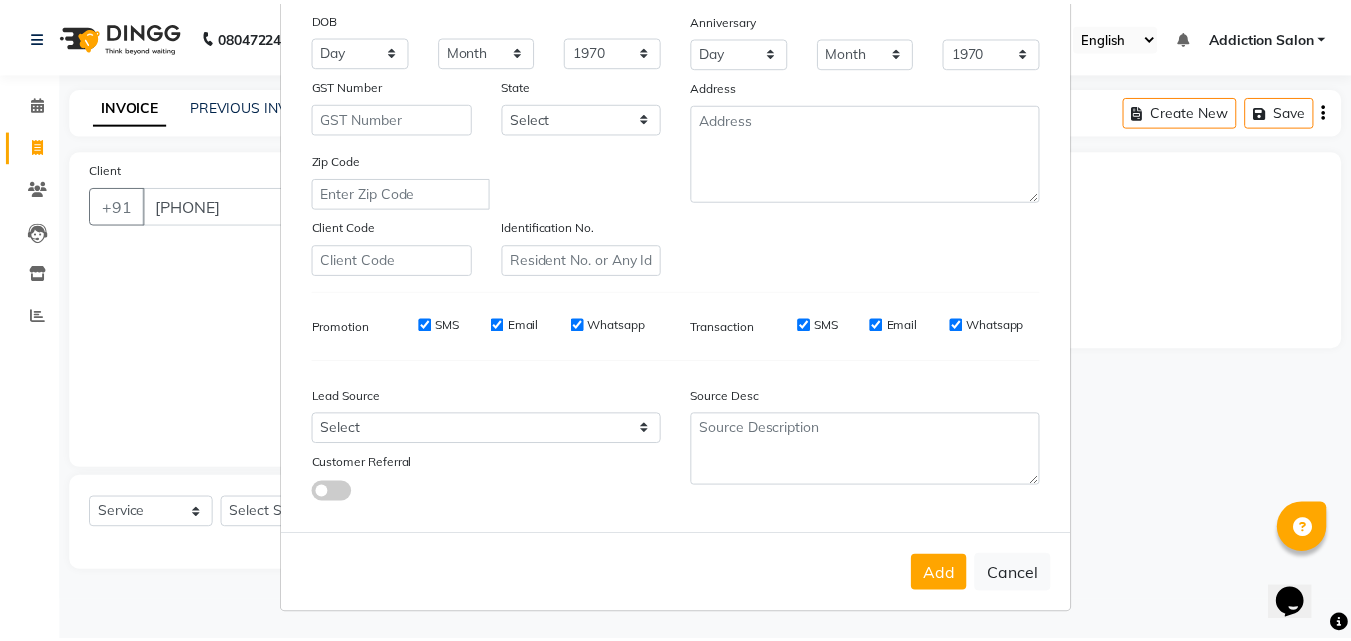 scroll, scrollTop: 282, scrollLeft: 0, axis: vertical 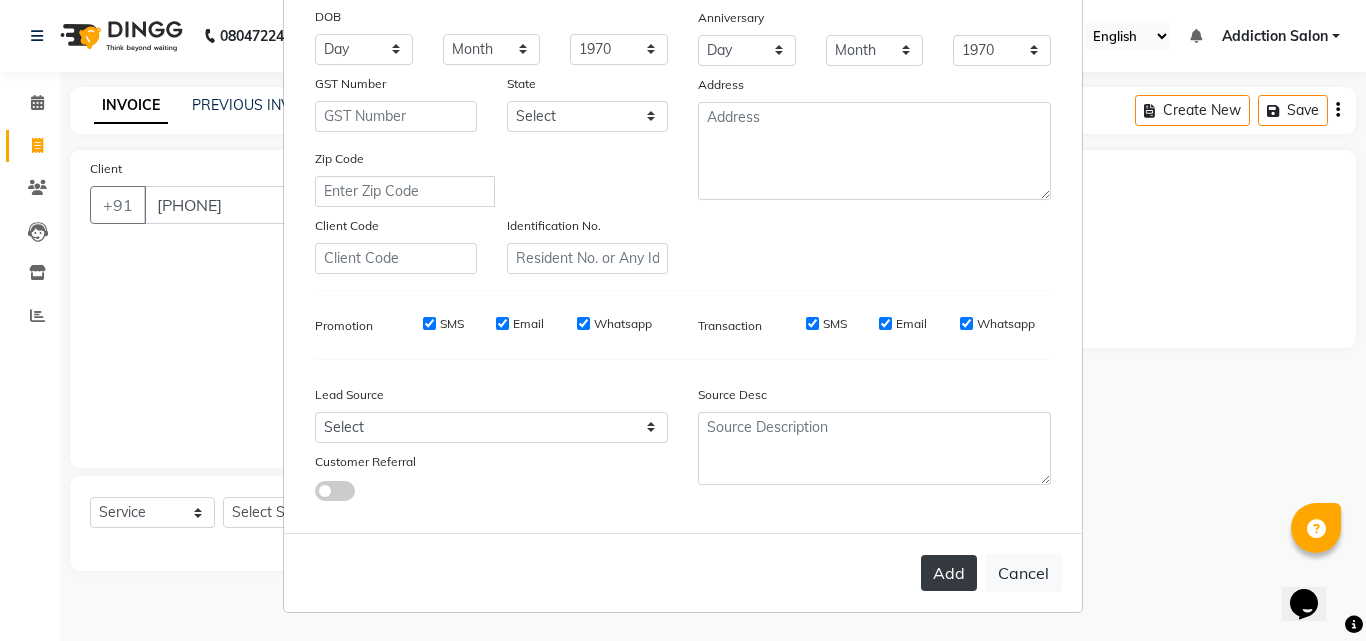 click on "Add" at bounding box center (949, 573) 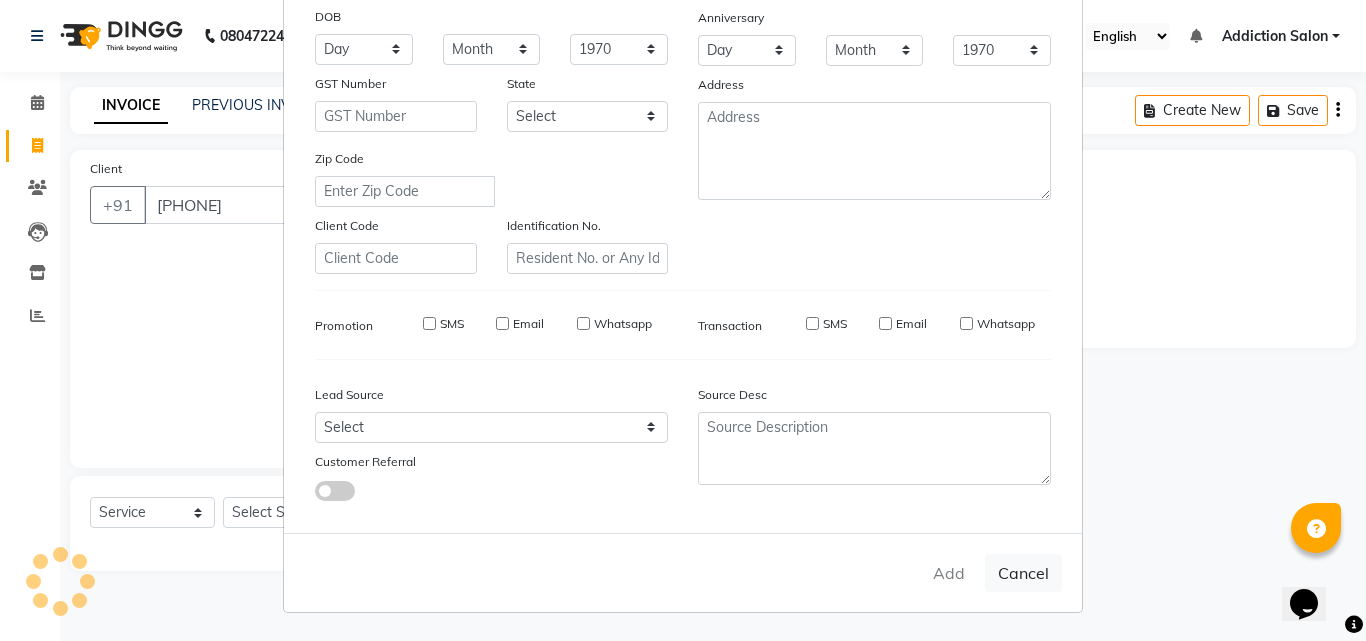 type on "87******62" 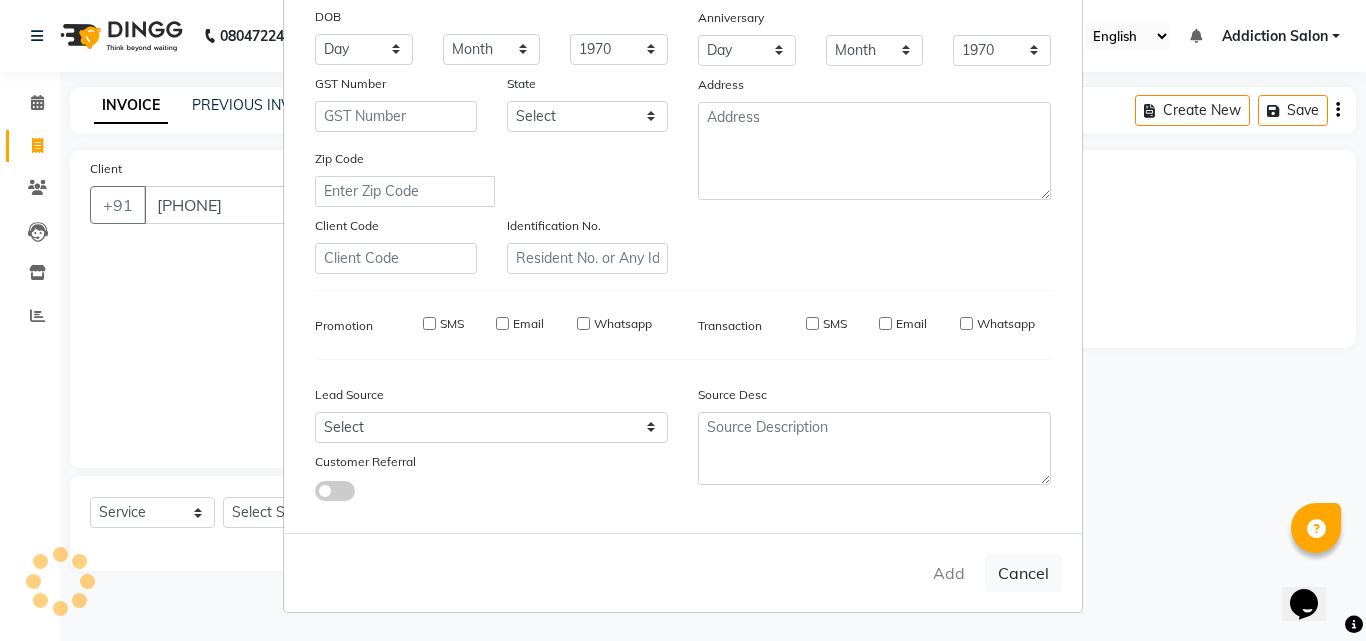 type 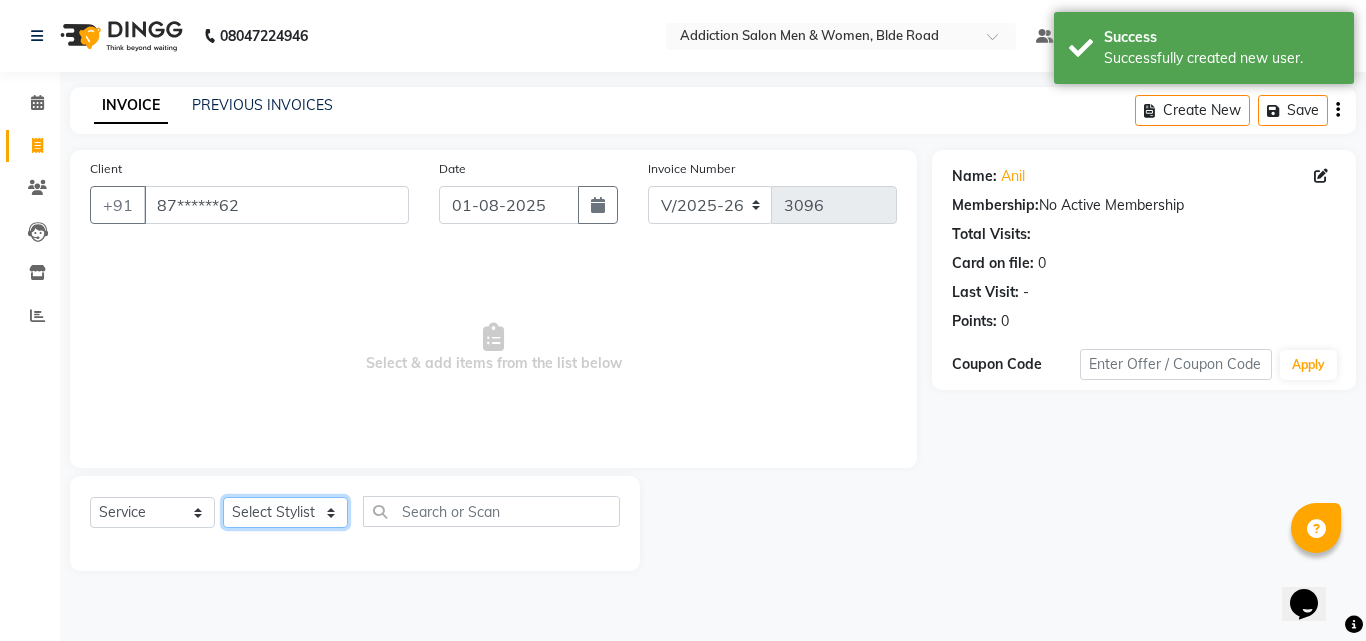click on "Select Stylist Addiction Salon ANJALI BANSIKA Kamal KARAN KOUSHIK Nikhil Nilesh  pal Pranav REKHA RATHOD SHARDA" 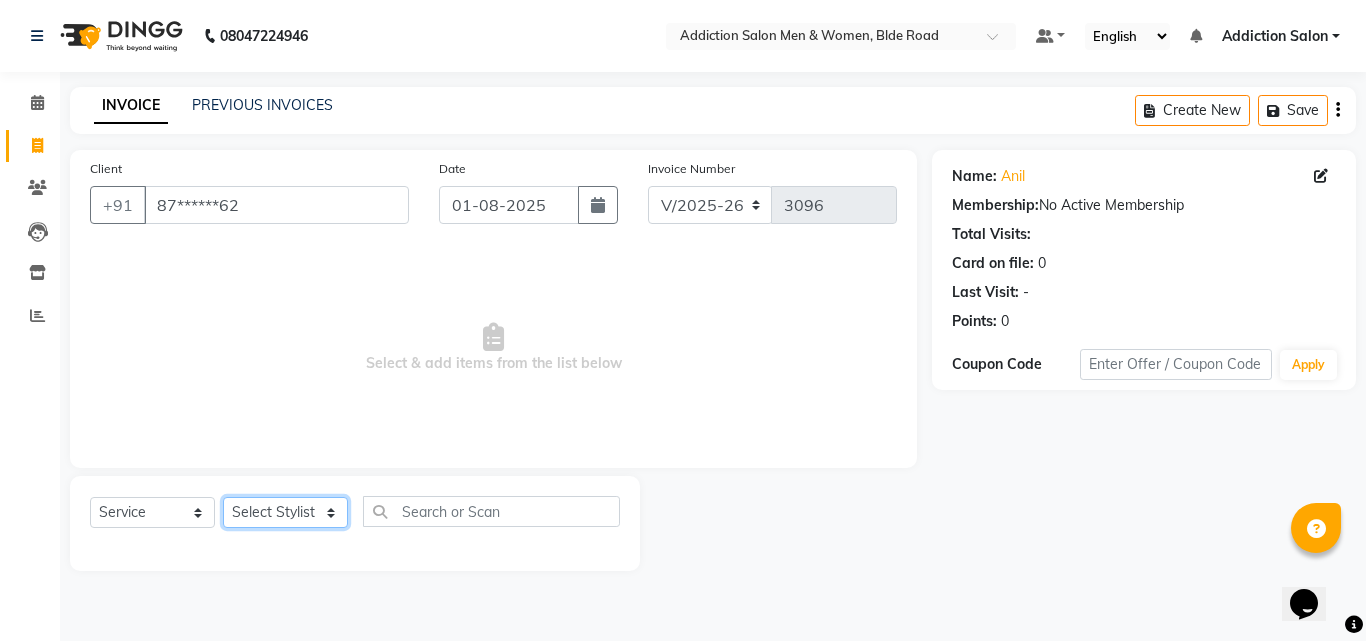 select on "51003" 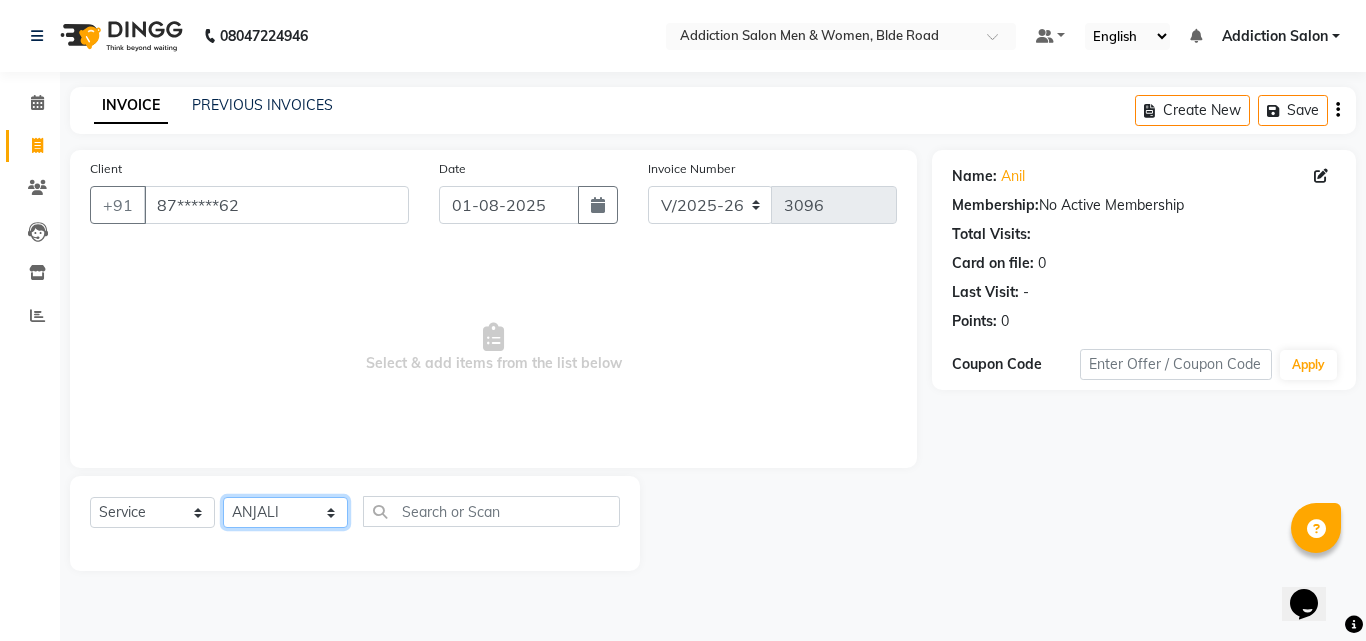 click on "Select Stylist Addiction Salon ANJALI BANSIKA Kamal KARAN KOUSHIK Nikhil Nilesh  pal Pranav REKHA RATHOD SHARDA" 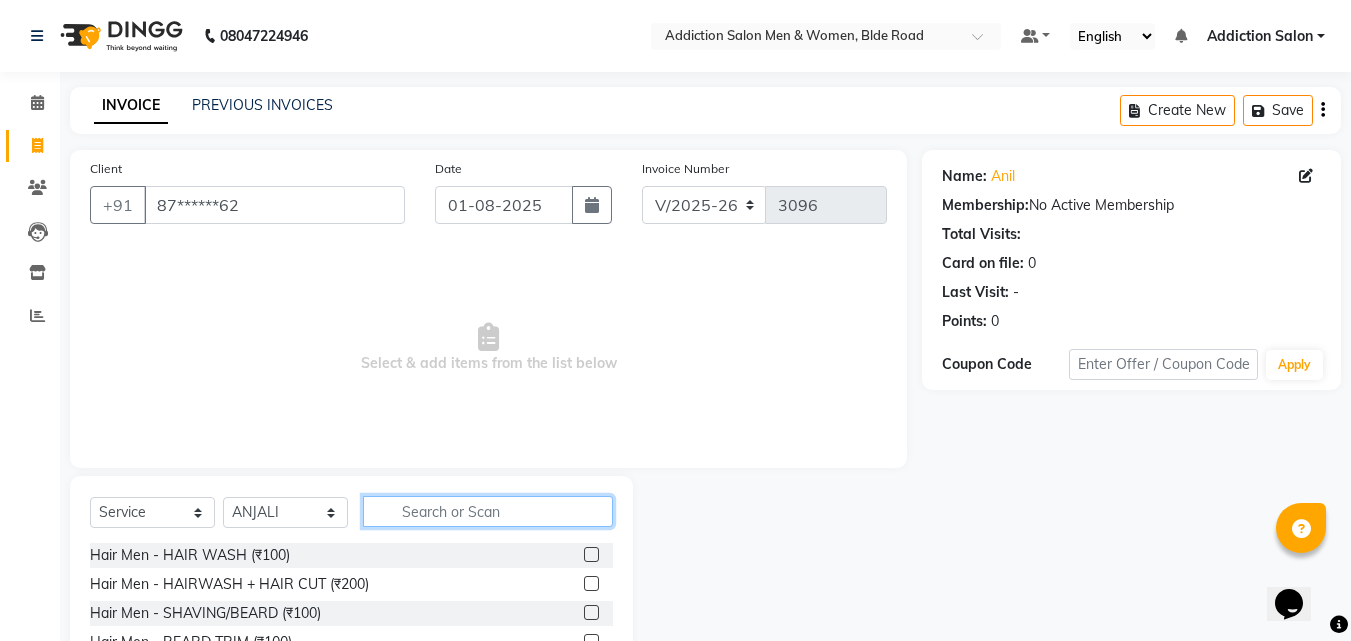 click 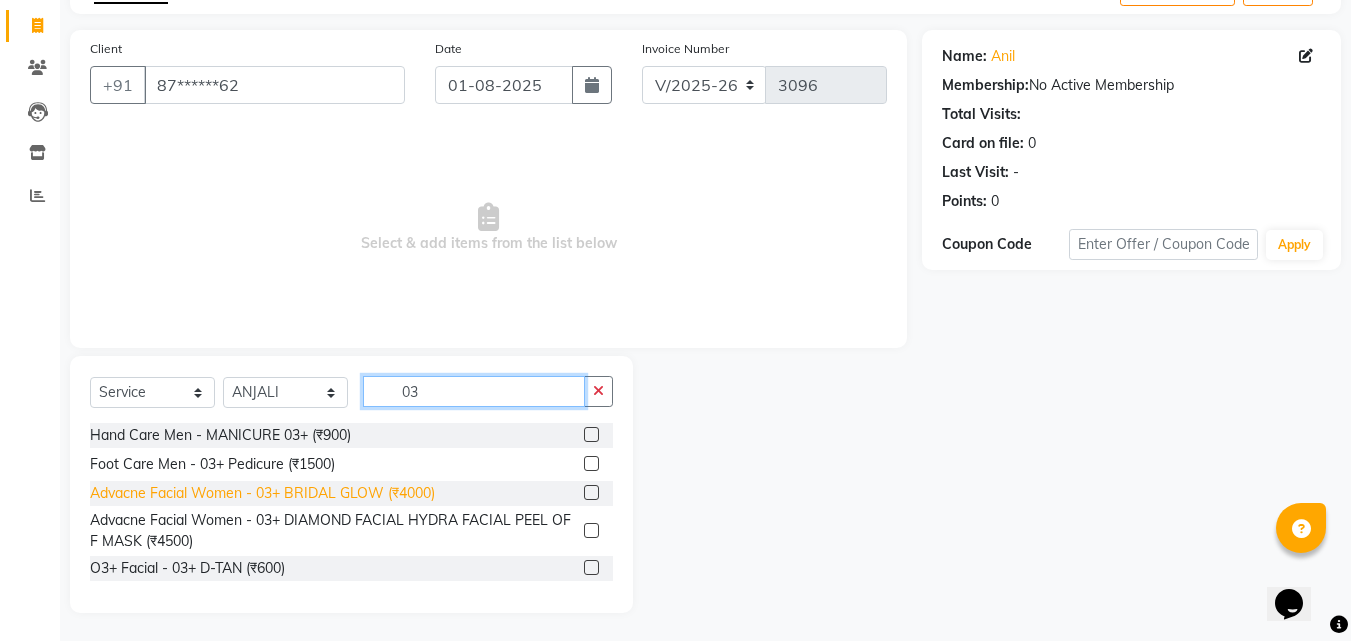scroll, scrollTop: 122, scrollLeft: 0, axis: vertical 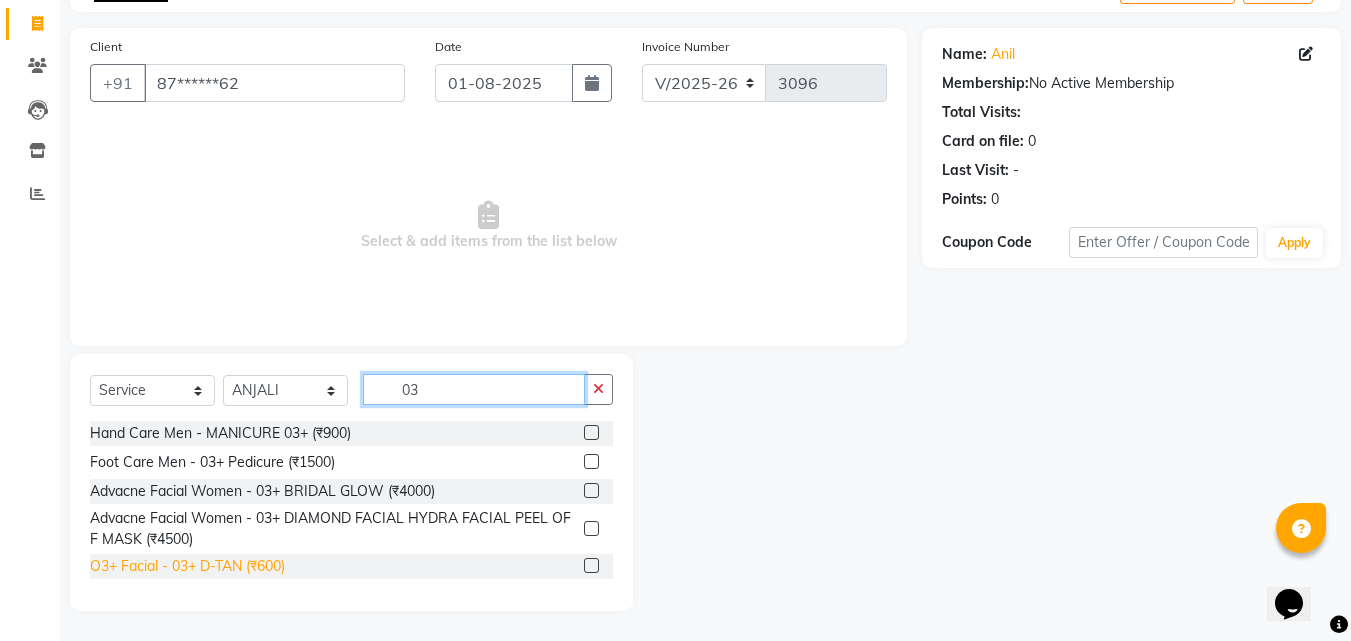 type on "03" 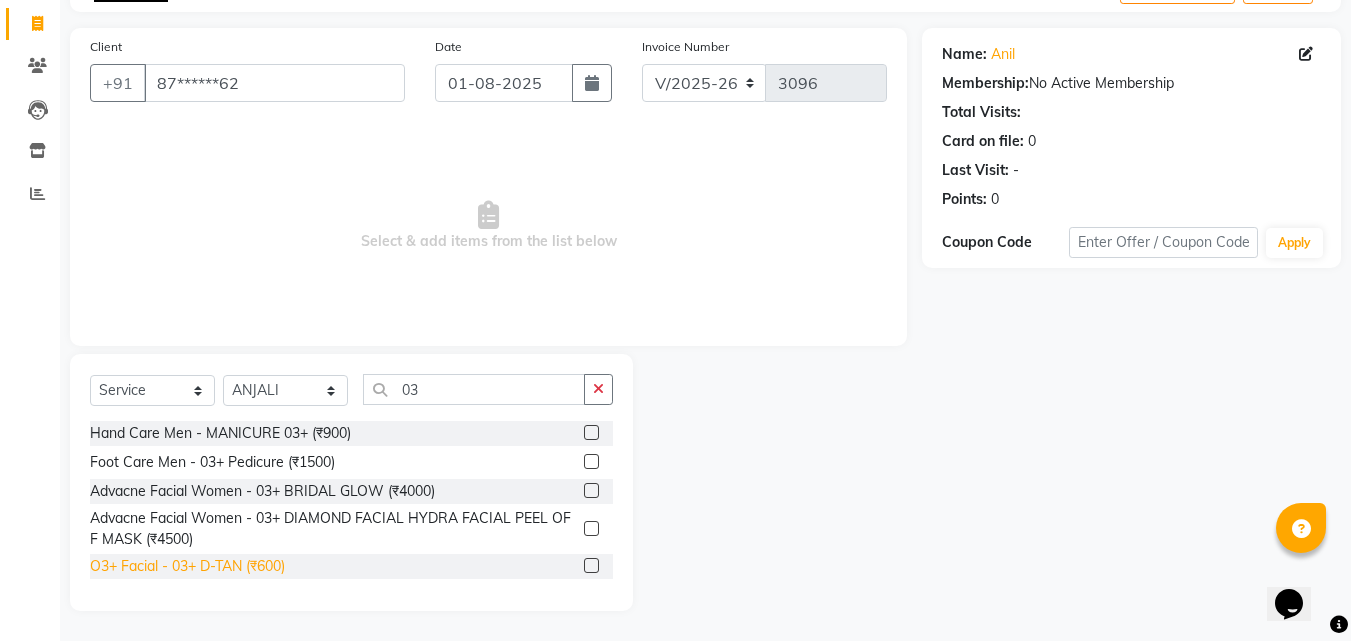 click on "O3+ Facial - 03+ D-TAN (₹600)" 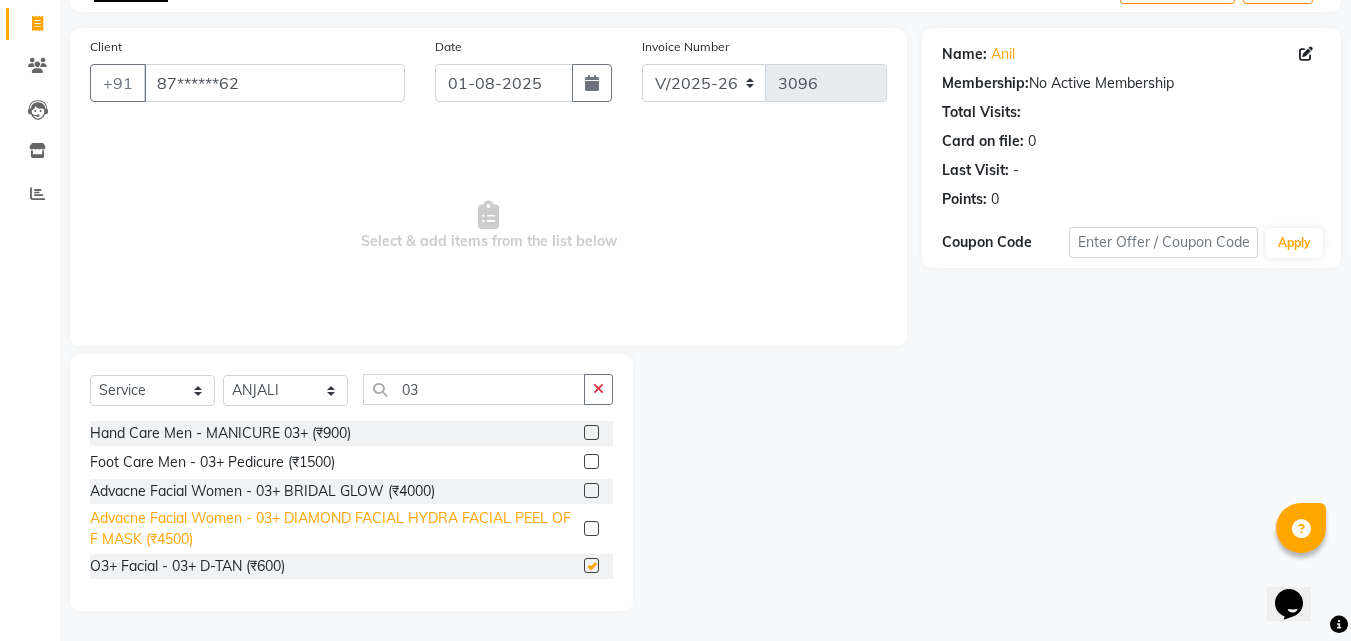 checkbox on "false" 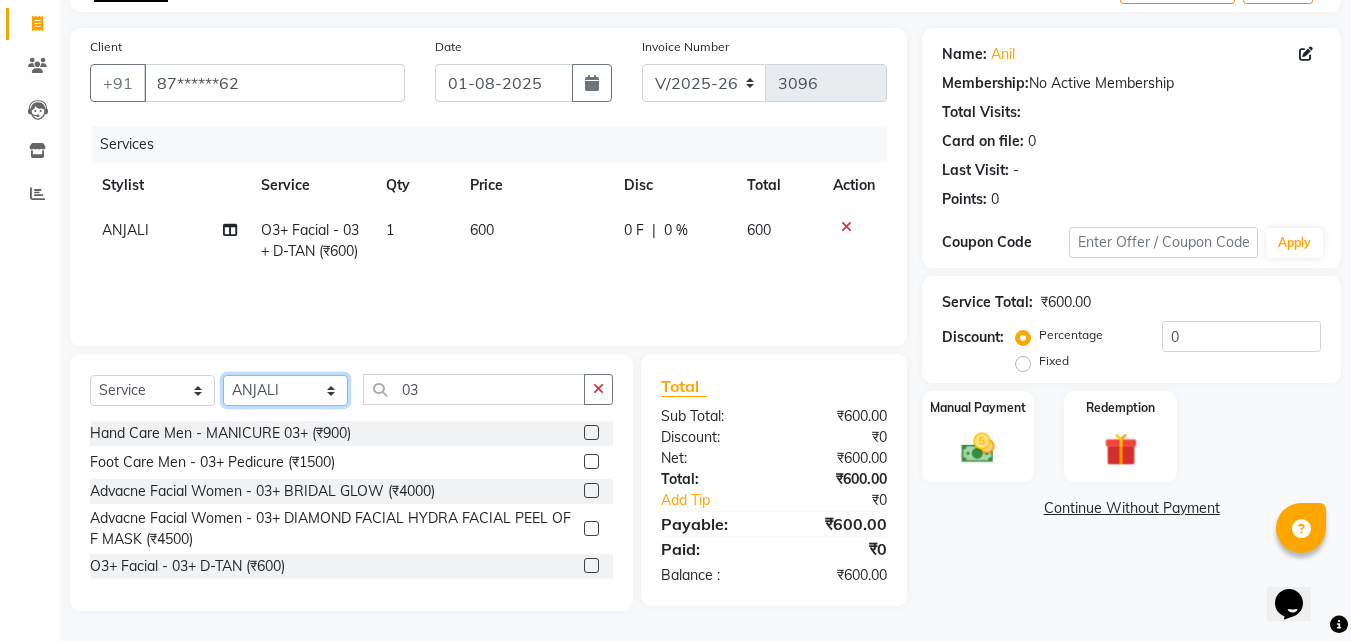 click on "Select Stylist Addiction Salon ANJALI BANSIKA Kamal KARAN KOUSHIK Nikhil Nilesh  pal Pranav REKHA RATHOD SHARDA" 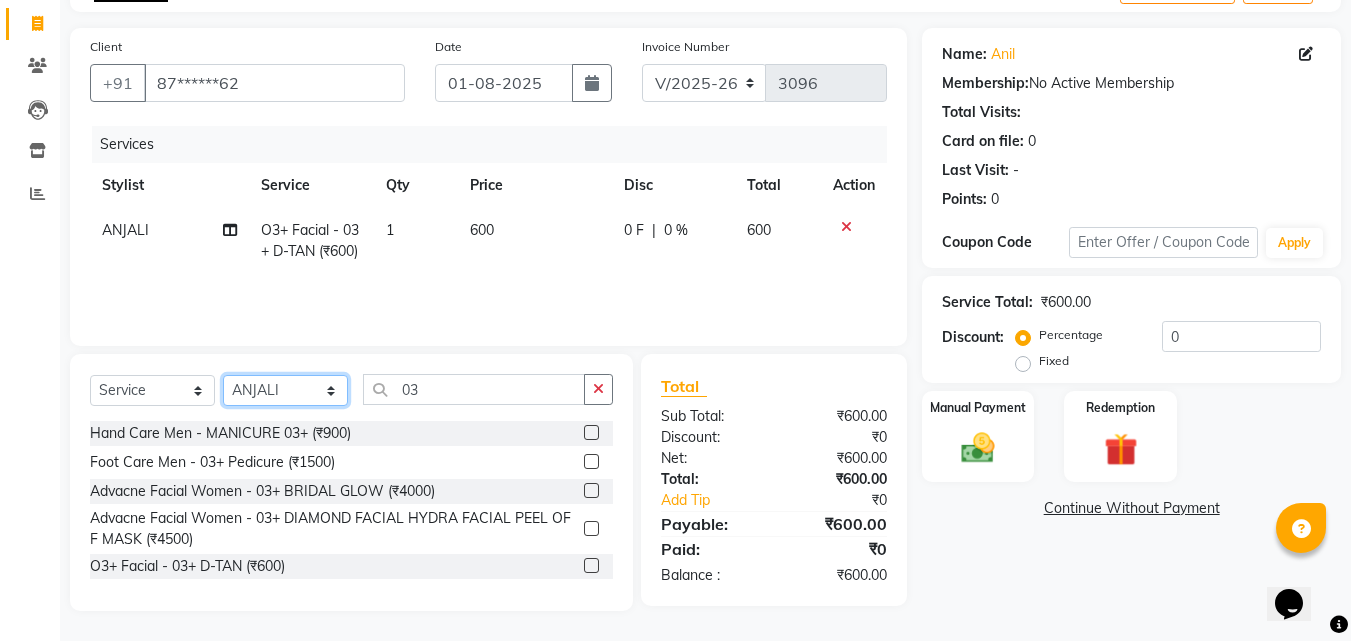 select on "67107" 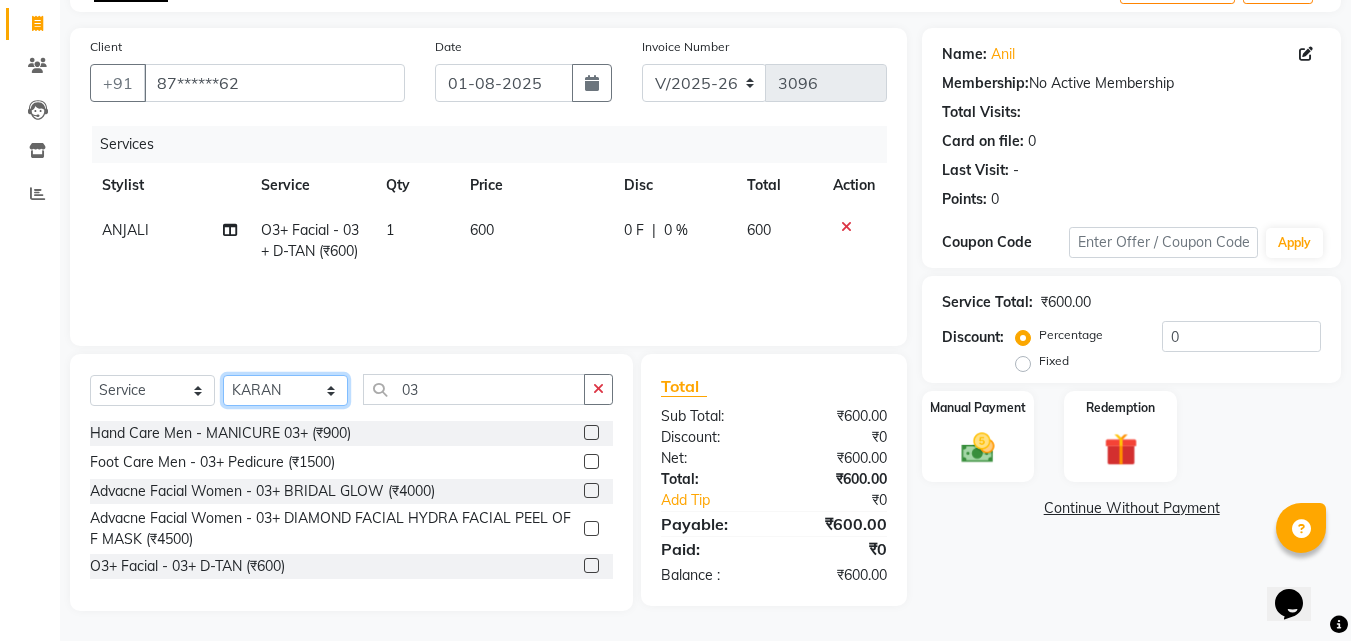 click on "Select Stylist Addiction Salon ANJALI BANSIKA Kamal KARAN KOUSHIK Nikhil Nilesh  pal Pranav REKHA RATHOD SHARDA" 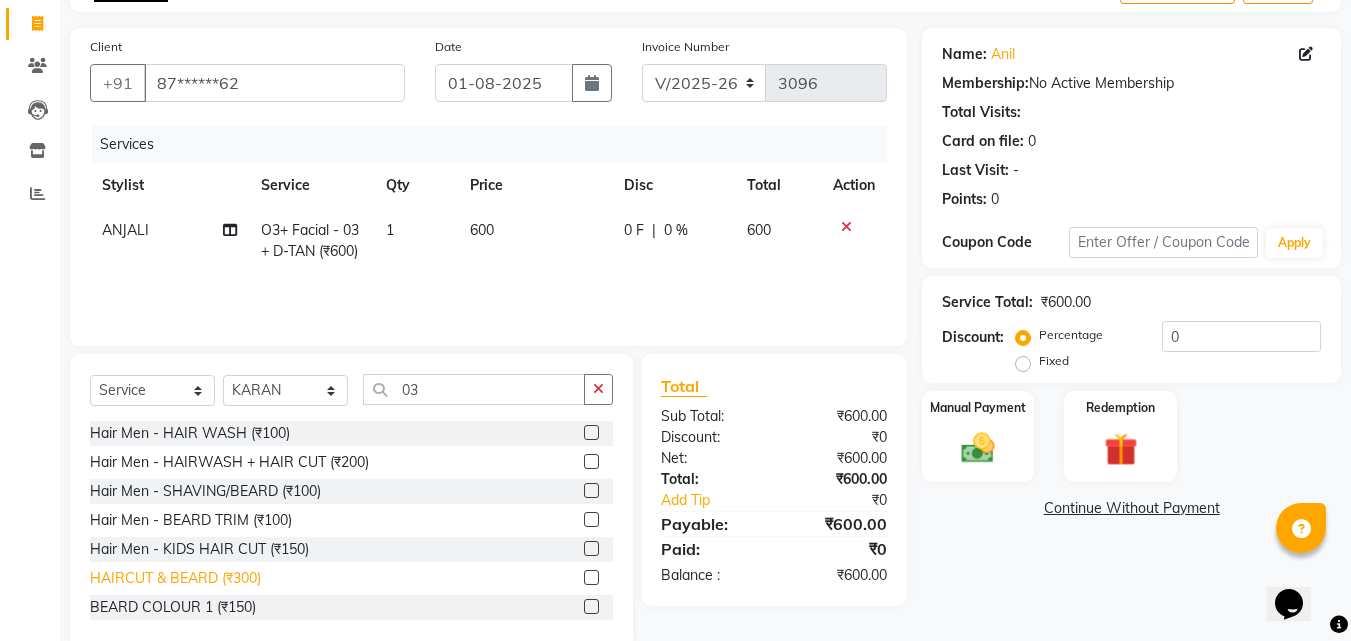 click on "HAIRCUT & BEARD (₹300)" 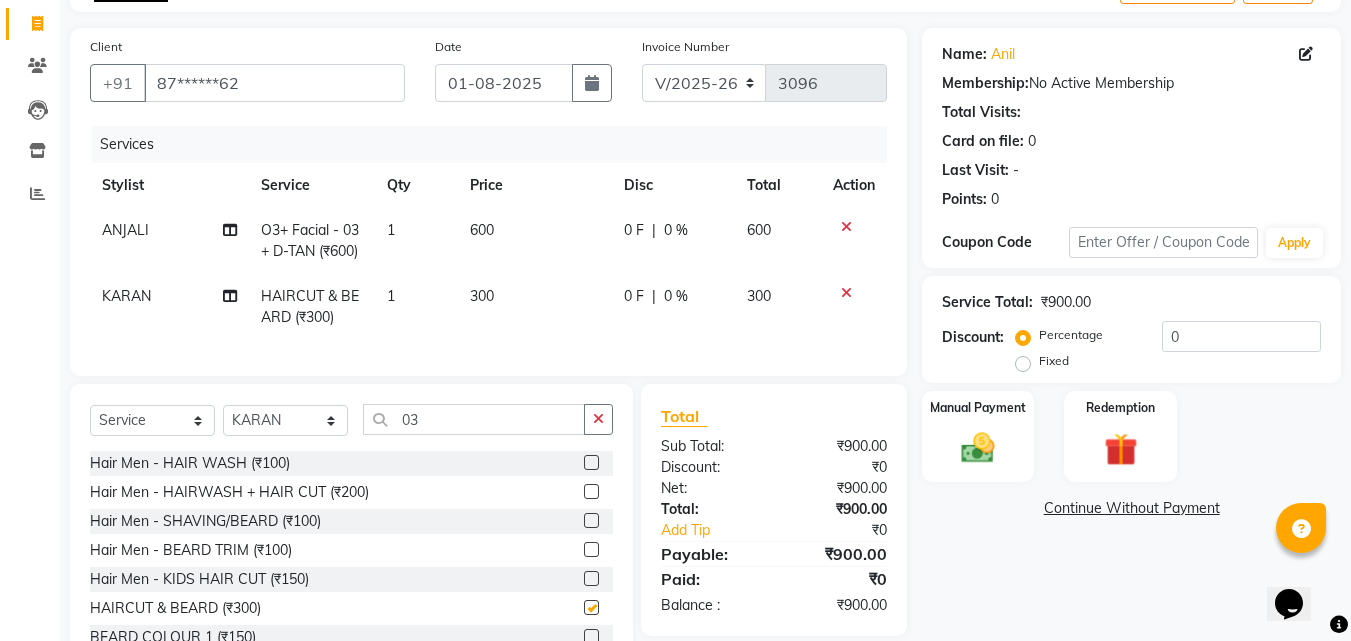 checkbox on "false" 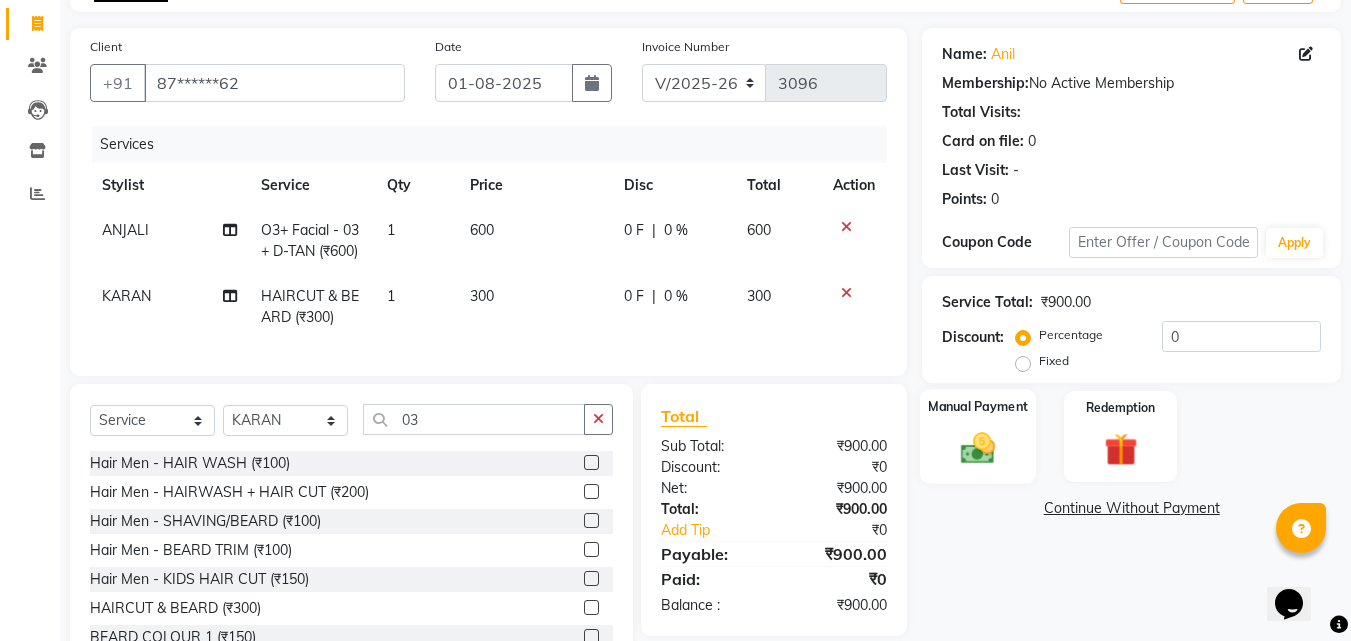 click 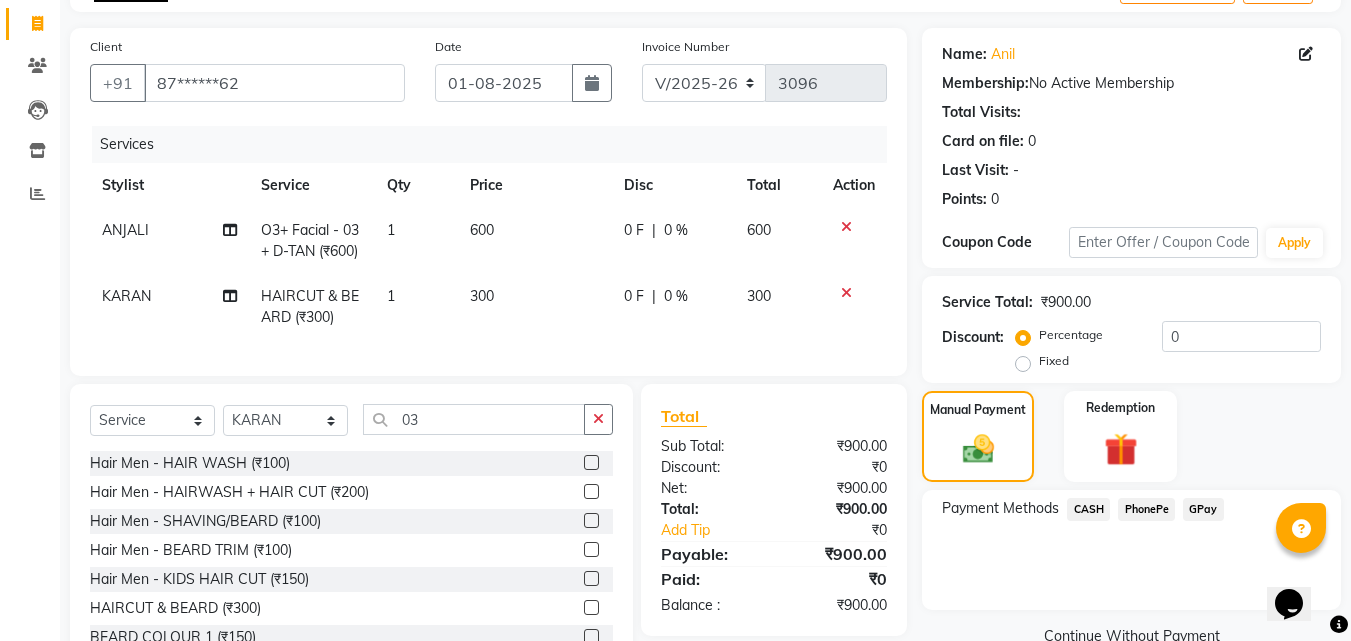click on "PhonePe" 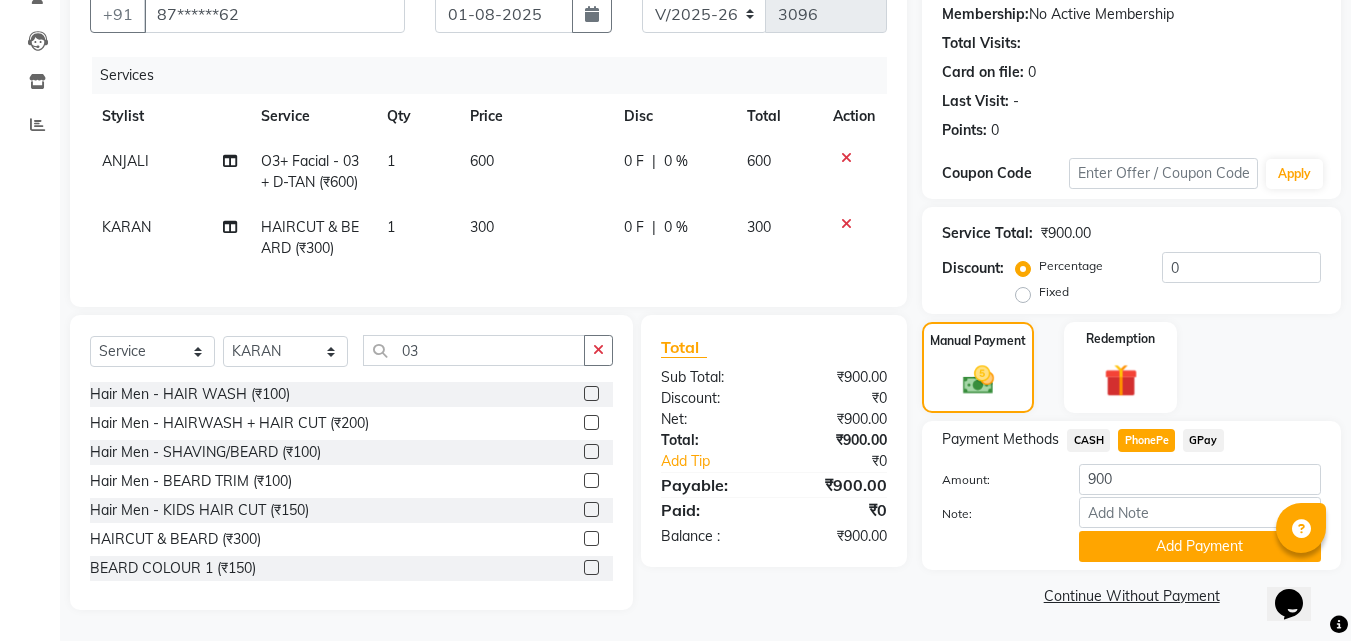 click on "Add Payment" 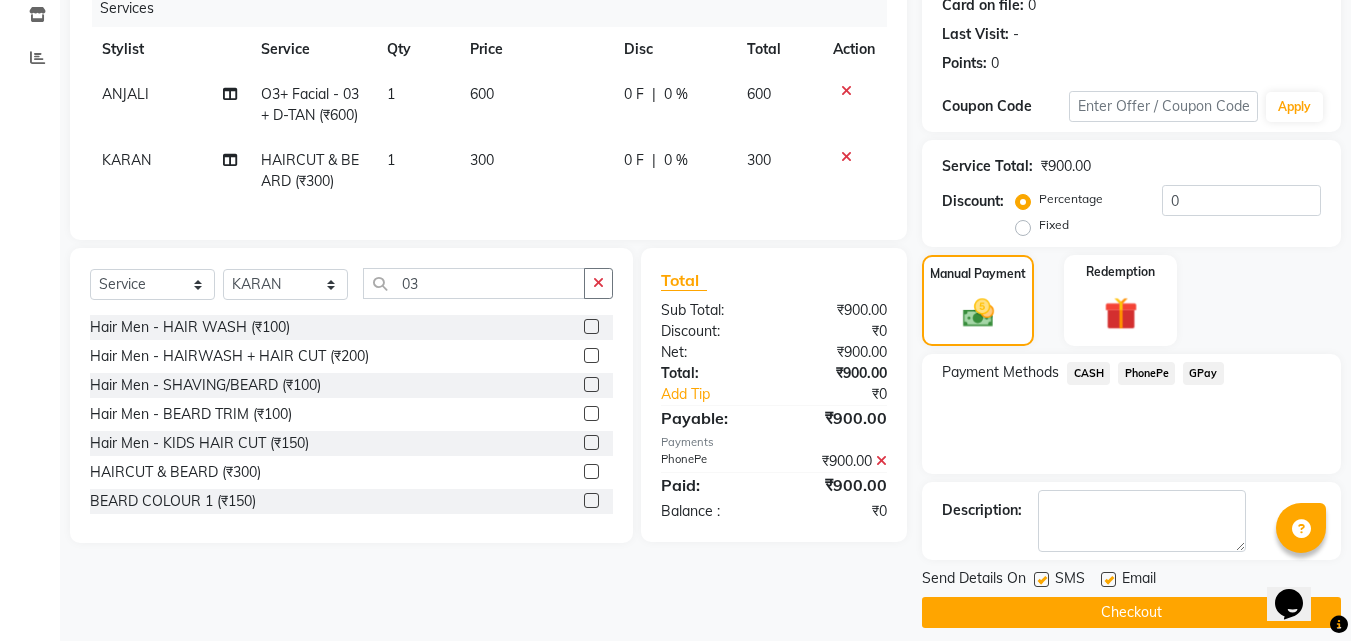 scroll, scrollTop: 275, scrollLeft: 0, axis: vertical 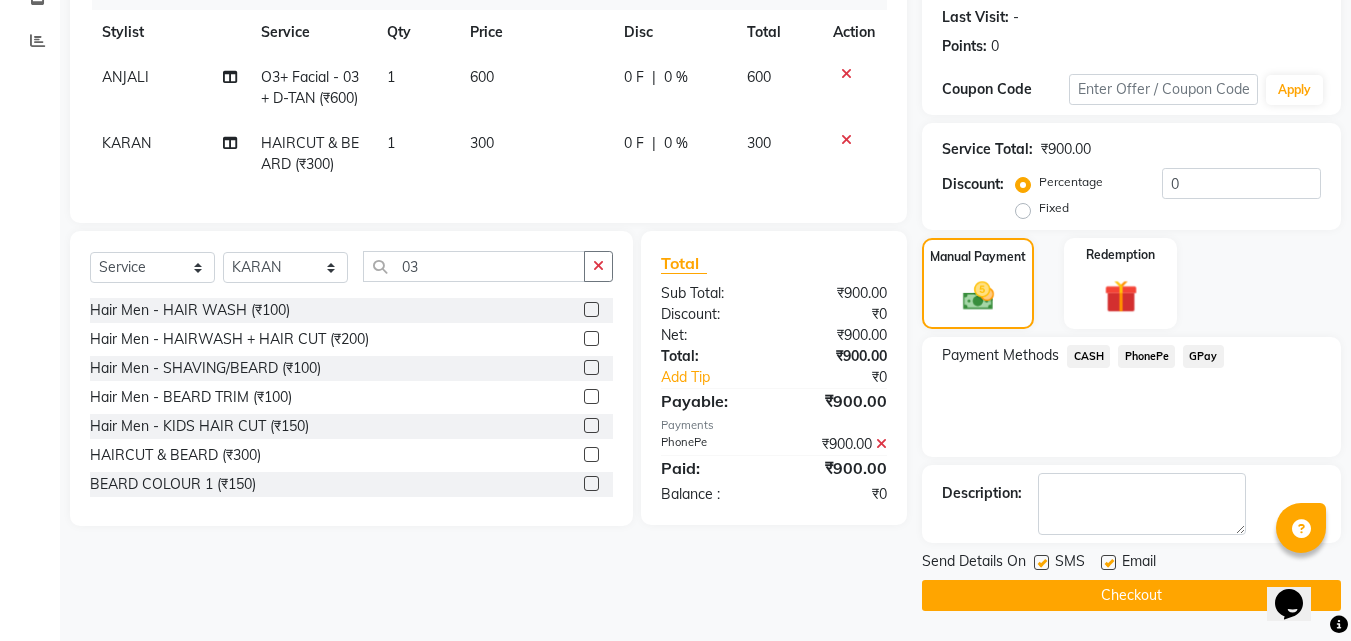 click on "Checkout" 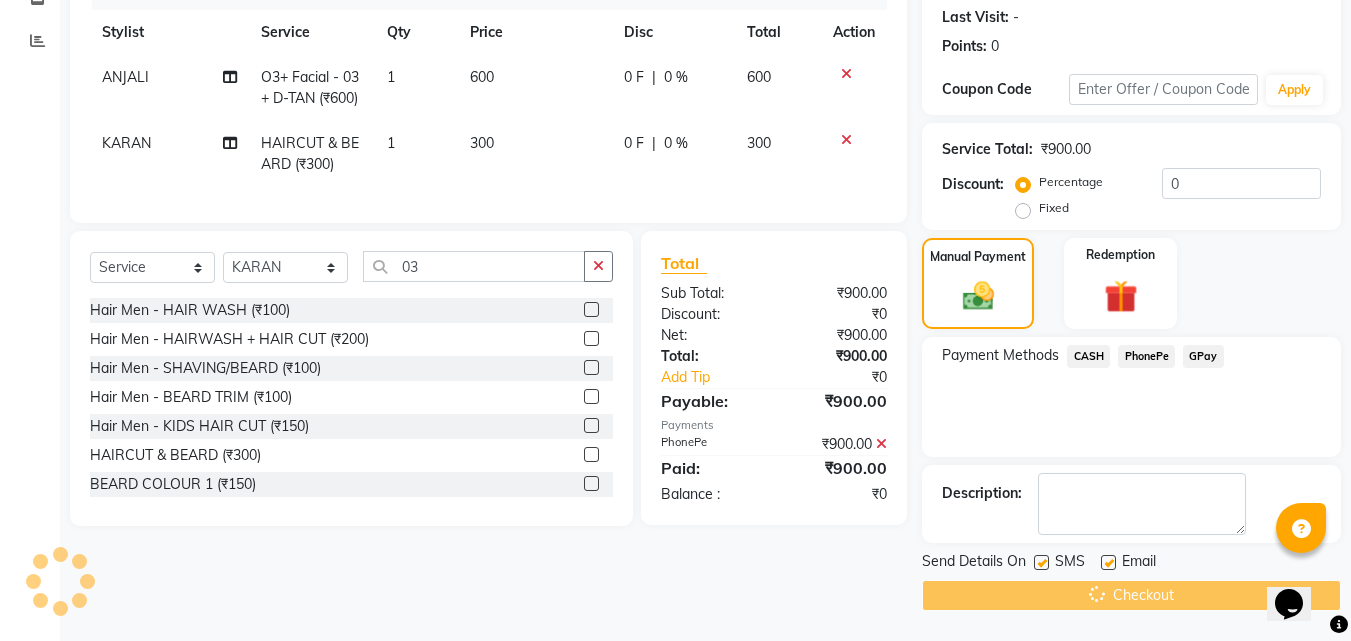 scroll, scrollTop: 0, scrollLeft: 0, axis: both 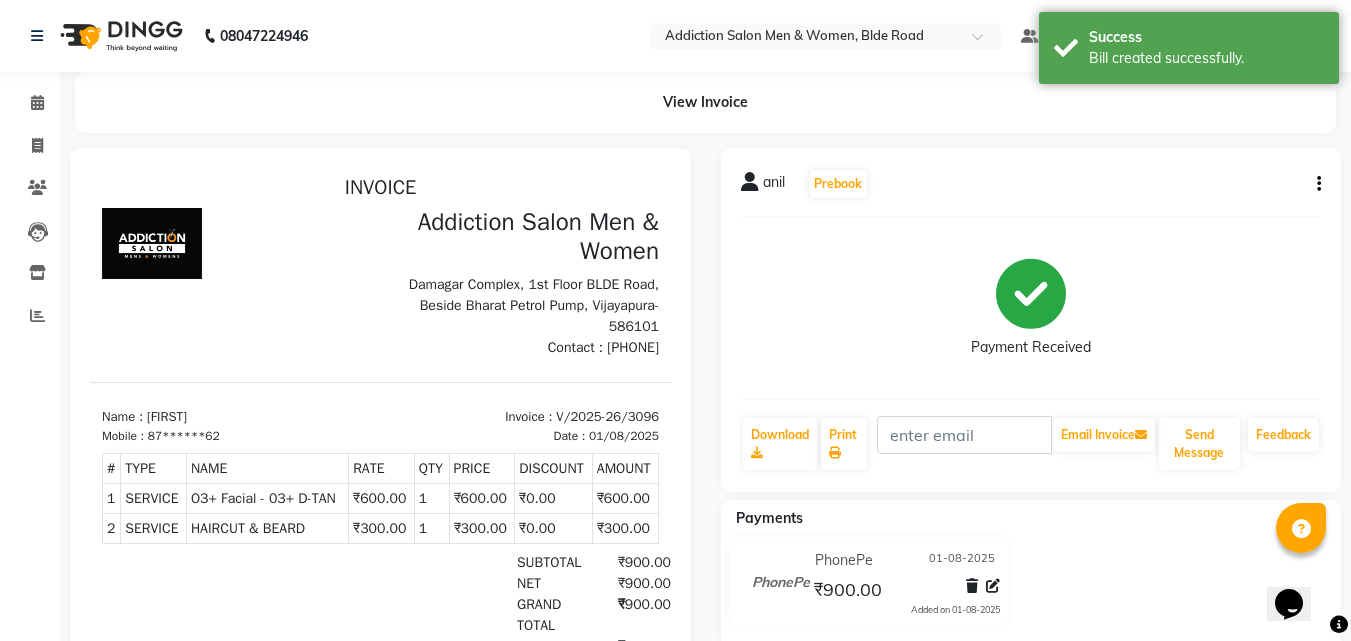 click on "Invoice" 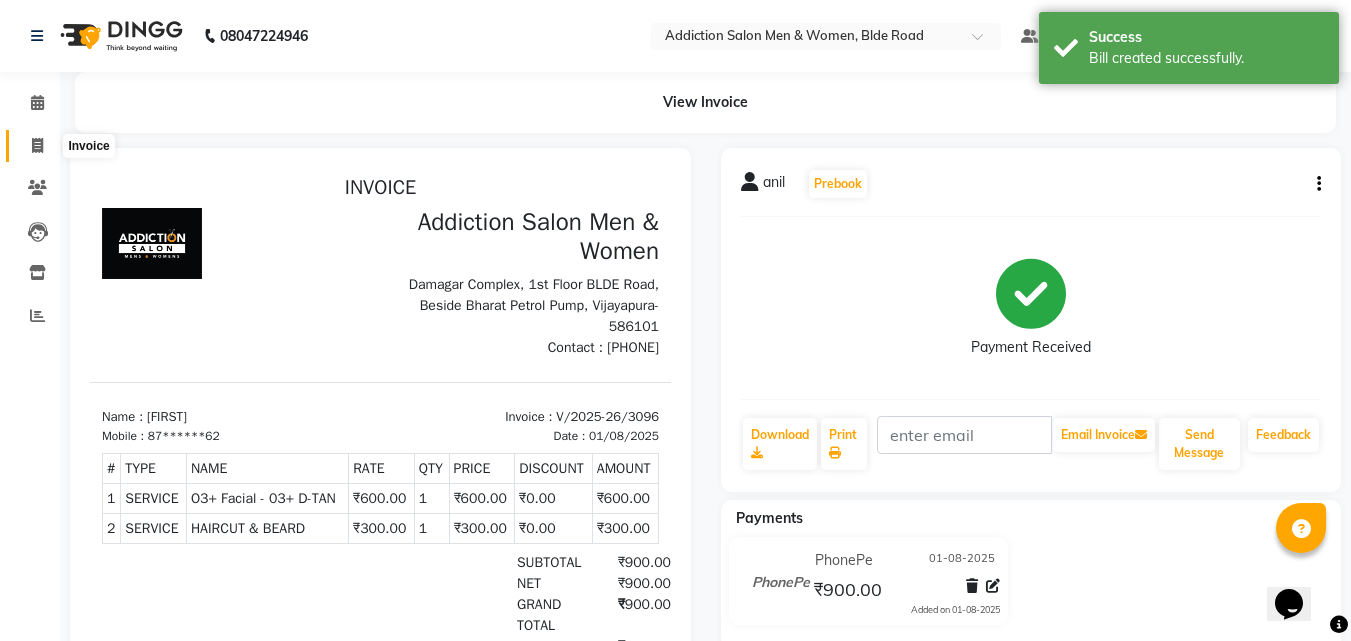 click 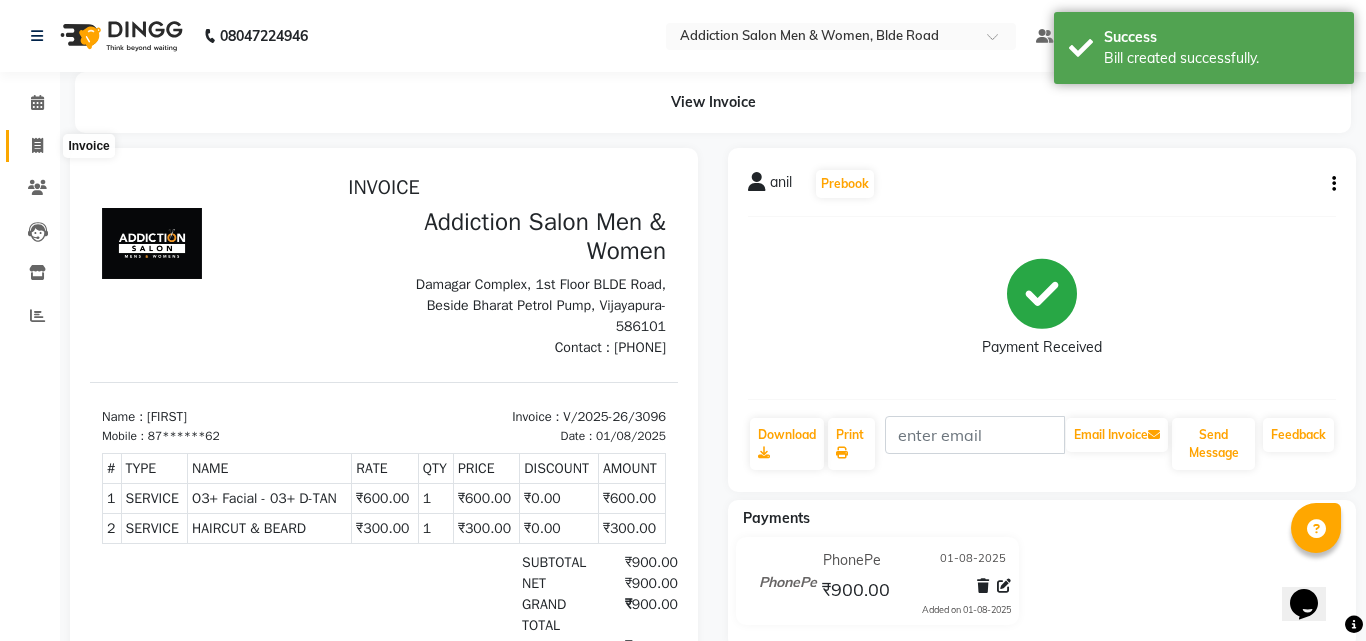 select on "6595" 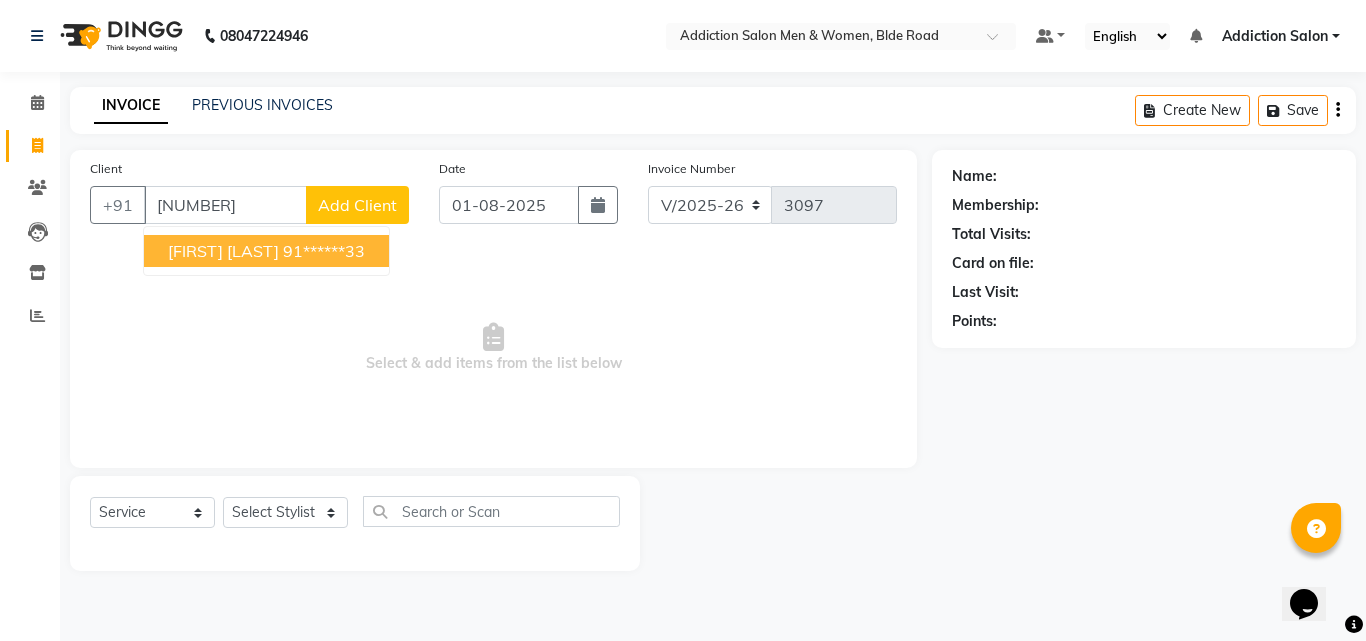 click on "[FIRST] [LAST]" at bounding box center [223, 251] 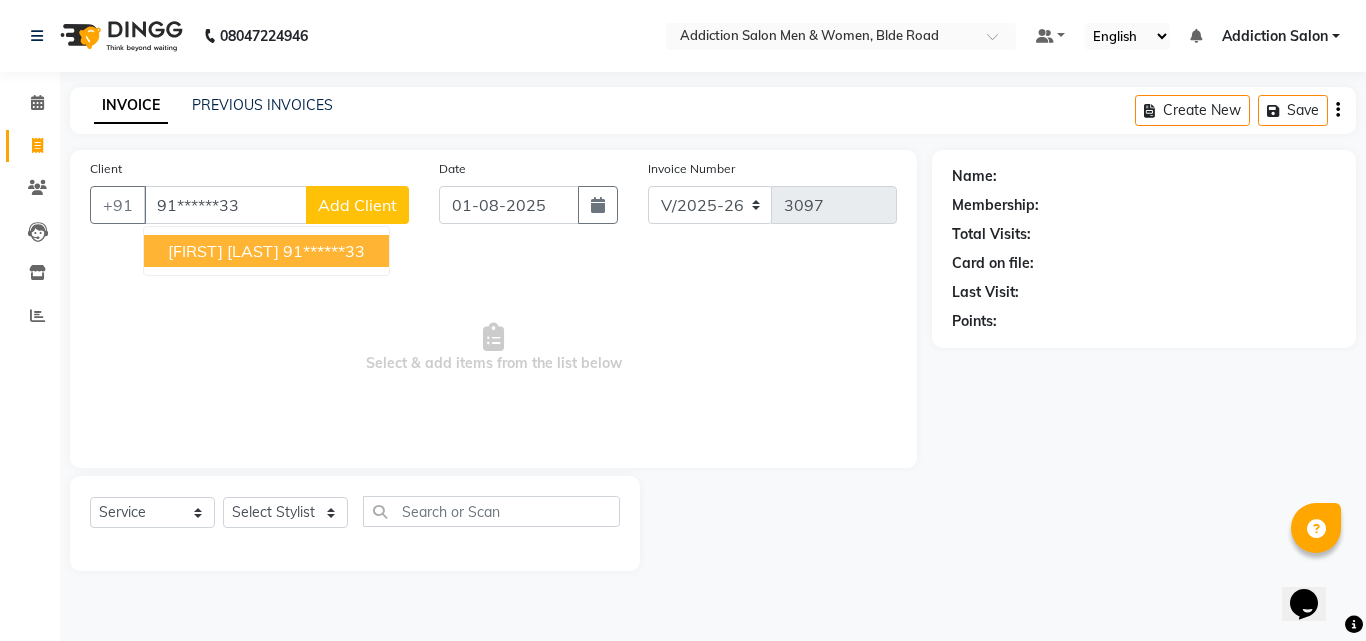 type on "91******33" 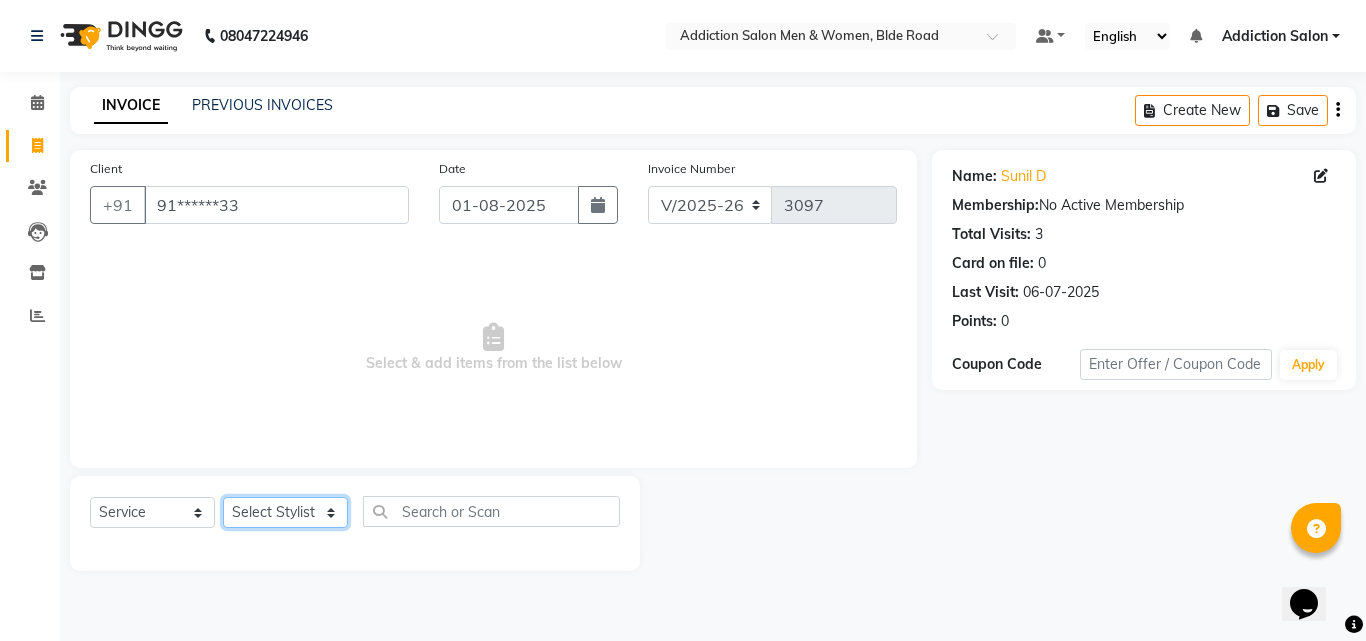 click on "Select Stylist Addiction Salon ANJALI BANSIKA Kamal KARAN KOUSHIK Nikhil Nilesh  pal Pranav REKHA RATHOD SHARDA" 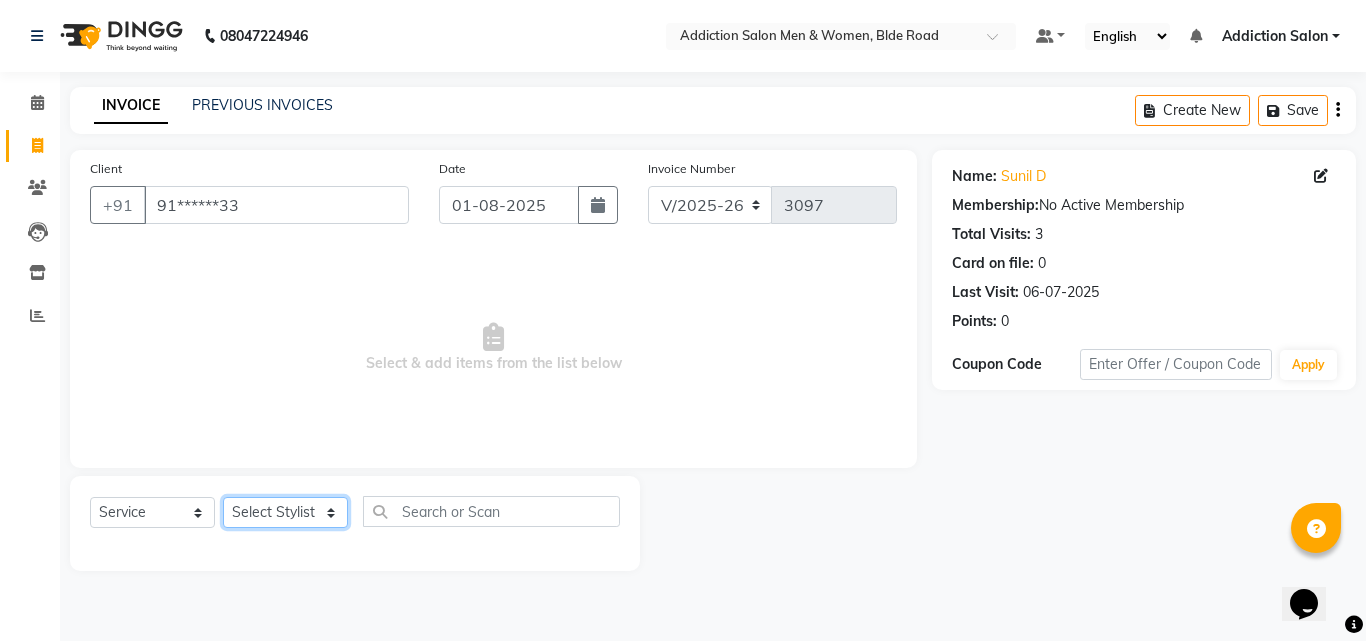 select on "50851" 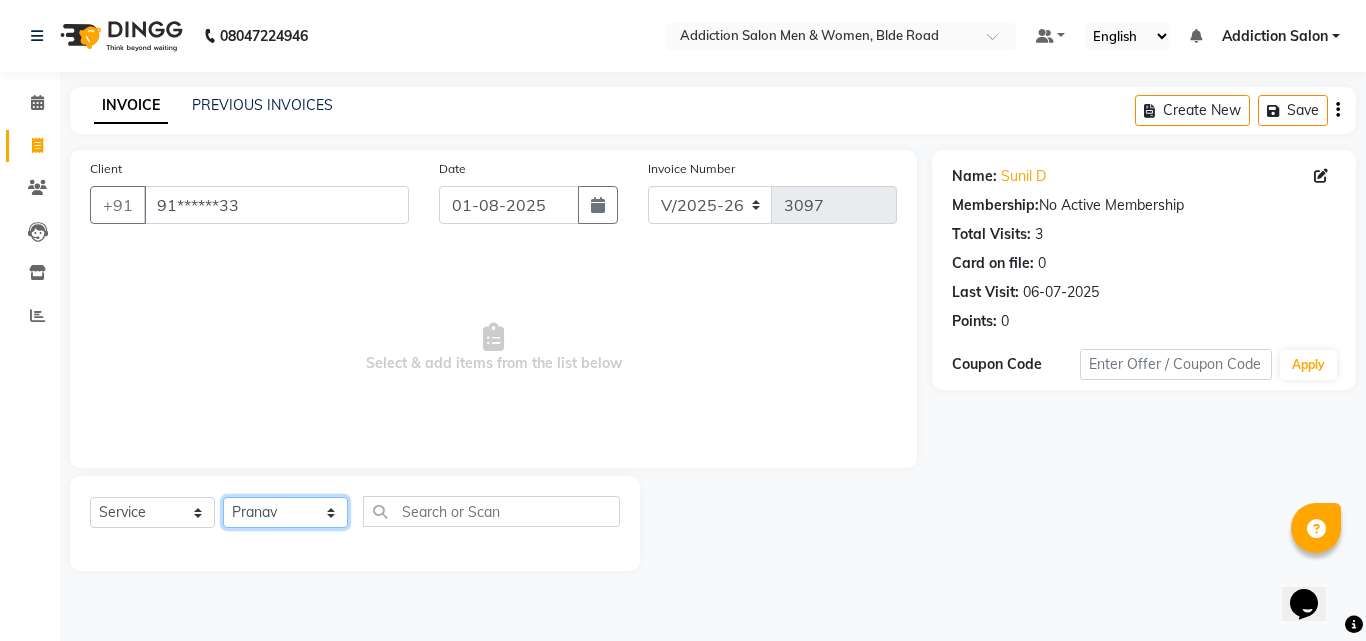 click on "Select Stylist Addiction Salon ANJALI BANSIKA Kamal KARAN KOUSHIK Nikhil Nilesh  pal Pranav REKHA RATHOD SHARDA" 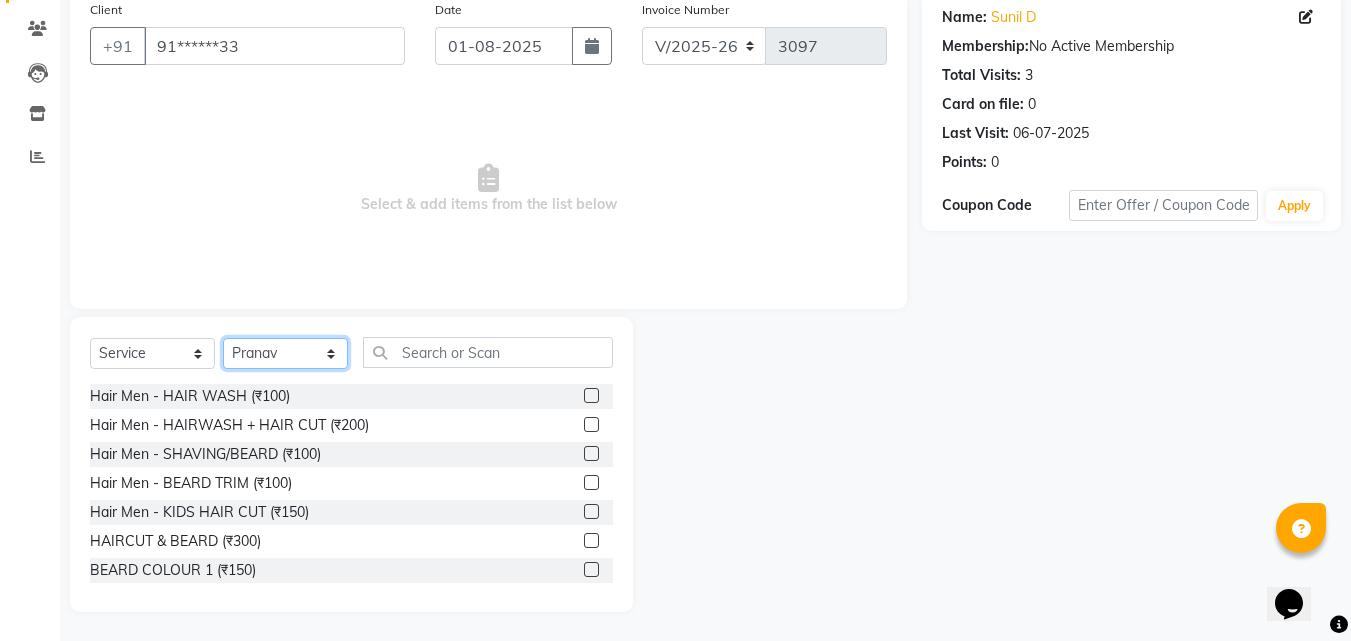 scroll, scrollTop: 160, scrollLeft: 0, axis: vertical 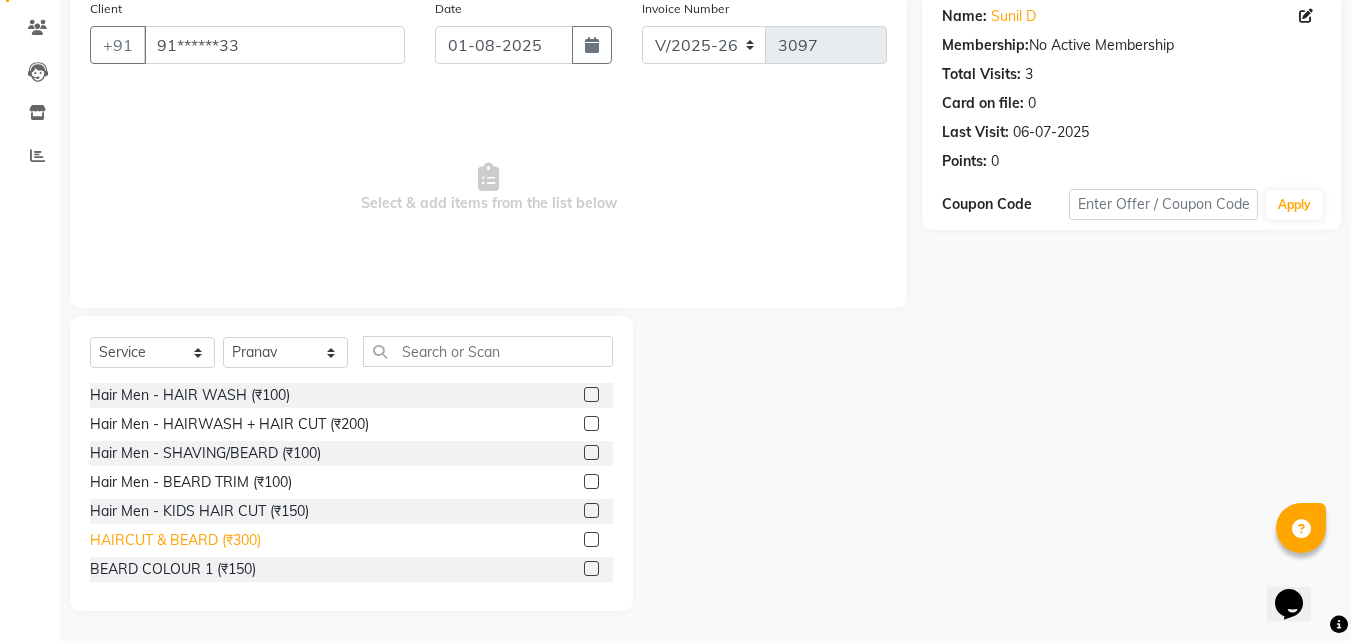click on "HAIRCUT & BEARD (₹300)" 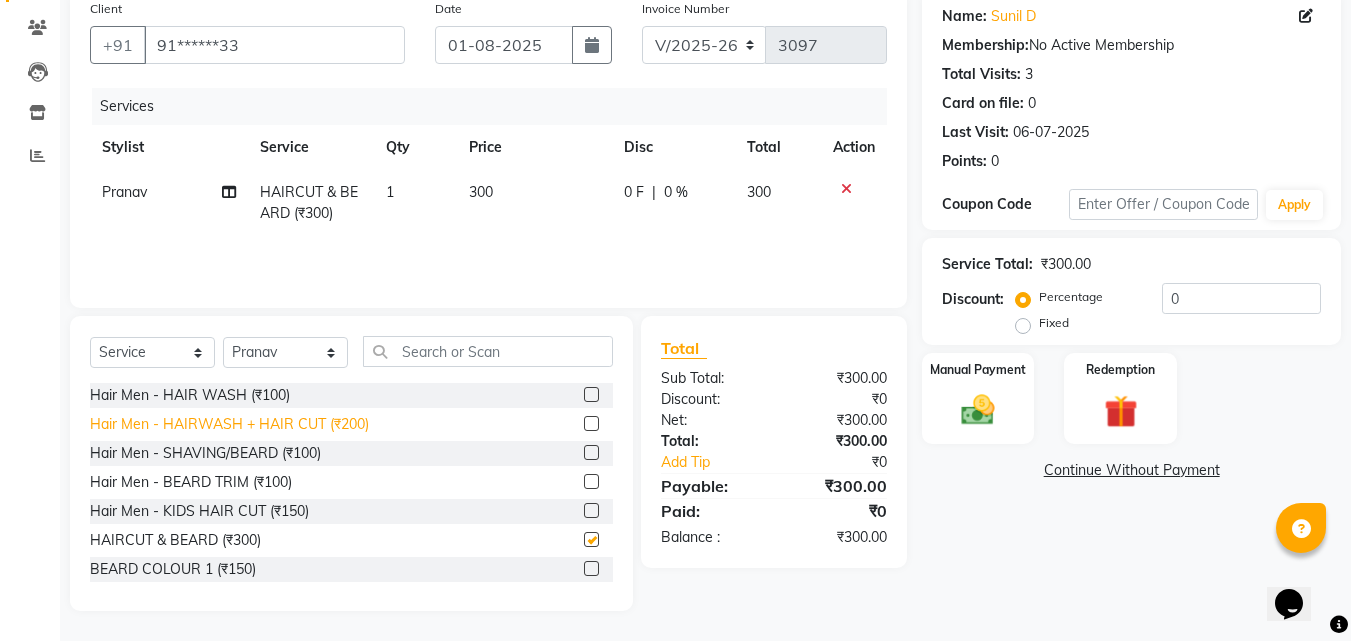 checkbox on "false" 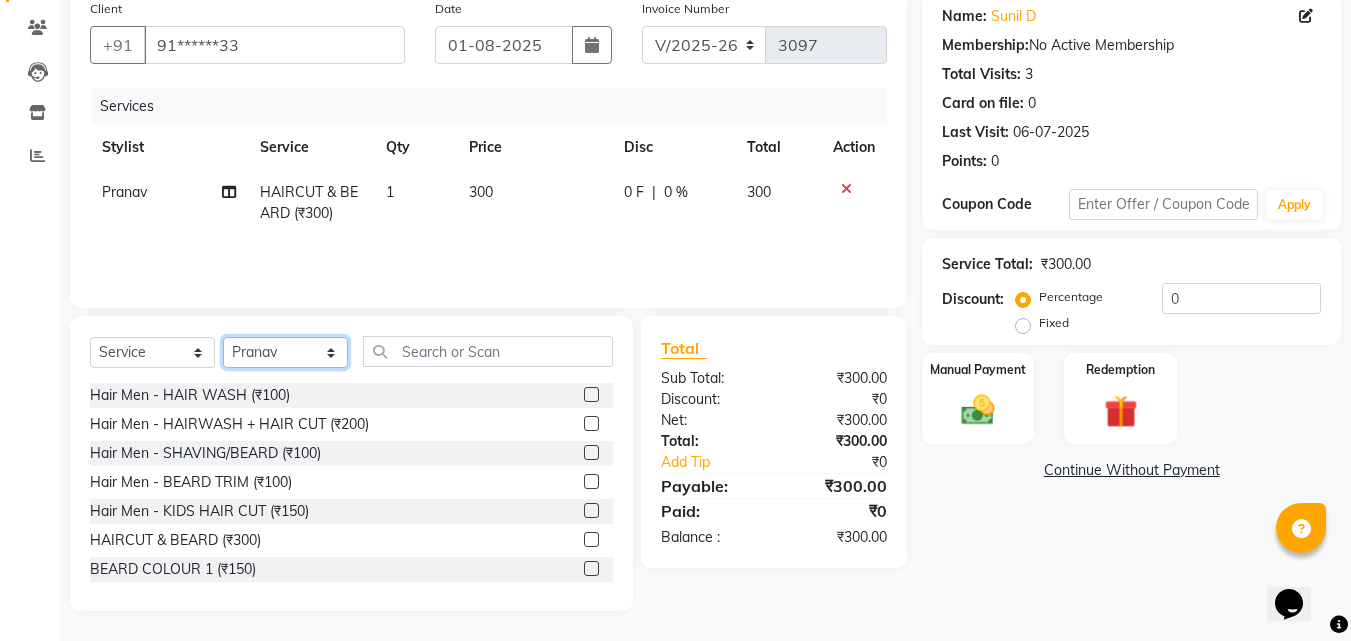 click on "Select Stylist Addiction Salon ANJALI BANSIKA Kamal KARAN KOUSHIK Nikhil Nilesh  pal Pranav REKHA RATHOD SHARDA" 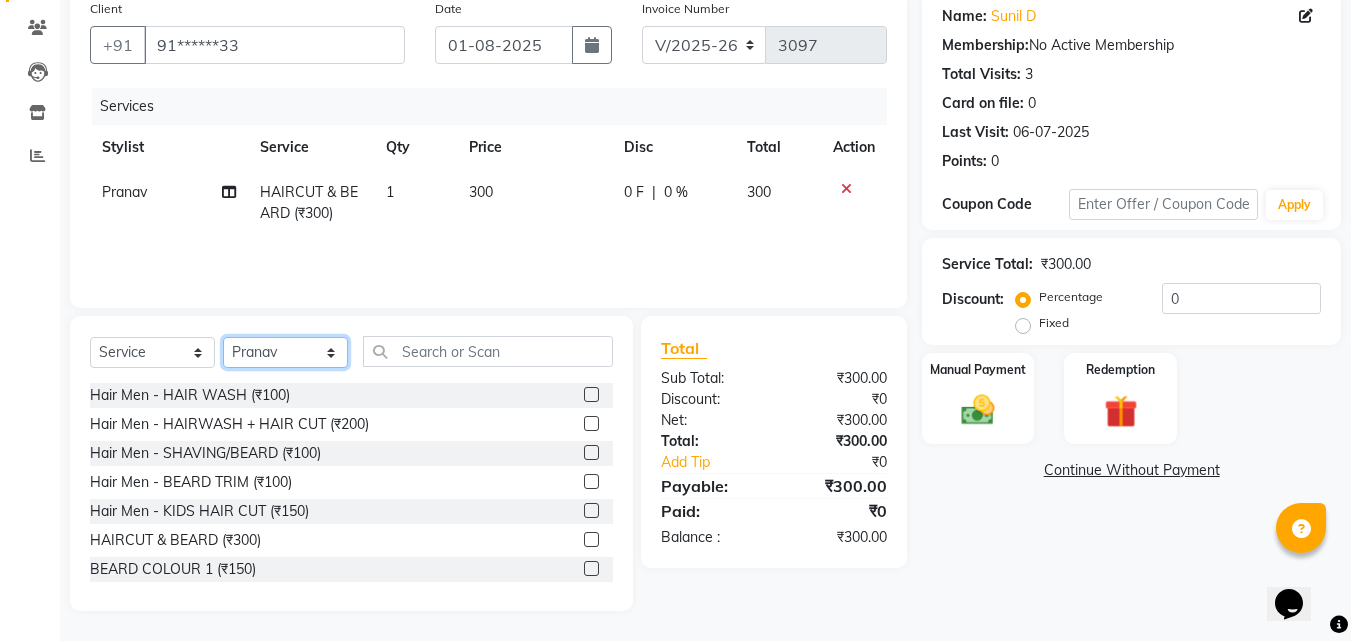 select on "61697" 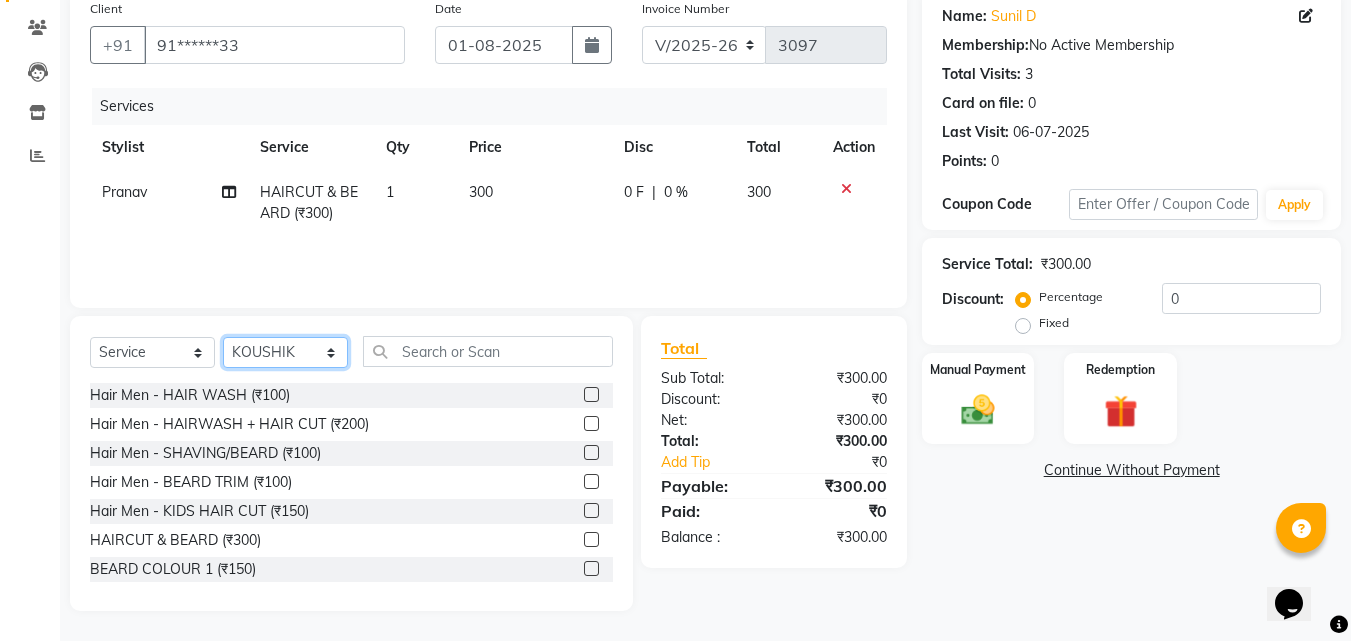 click on "Select Stylist Addiction Salon ANJALI BANSIKA Kamal KARAN KOUSHIK Nikhil Nilesh  pal Pranav REKHA RATHOD SHARDA" 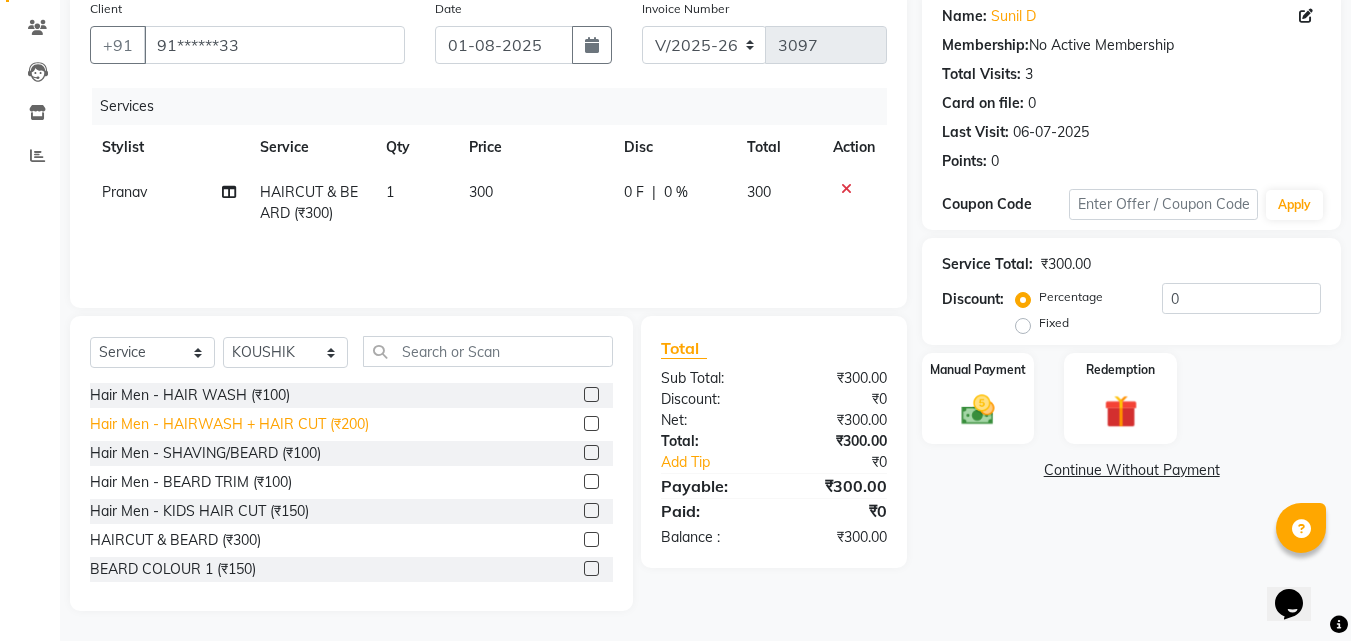 click on "Hair Men - HAIRWASH + HAIR CUT (₹200)" 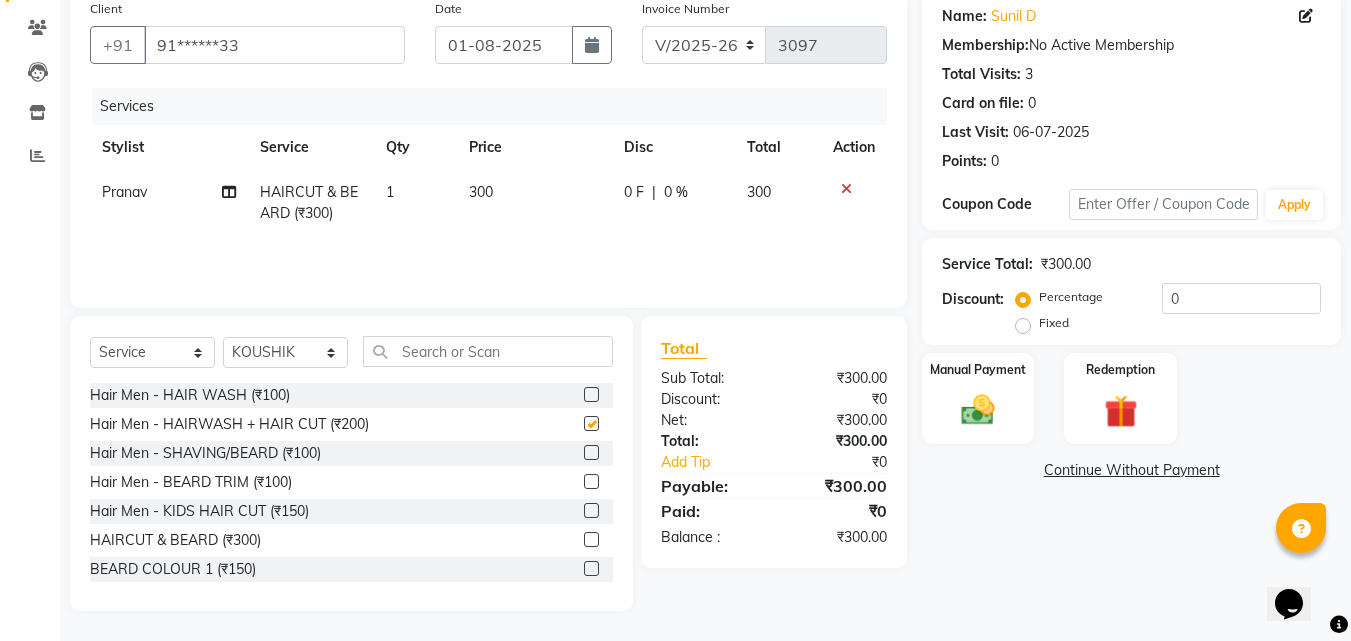checkbox on "false" 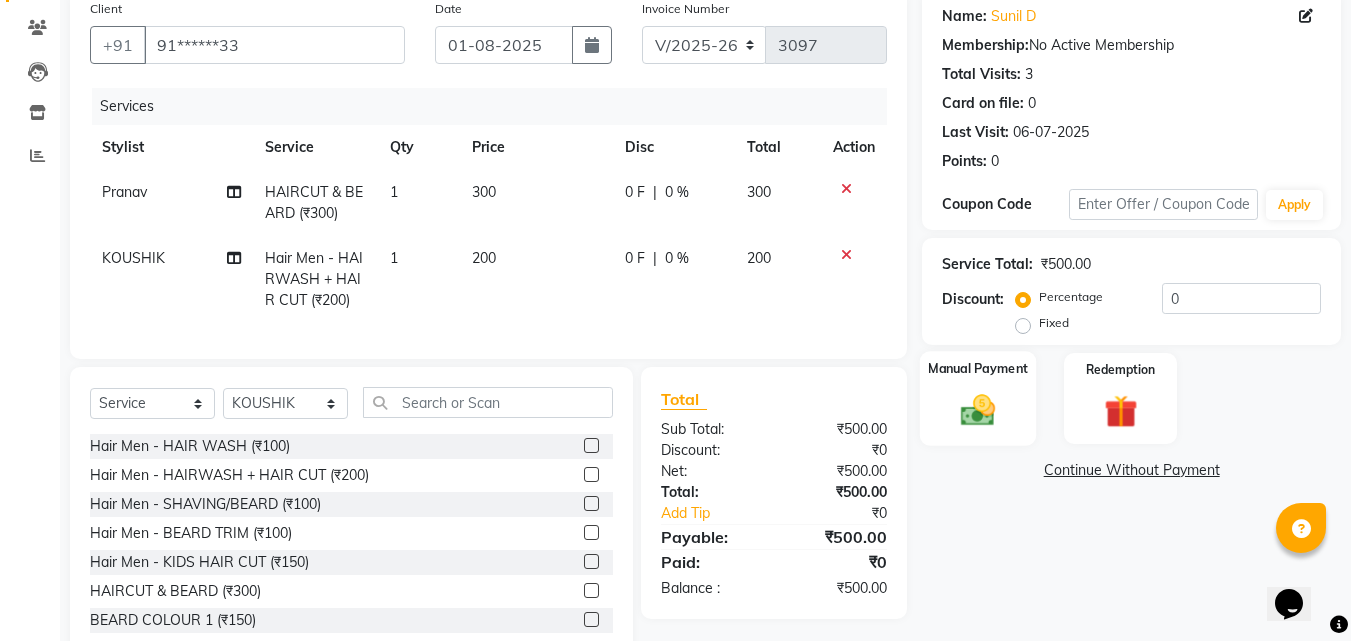 click 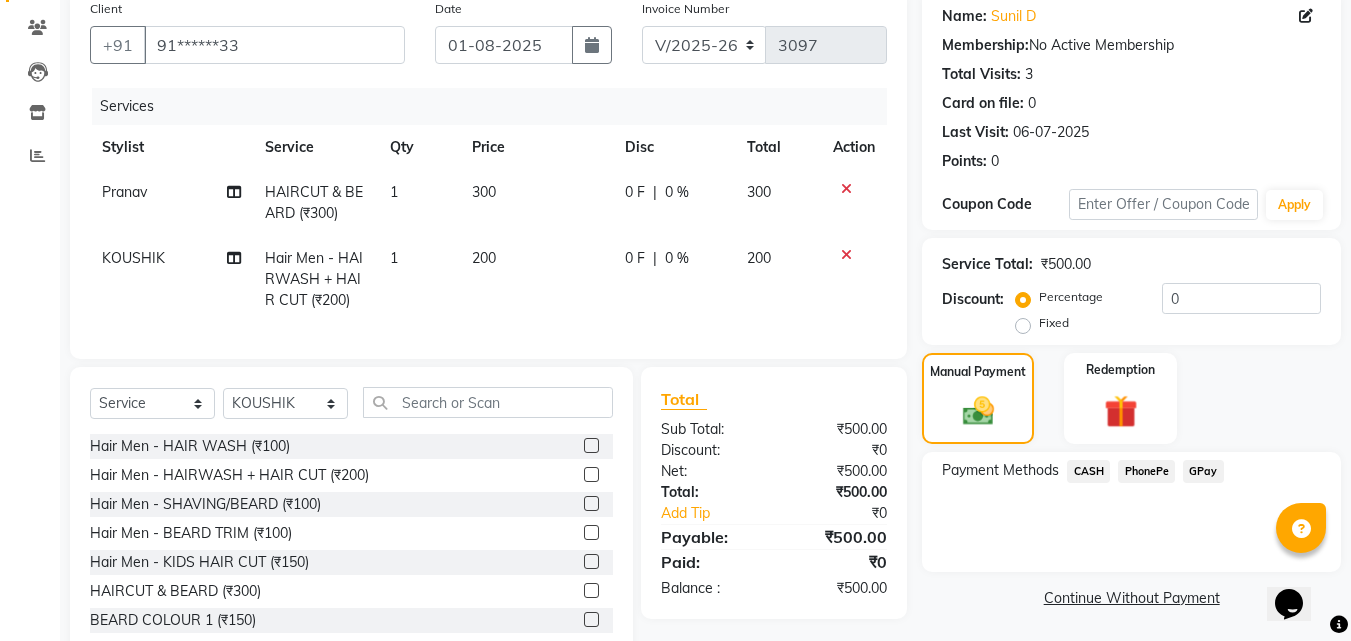 click on "PhonePe" 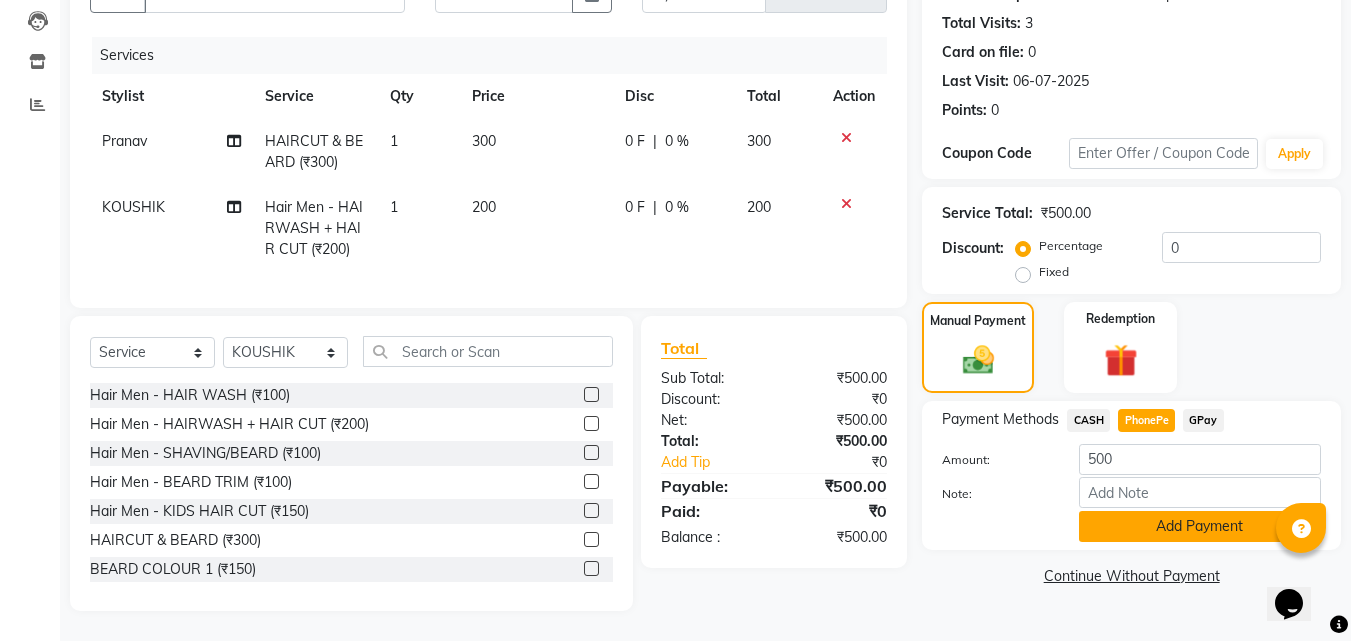 click on "Add Payment" 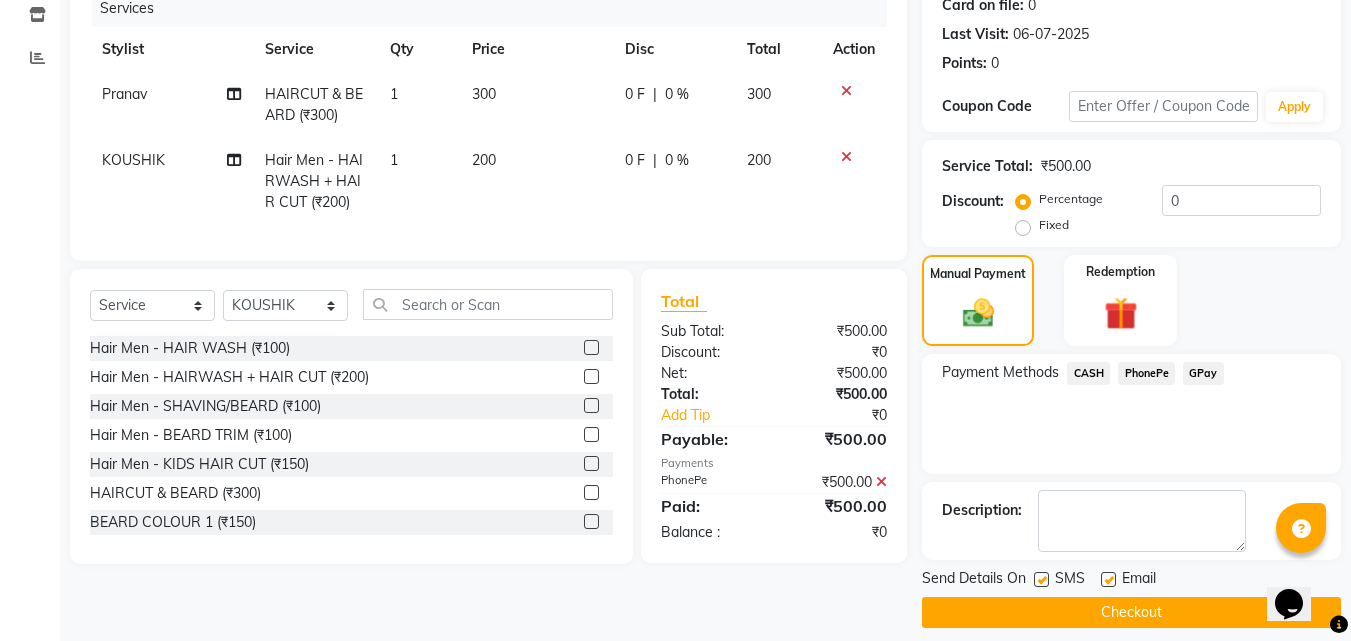 scroll, scrollTop: 275, scrollLeft: 0, axis: vertical 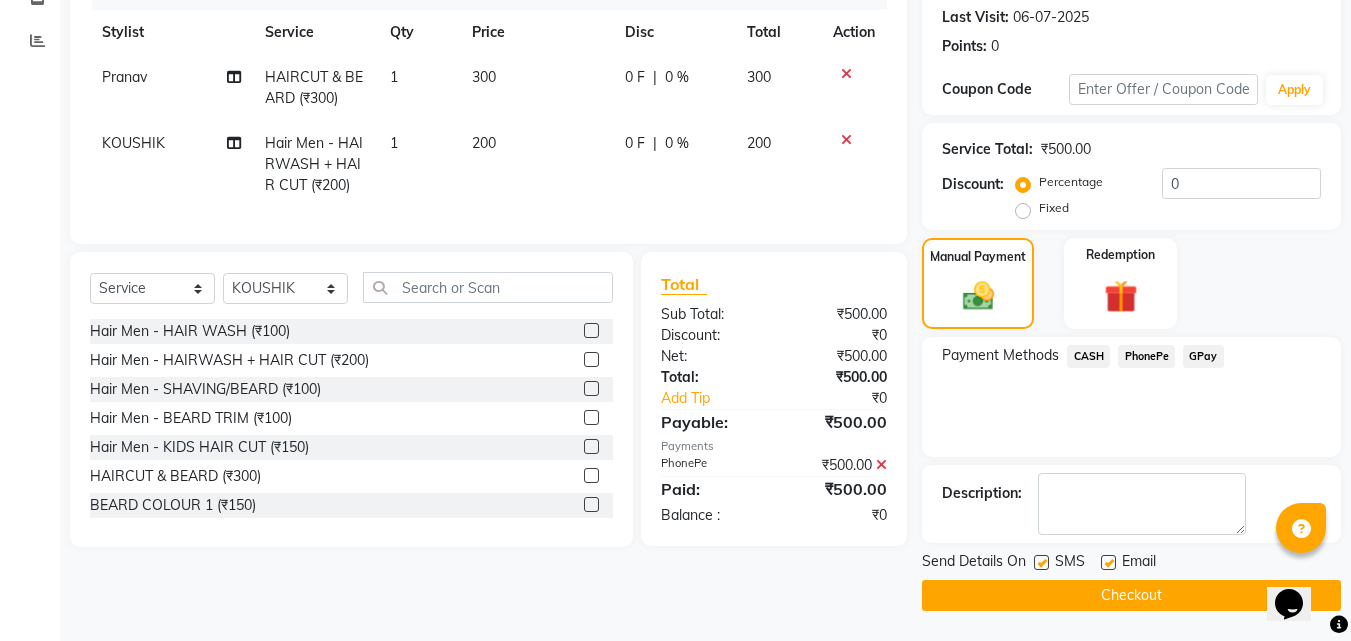 click on "Checkout" 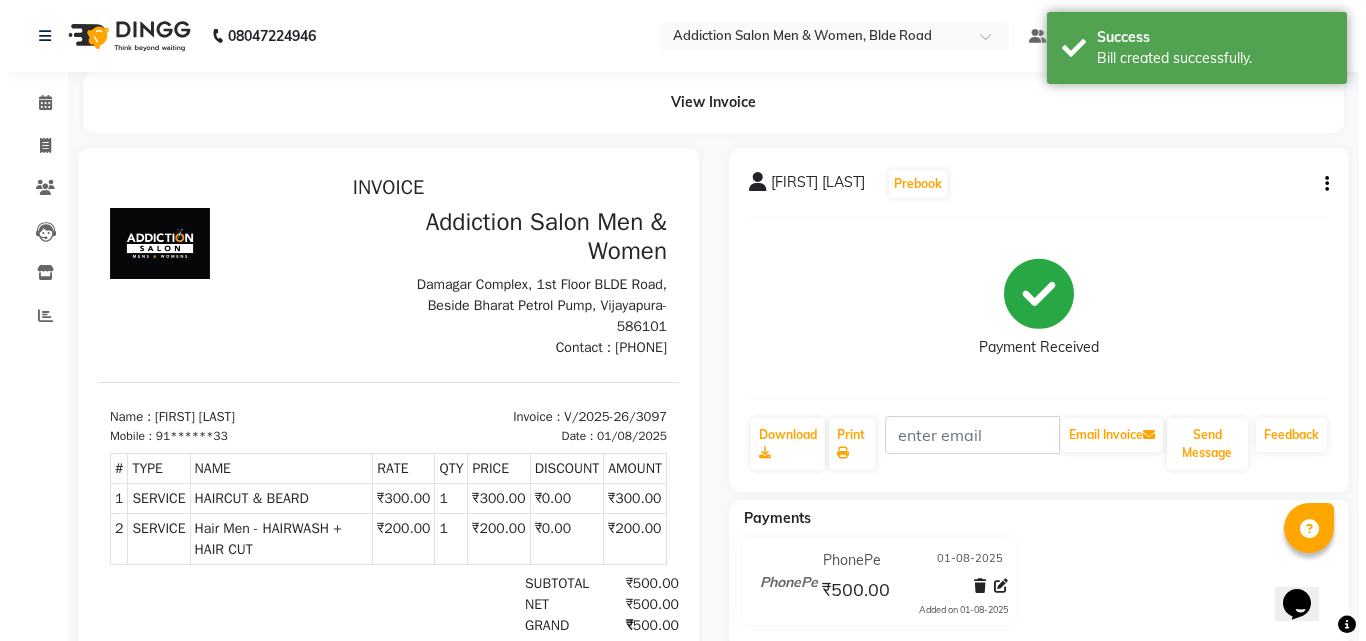 scroll, scrollTop: 16, scrollLeft: 0, axis: vertical 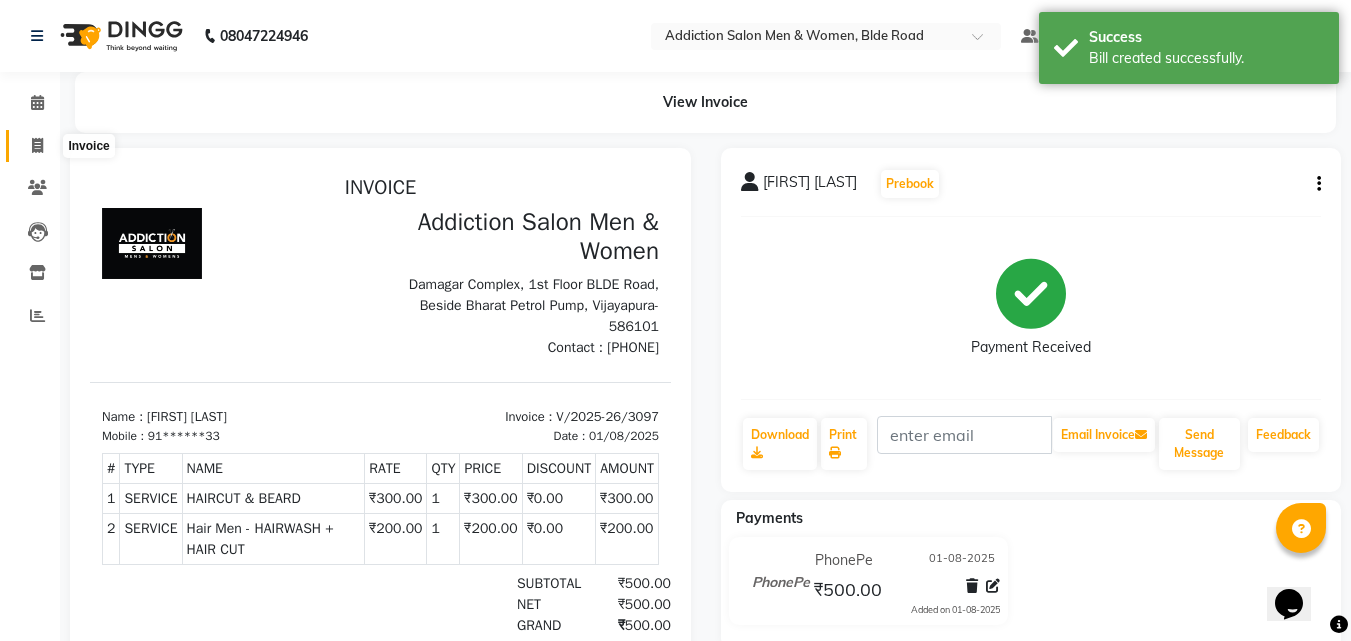 click 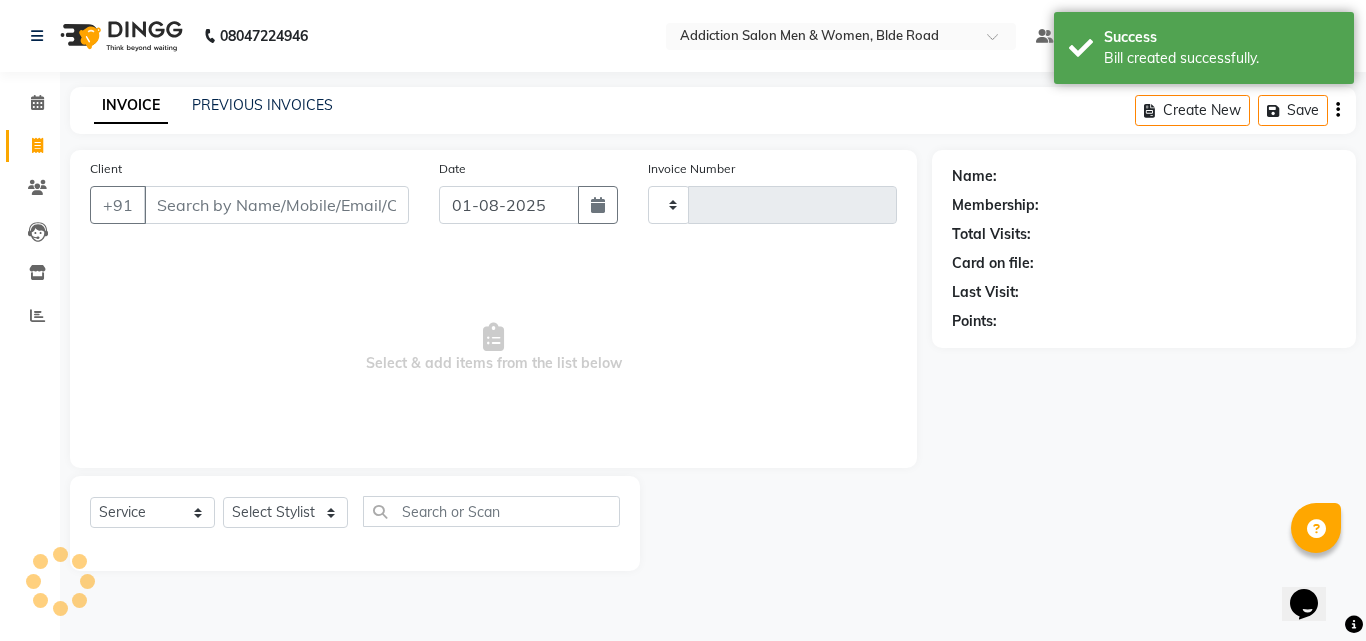 type on "3098" 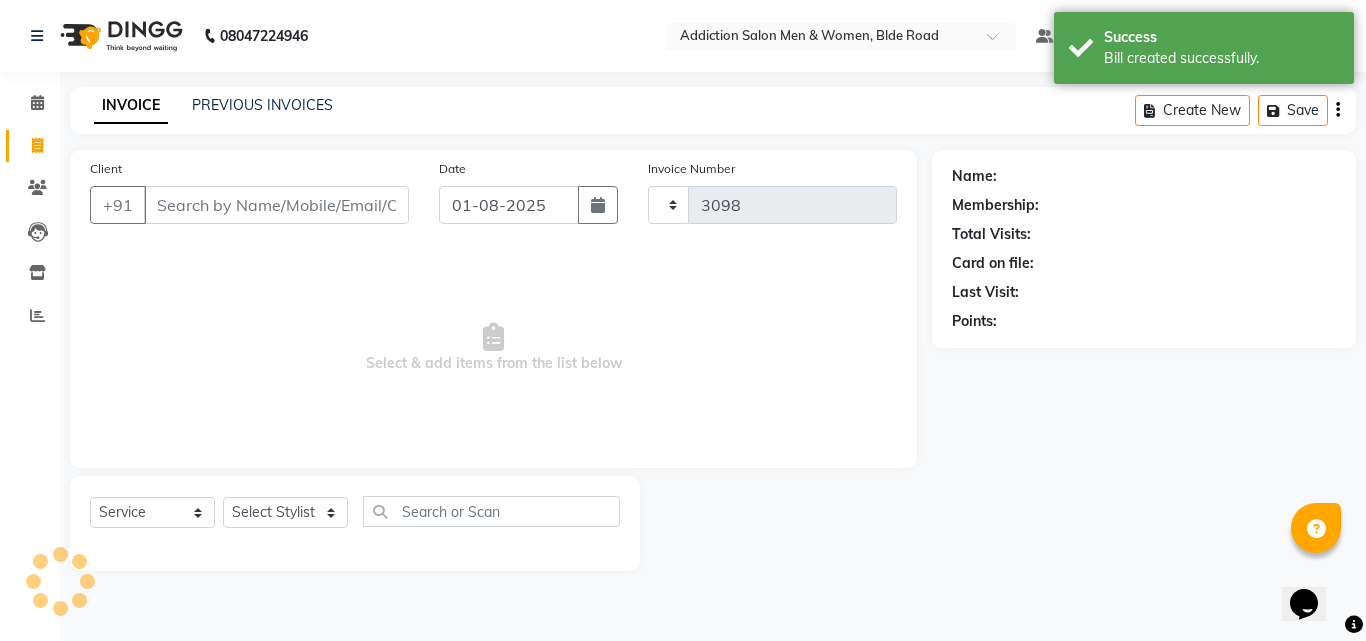 select on "6595" 